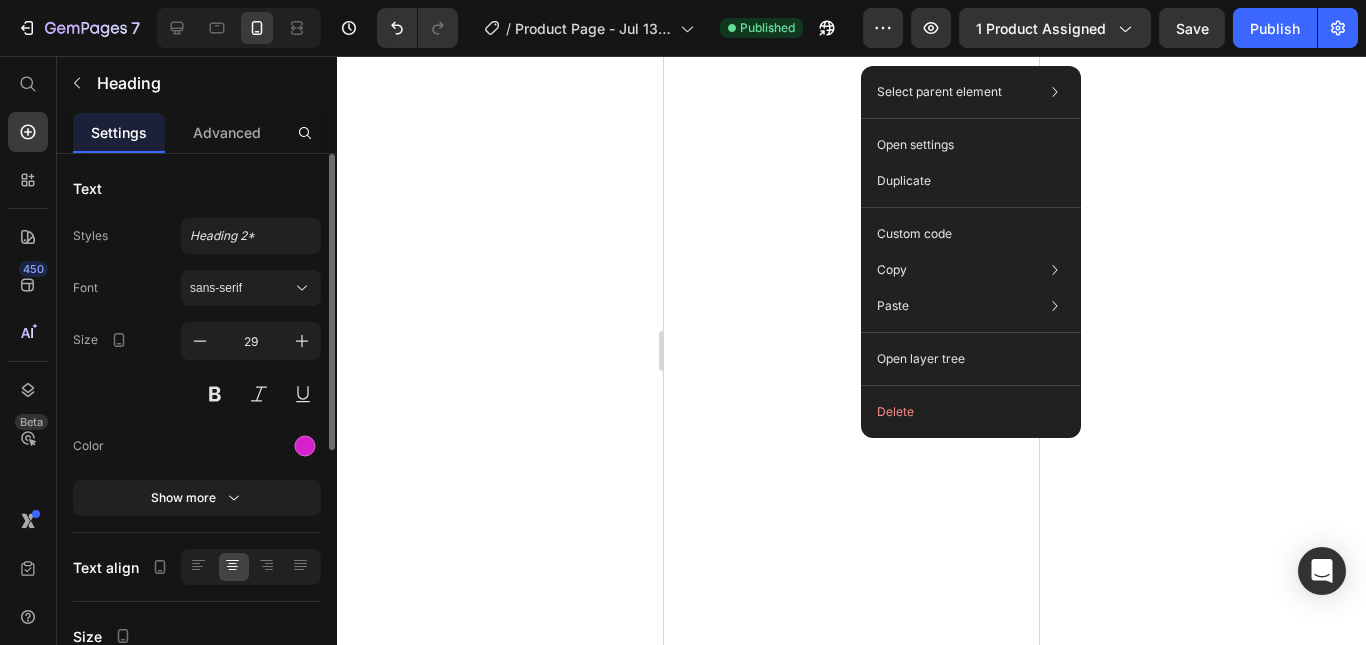 scroll, scrollTop: 0, scrollLeft: 0, axis: both 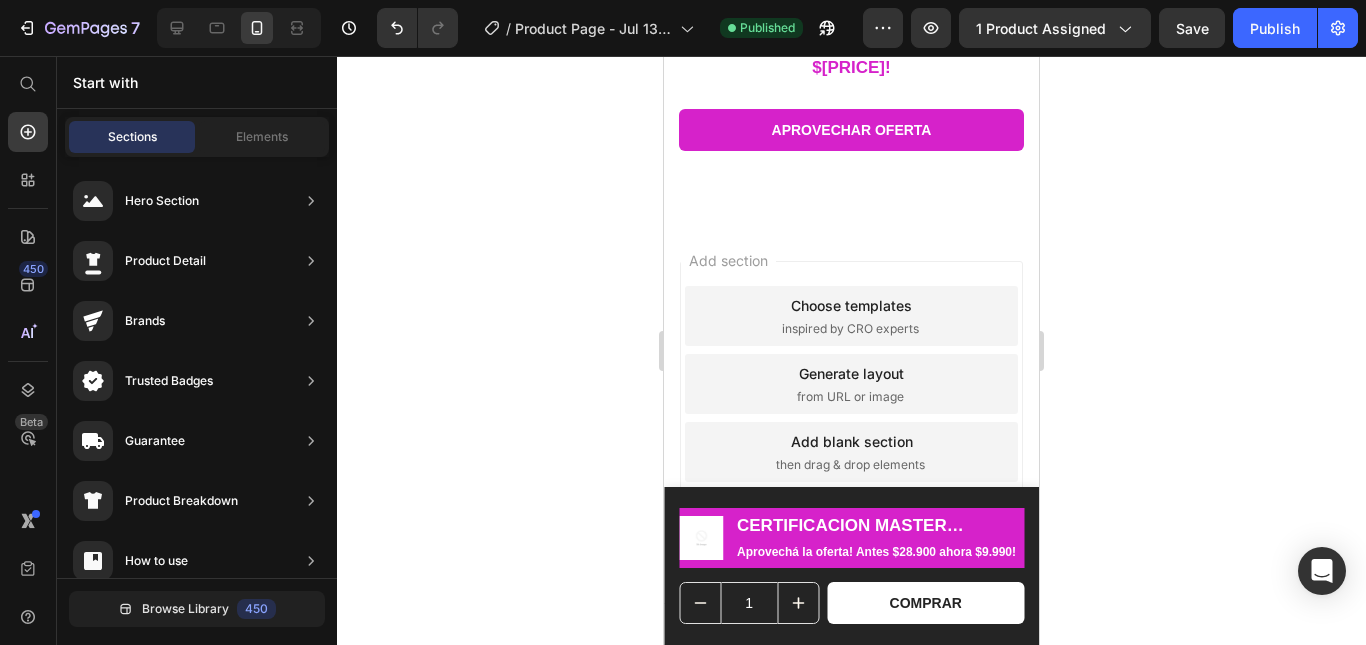 click at bounding box center (239, 28) 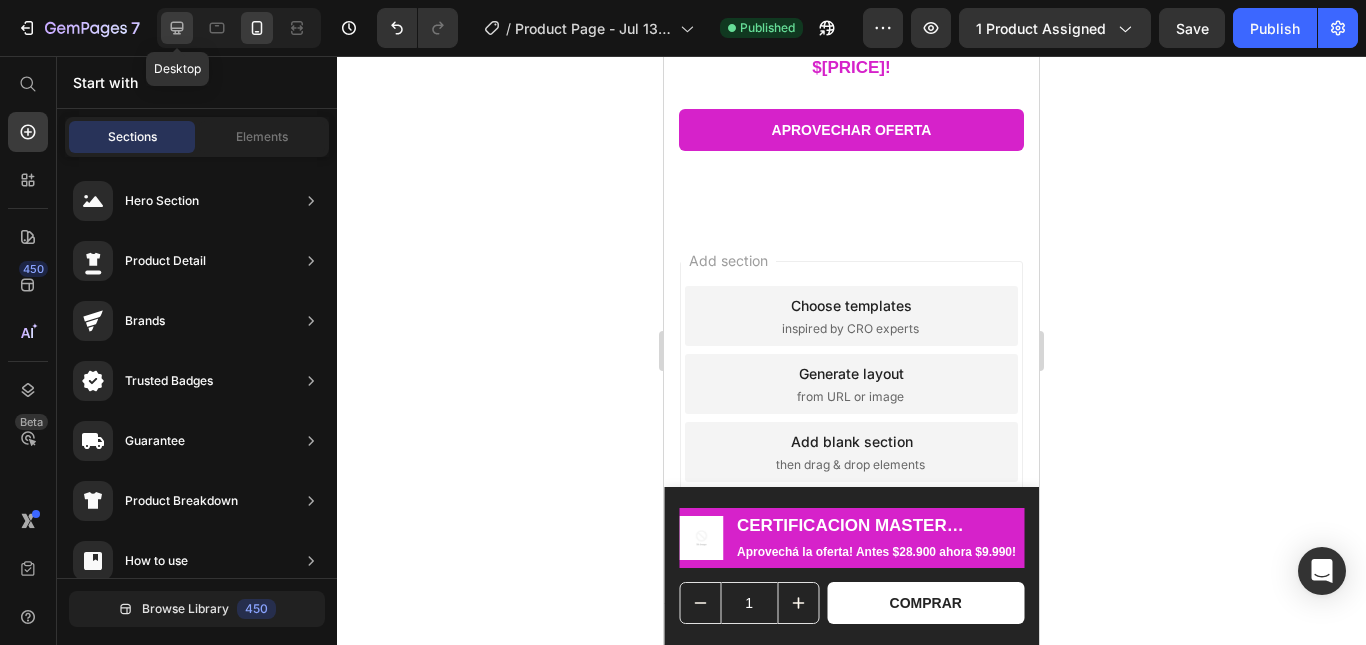 click 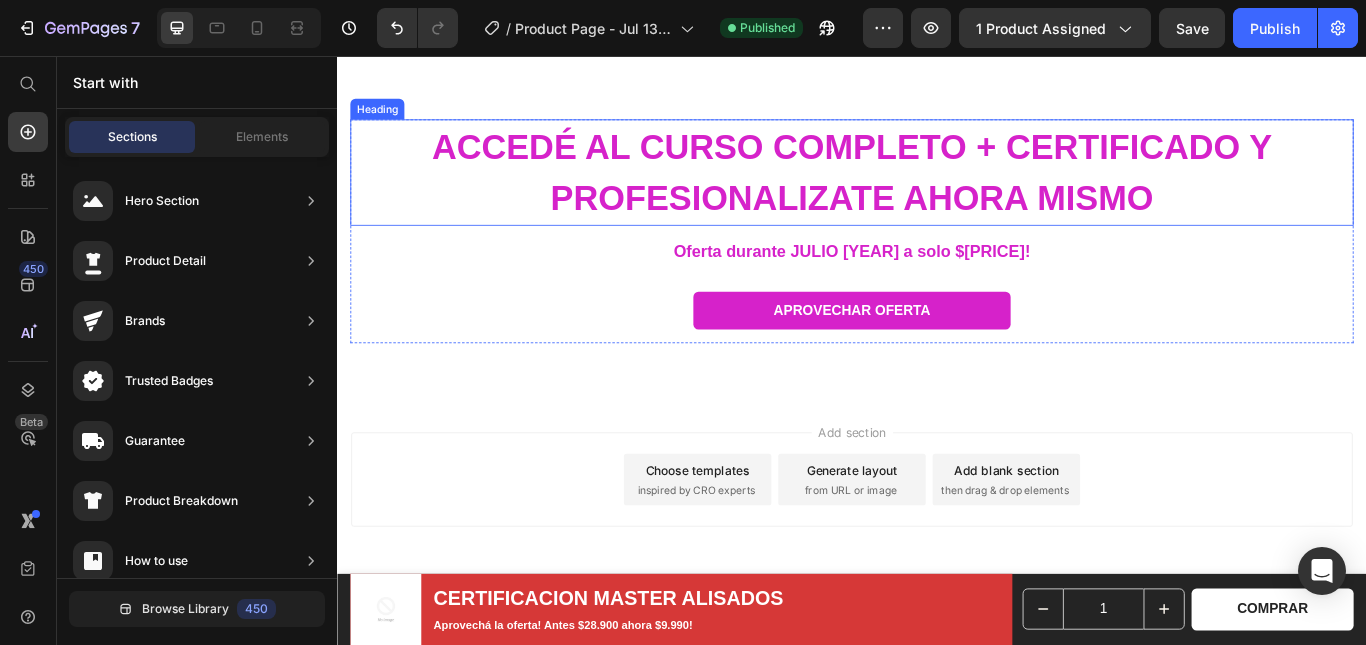 scroll, scrollTop: 4807, scrollLeft: 0, axis: vertical 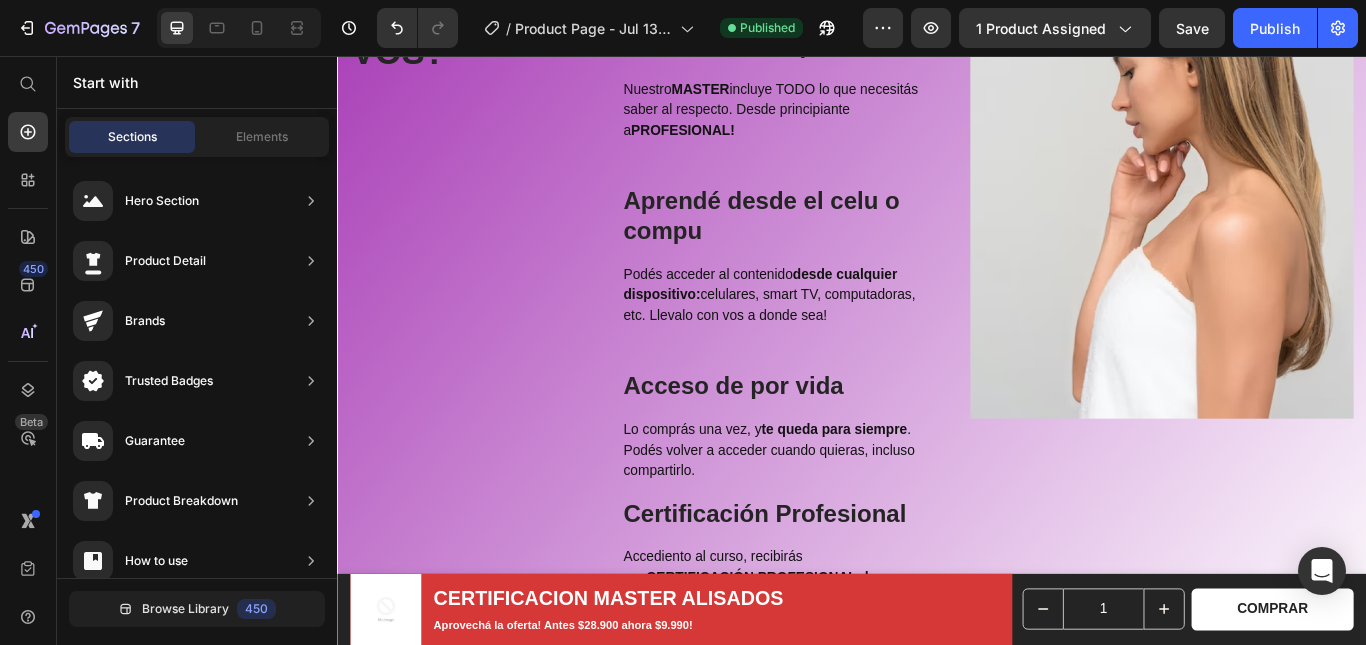 drag, startPoint x: 1528, startPoint y: 228, endPoint x: 1189, endPoint y: 58, distance: 379.2374 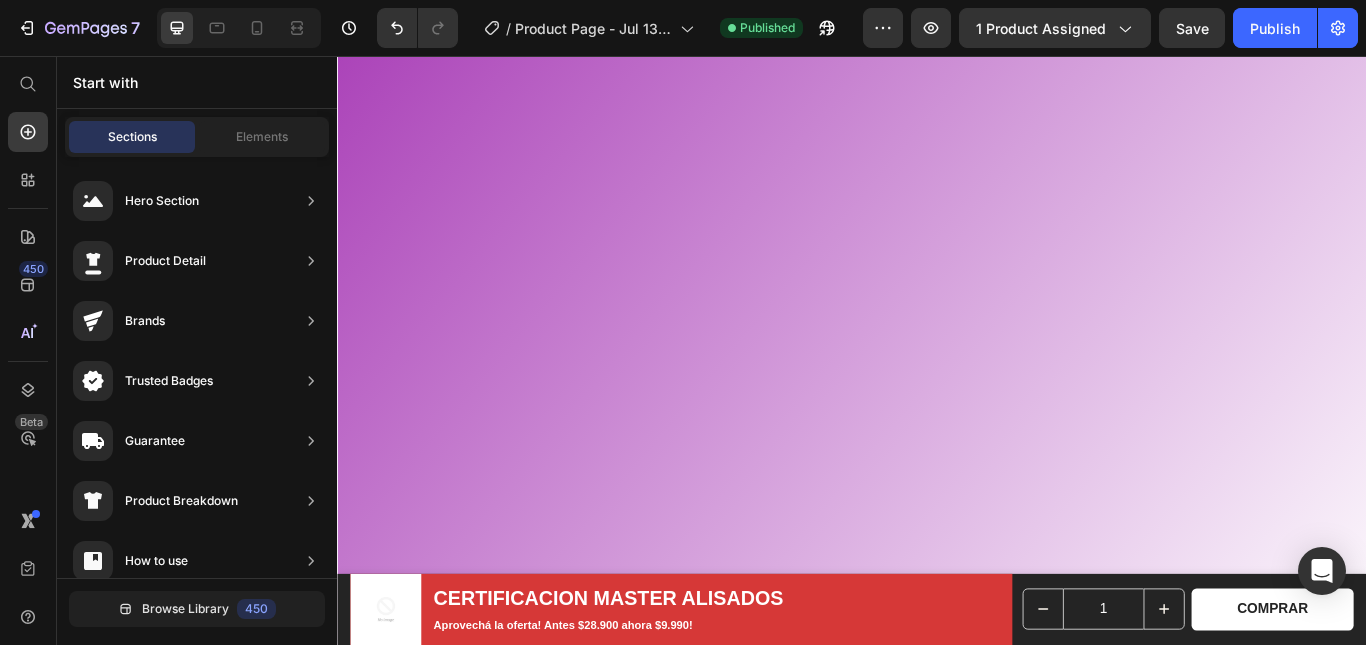 scroll, scrollTop: 2217, scrollLeft: 0, axis: vertical 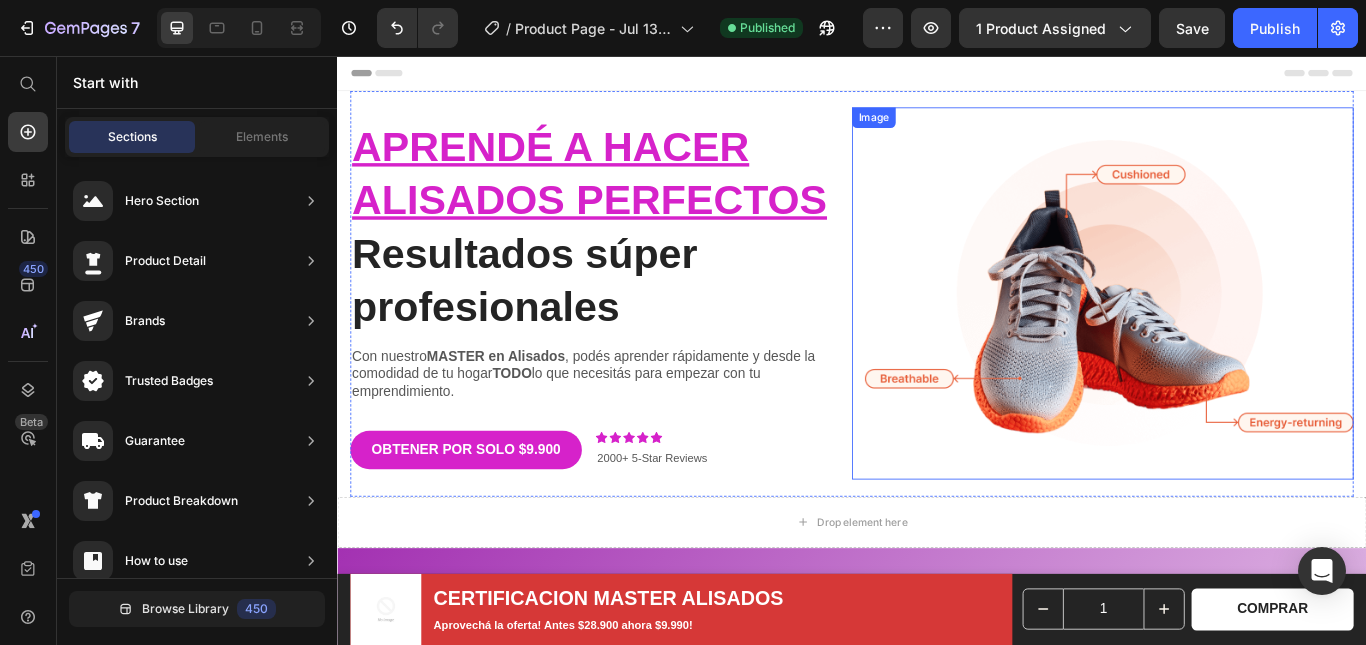 click at bounding box center (1229, 333) 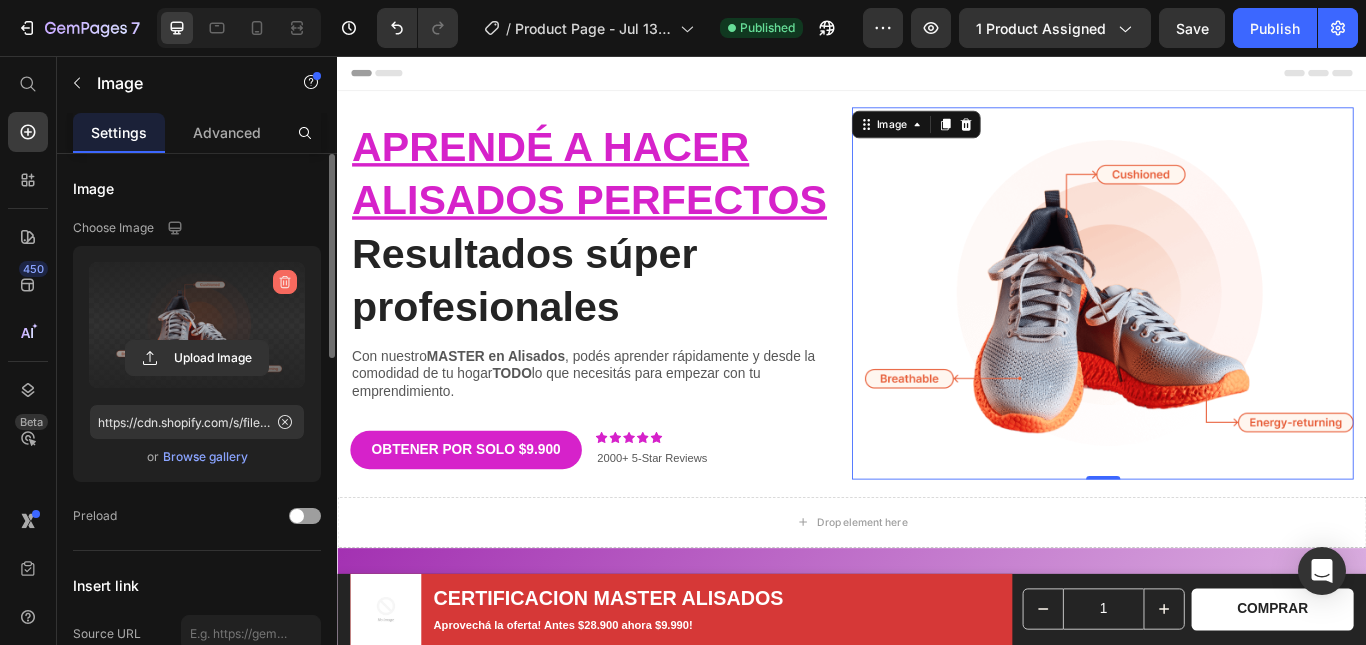 click 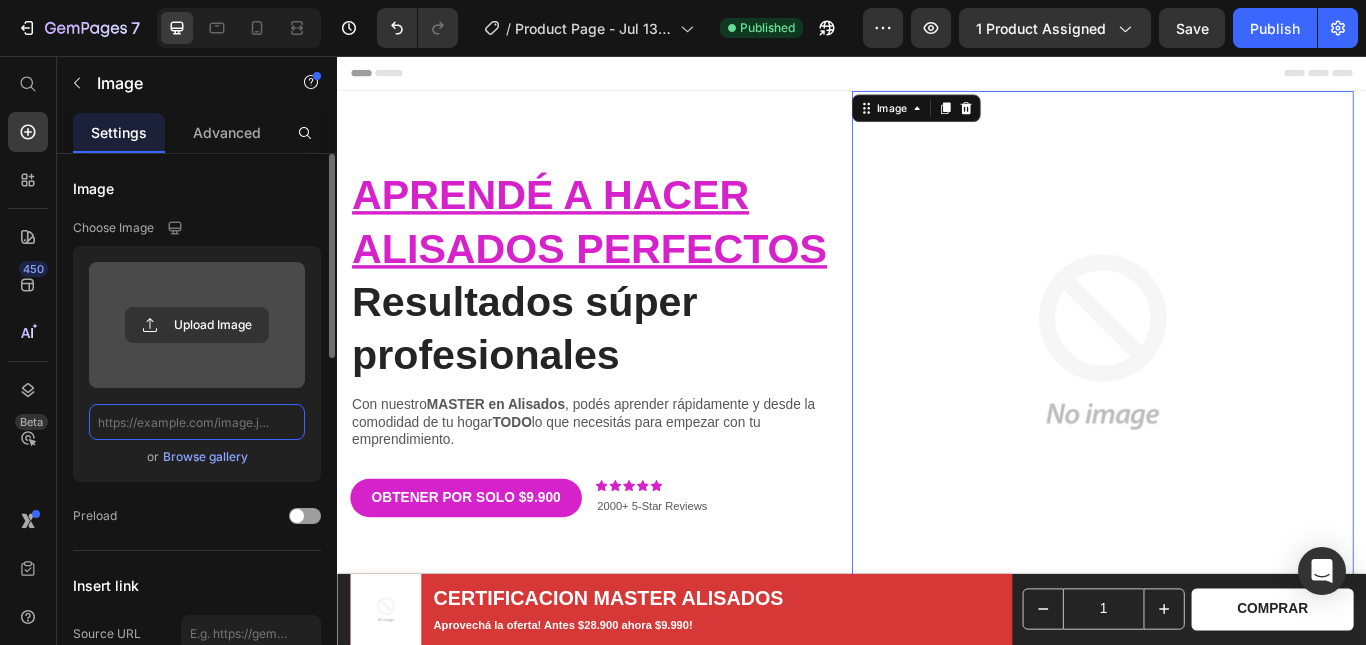 scroll, scrollTop: 0, scrollLeft: 0, axis: both 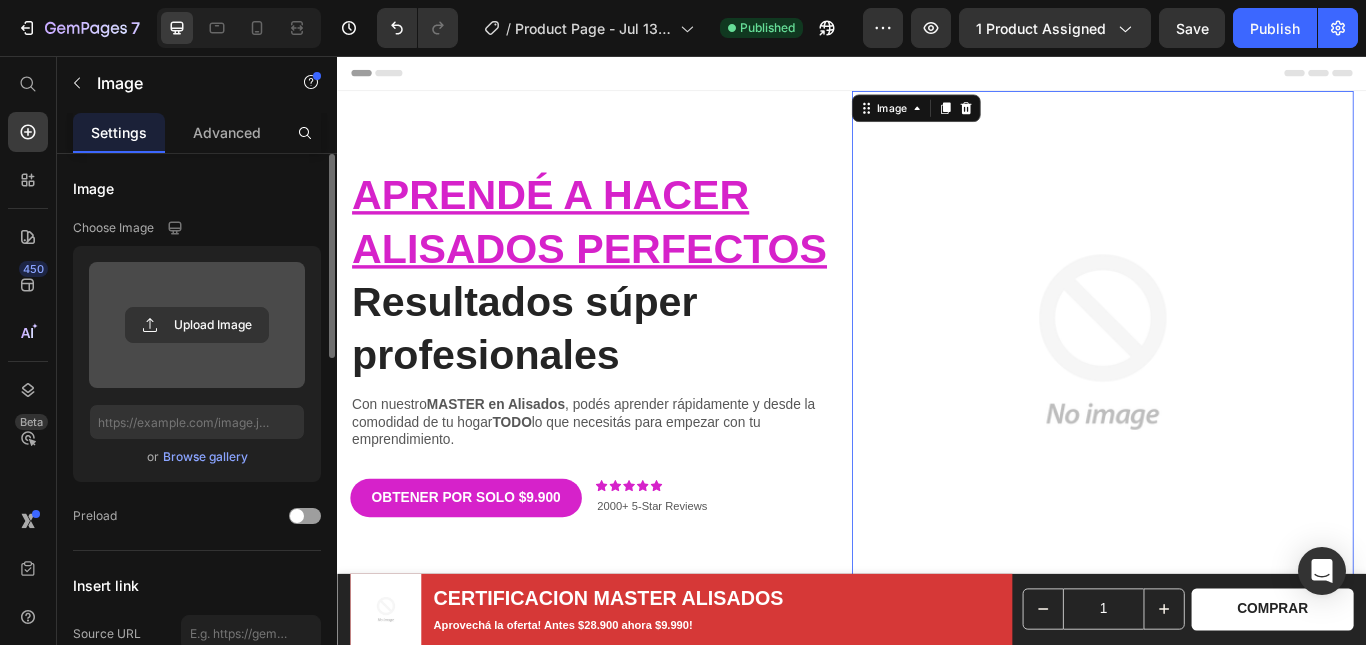 click at bounding box center [197, 325] 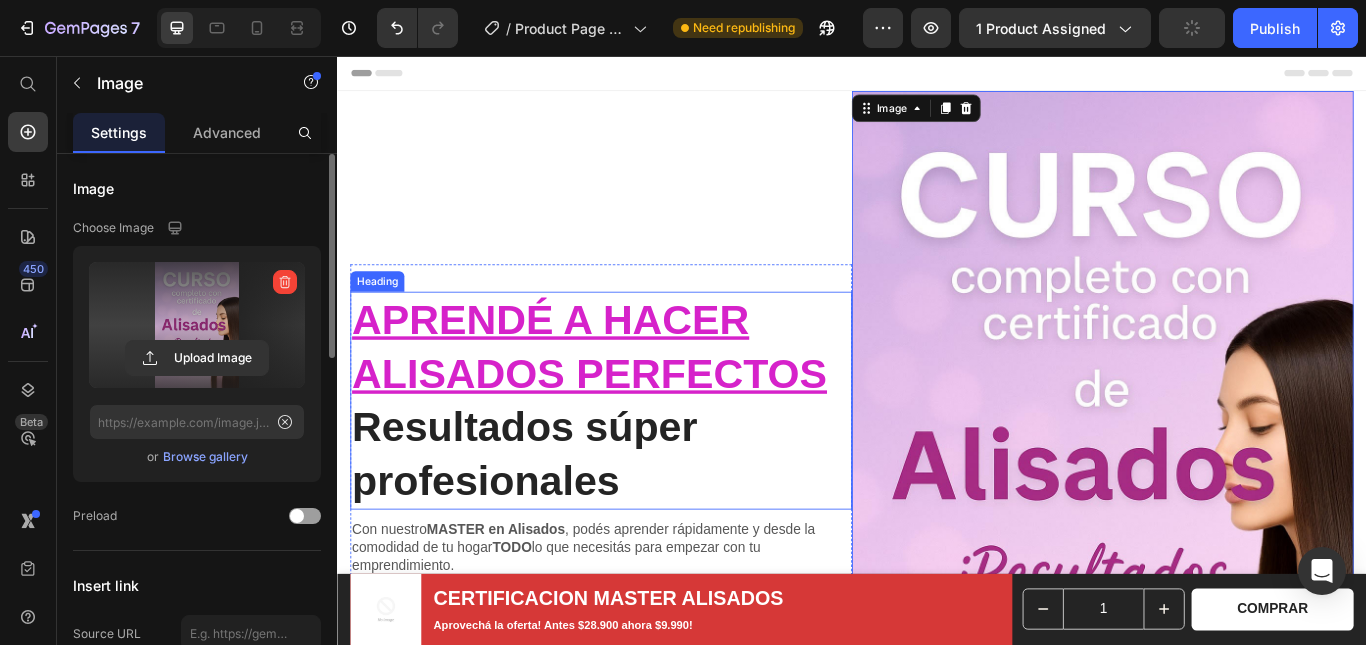 type on "https://cdn.shopify.com/s/files/1/0770/6404/4756/files/gempages_575257965100008010-5e271737-f210-4796-b708-bc50b29bde57.png" 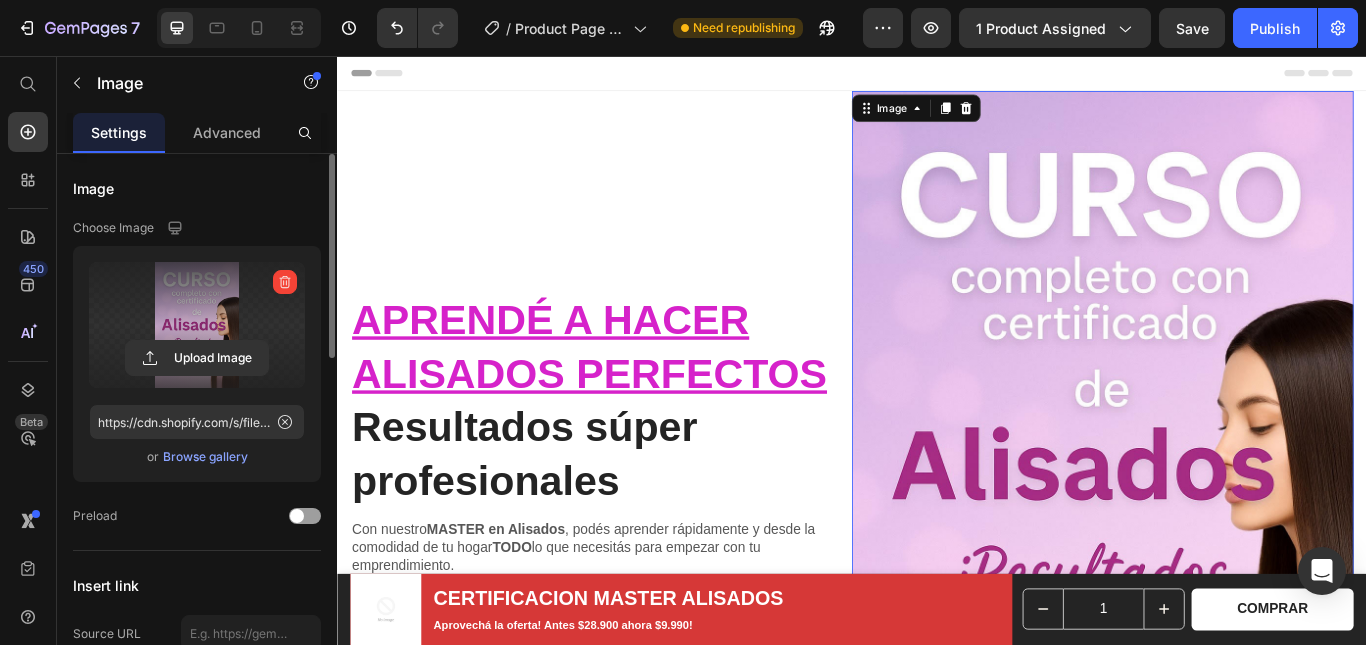 scroll, scrollTop: 200, scrollLeft: 0, axis: vertical 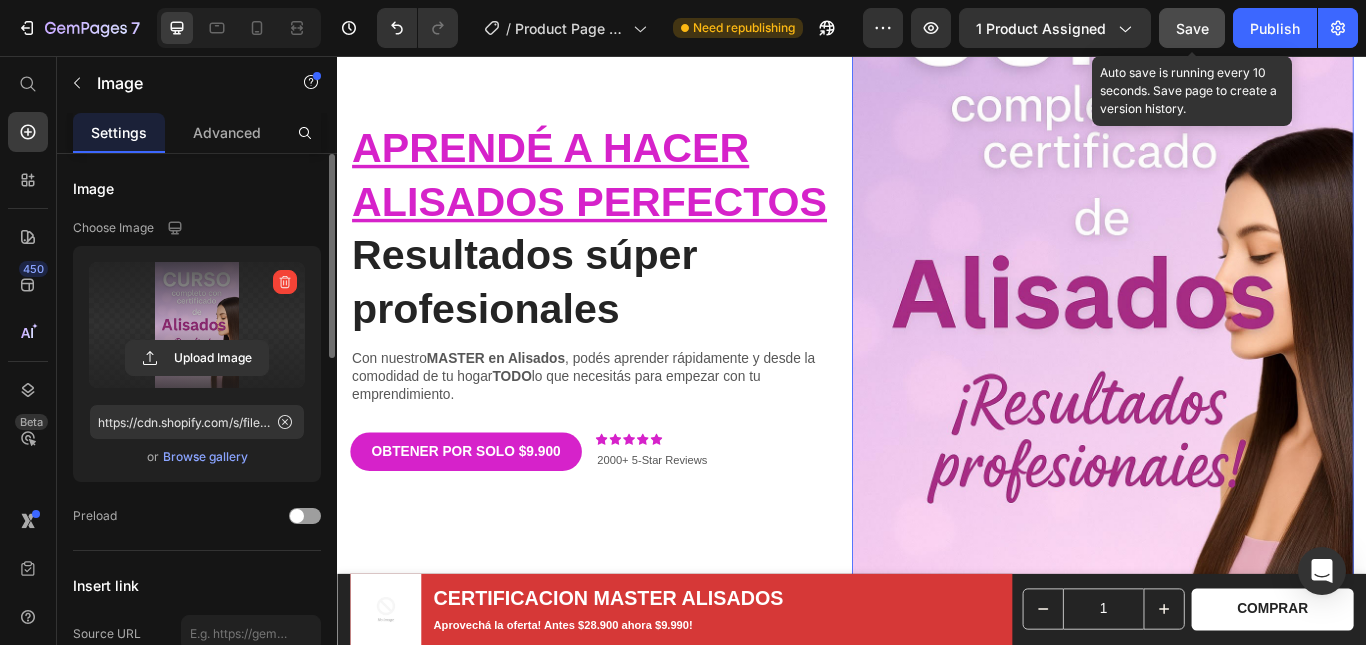 click on "Save" at bounding box center (1192, 28) 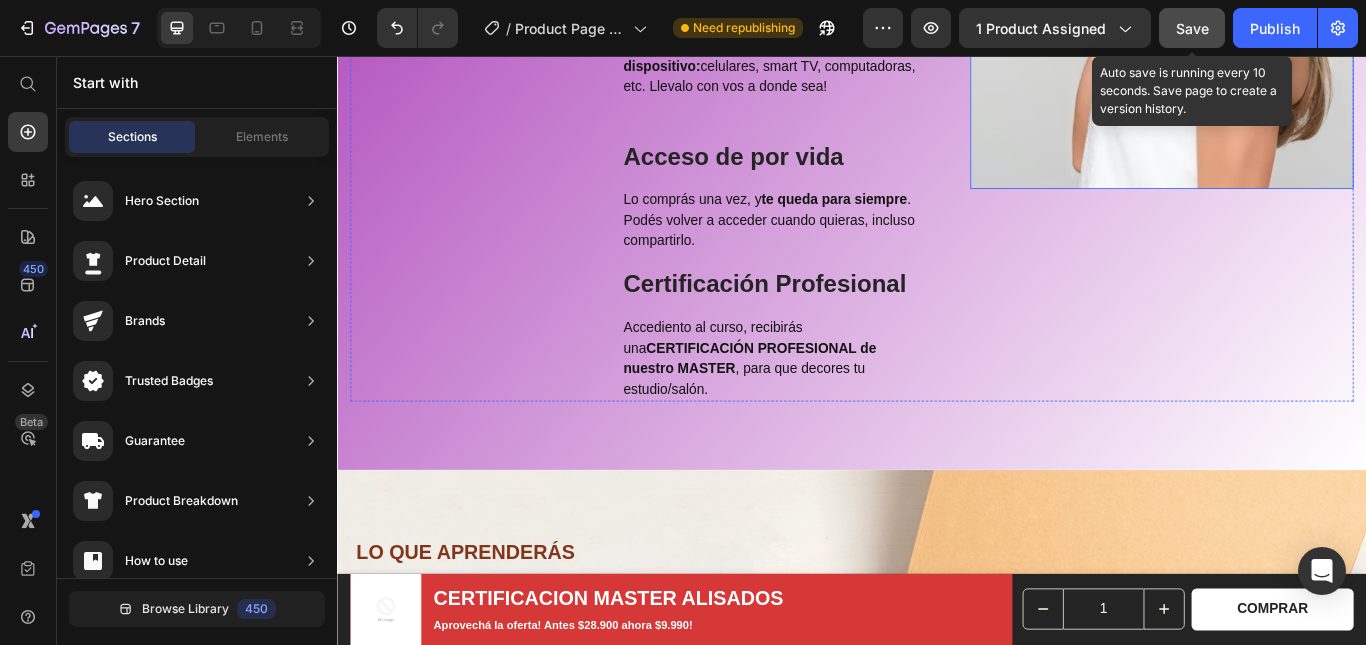 scroll, scrollTop: 1552, scrollLeft: 0, axis: vertical 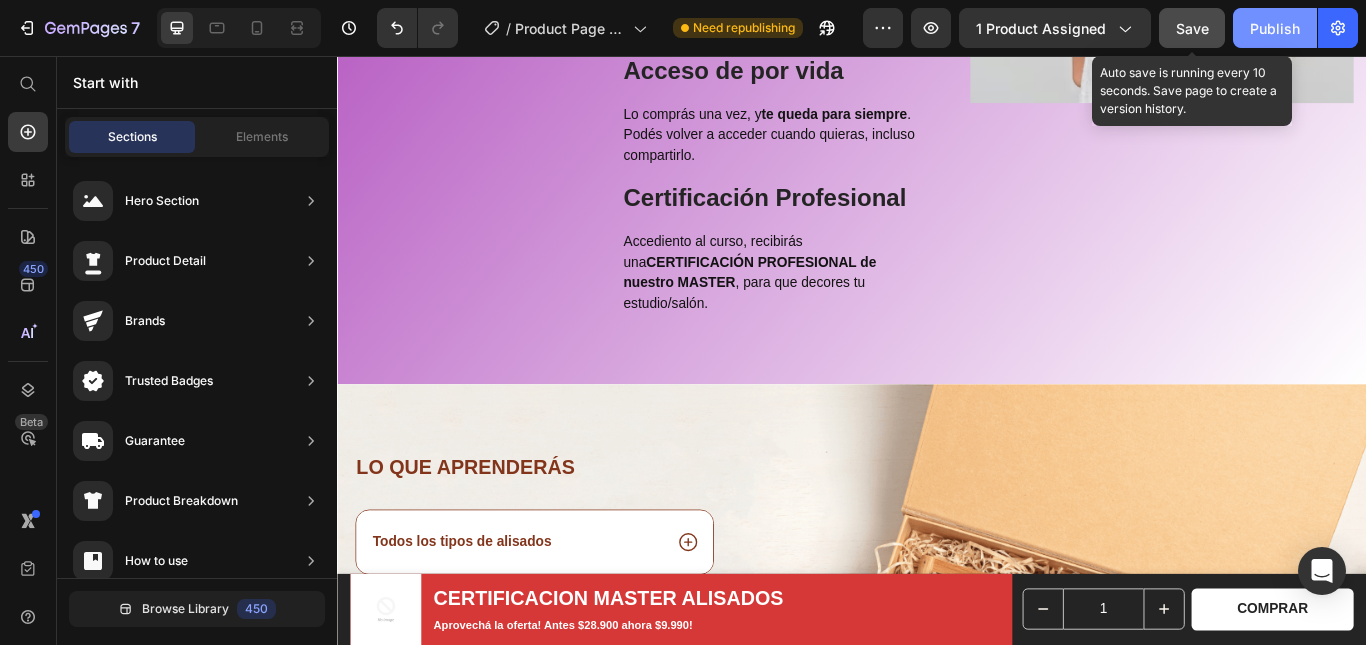 click on "Publish" at bounding box center [1275, 28] 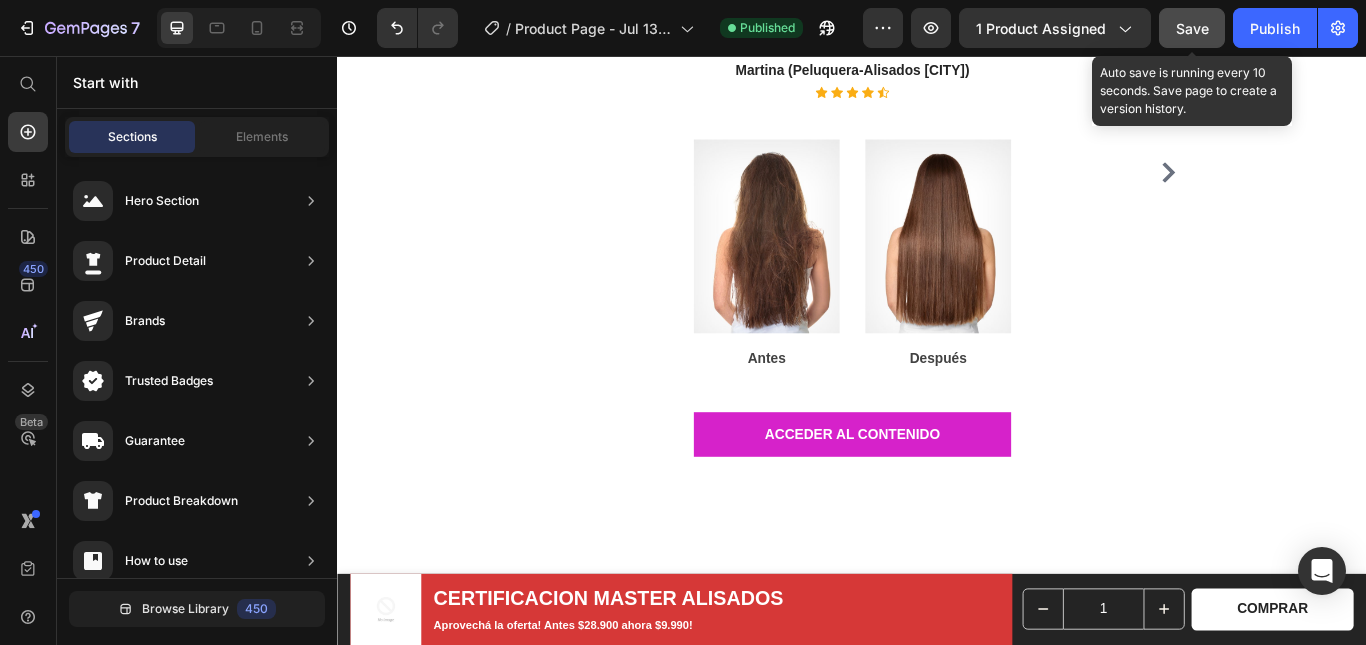 scroll, scrollTop: 3552, scrollLeft: 0, axis: vertical 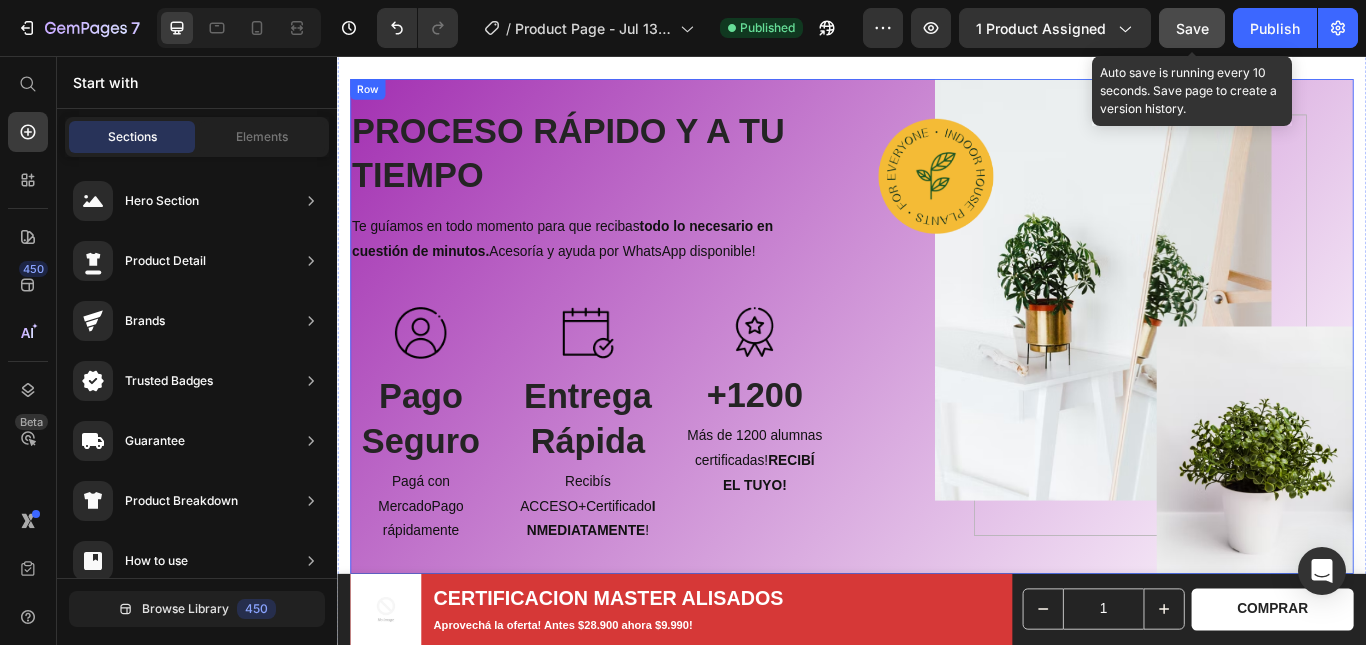 click on "Row" at bounding box center [372, 95] 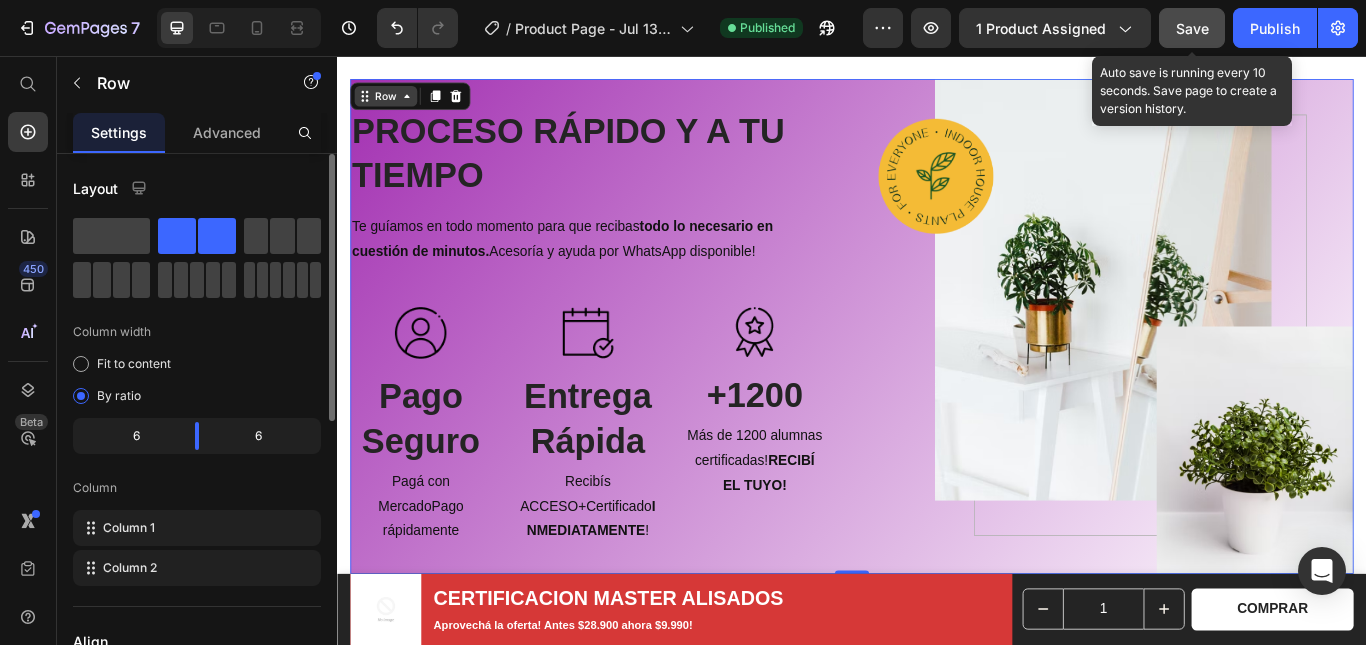 click 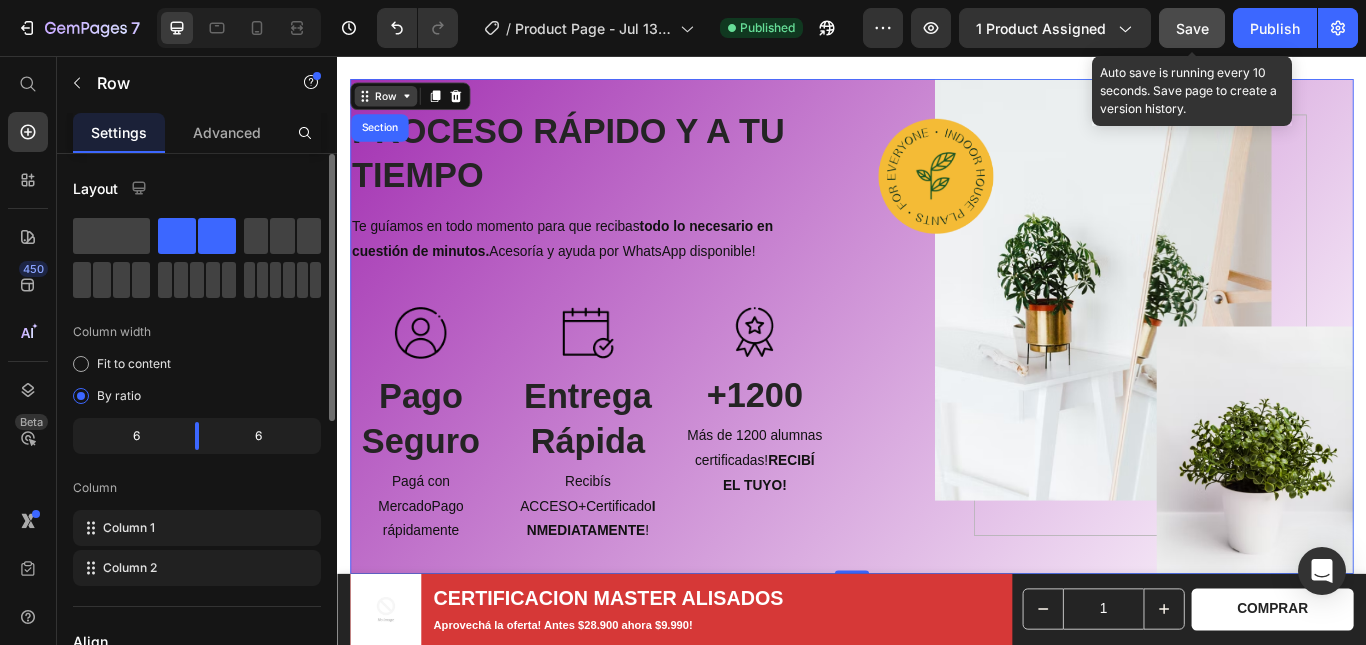 click 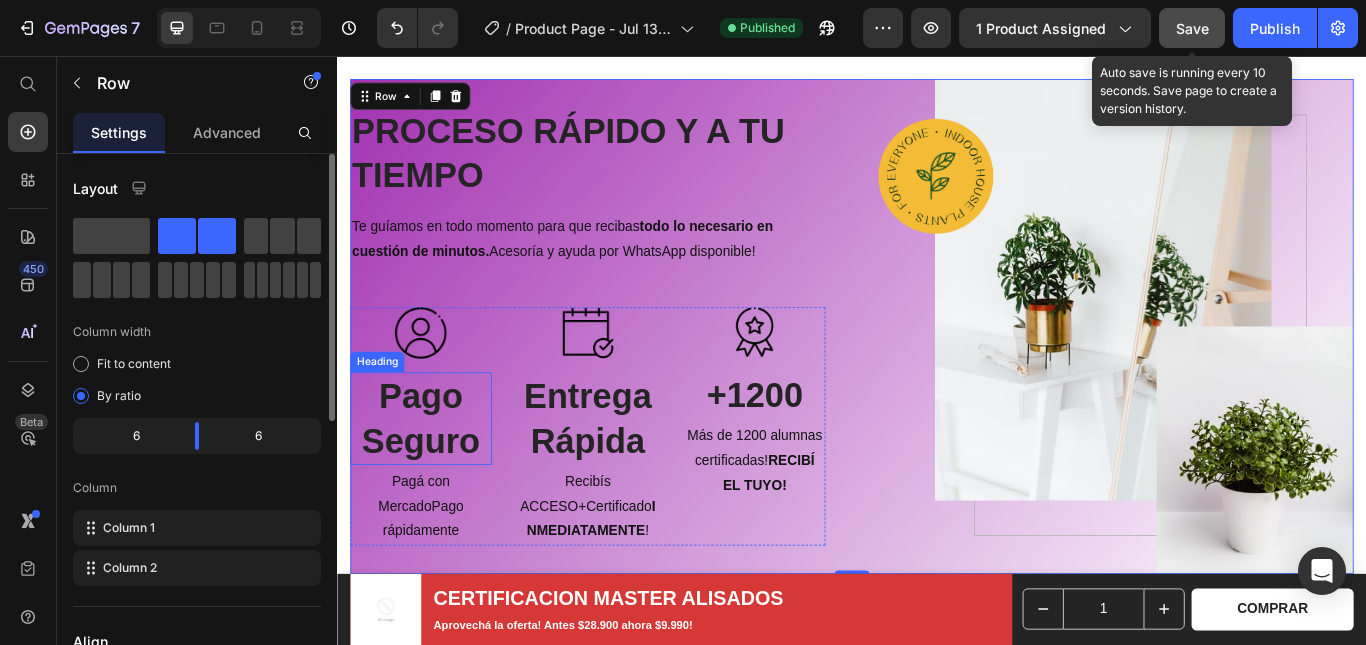 scroll, scrollTop: 3752, scrollLeft: 0, axis: vertical 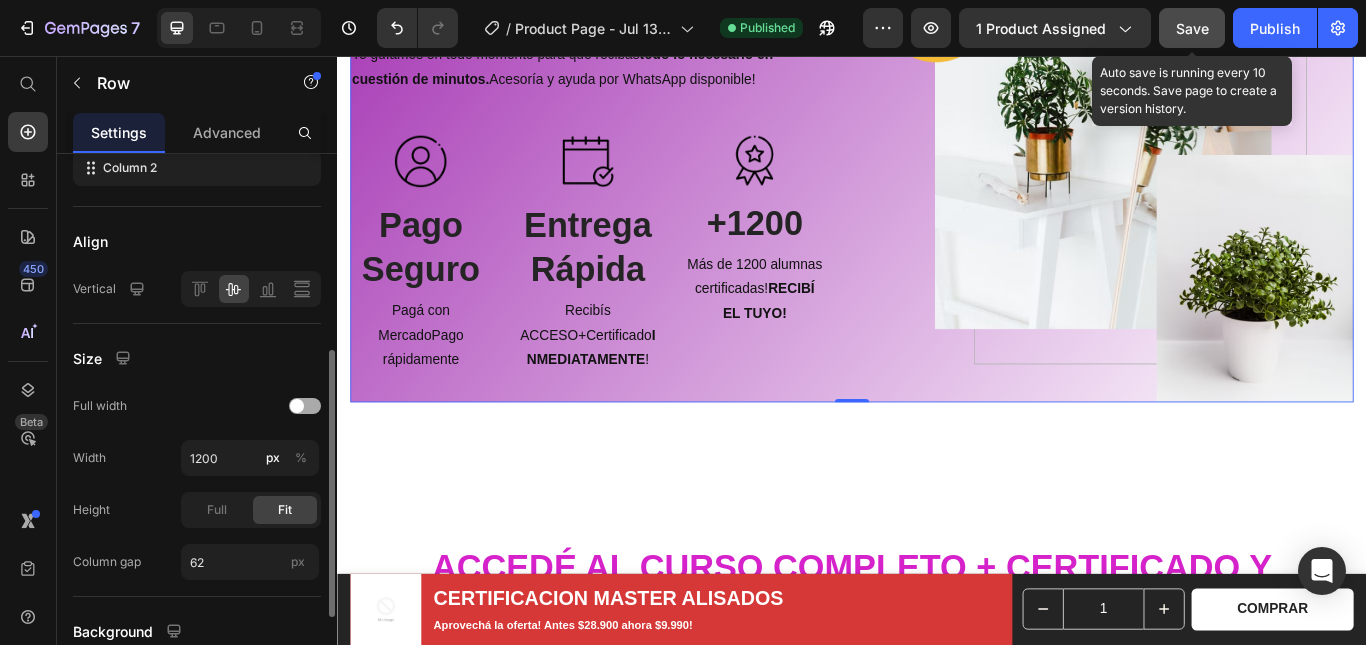 click at bounding box center (305, 406) 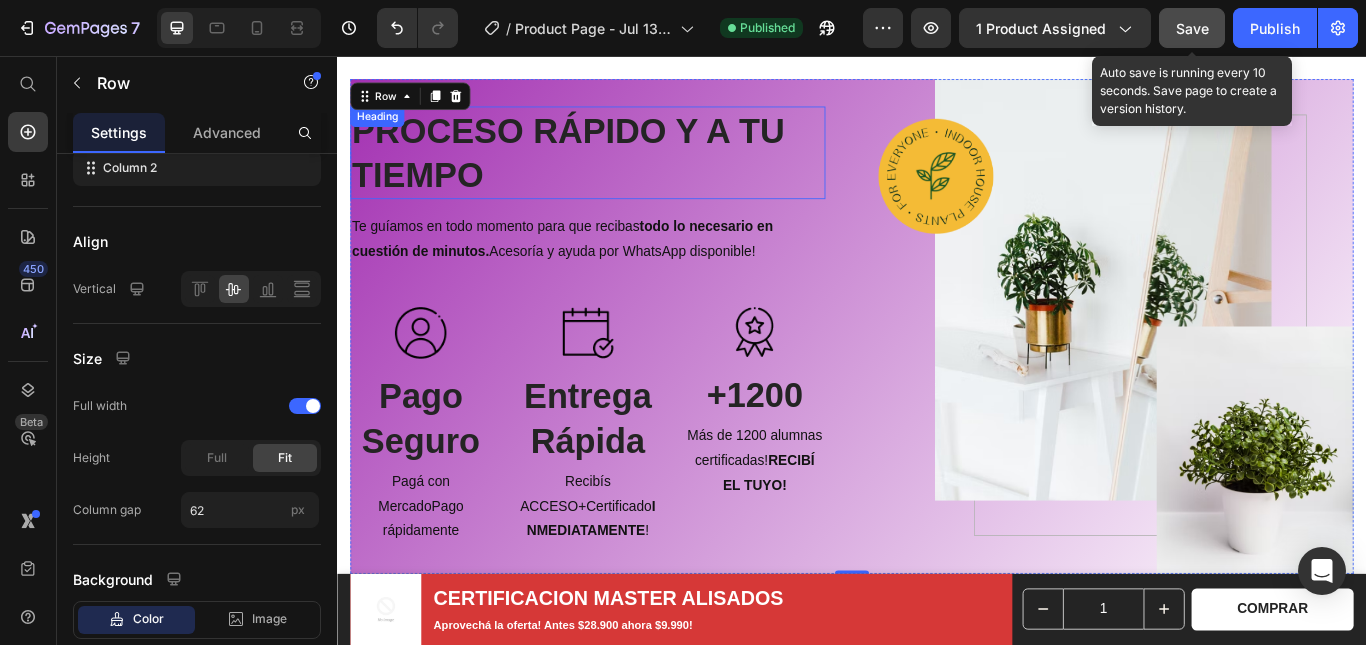 scroll, scrollTop: 3452, scrollLeft: 0, axis: vertical 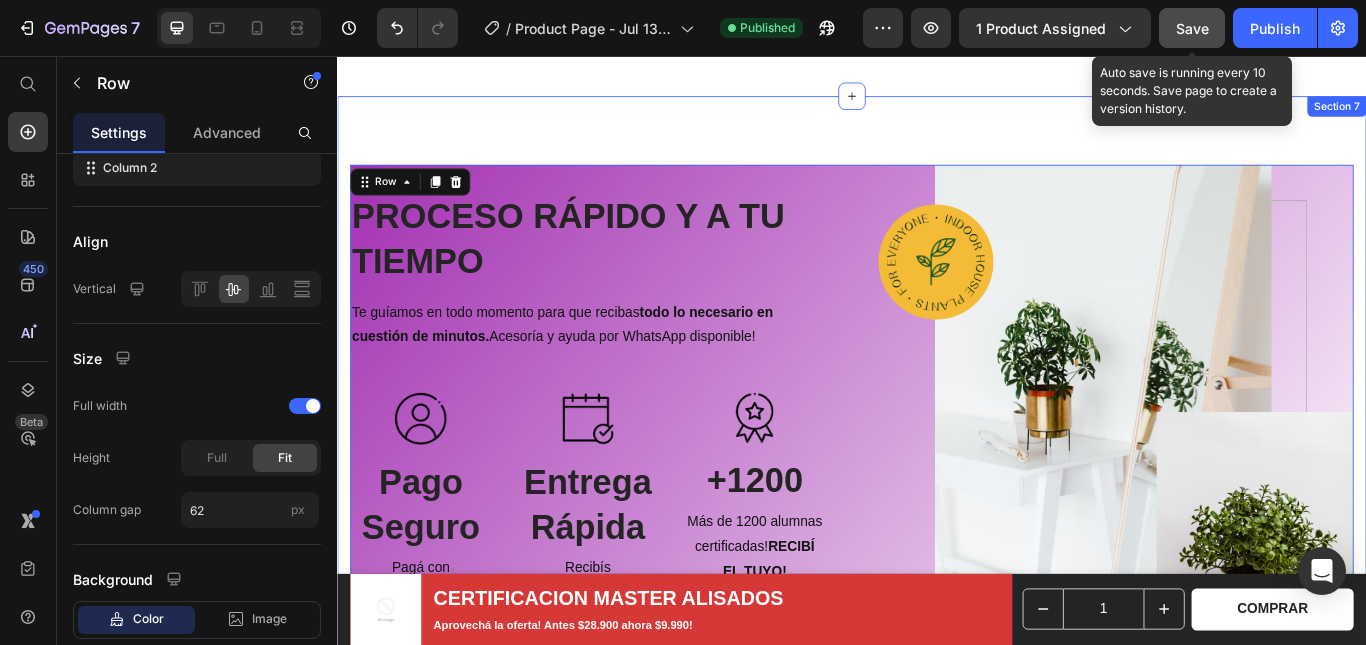 click on "PROCESO RÁPIDO Y A TU TIEMPO Heading Te guíamos en todo momento para que recibas  todo lo necesario en cuestión de minutos.  Acesoría y ayuda por WhatsApp disponible! Text block Image Pago Seguro Heading Pagá con MercadoPago rápidamente Text block Image Entrega Rápida Heading Recibís ACCESO+Certificado  INMEDIATAMENTE ! Text block Image +1200 Heading Más de 1200 alumnas certificadas!  RECIBÍ EL TUYO! Text block Row Image Row   0 Section 7" at bounding box center [937, 471] 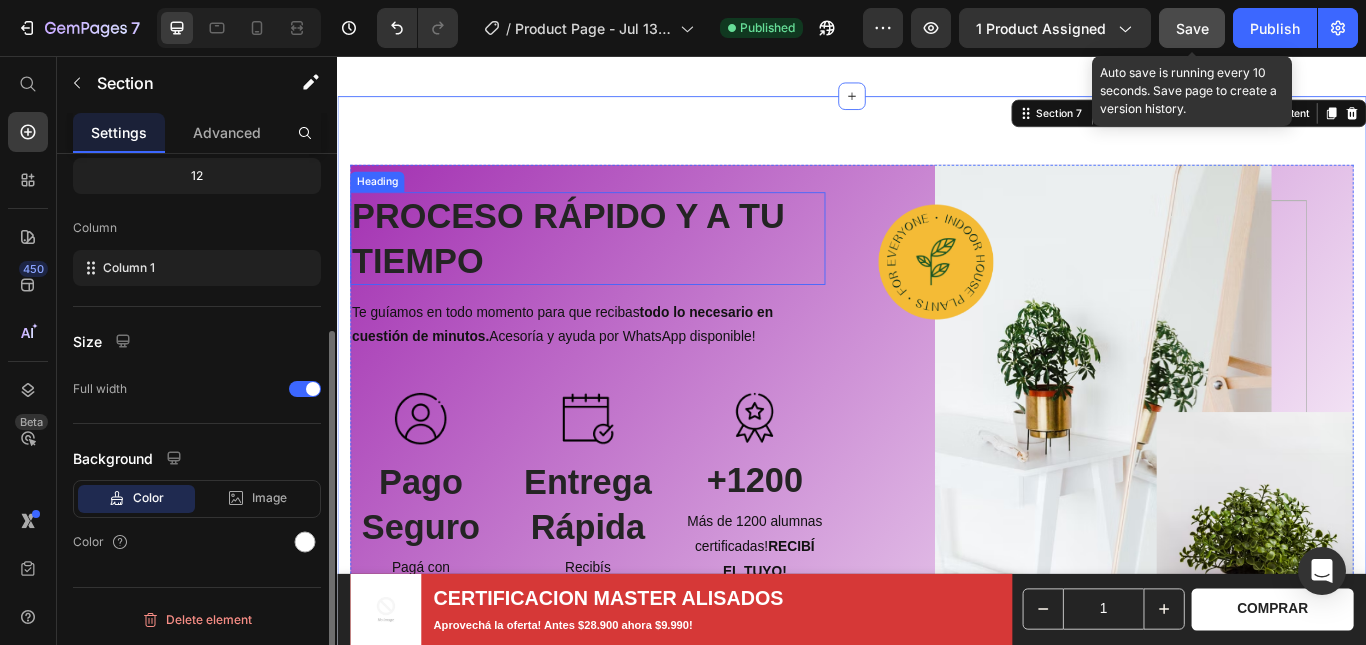 scroll, scrollTop: 0, scrollLeft: 0, axis: both 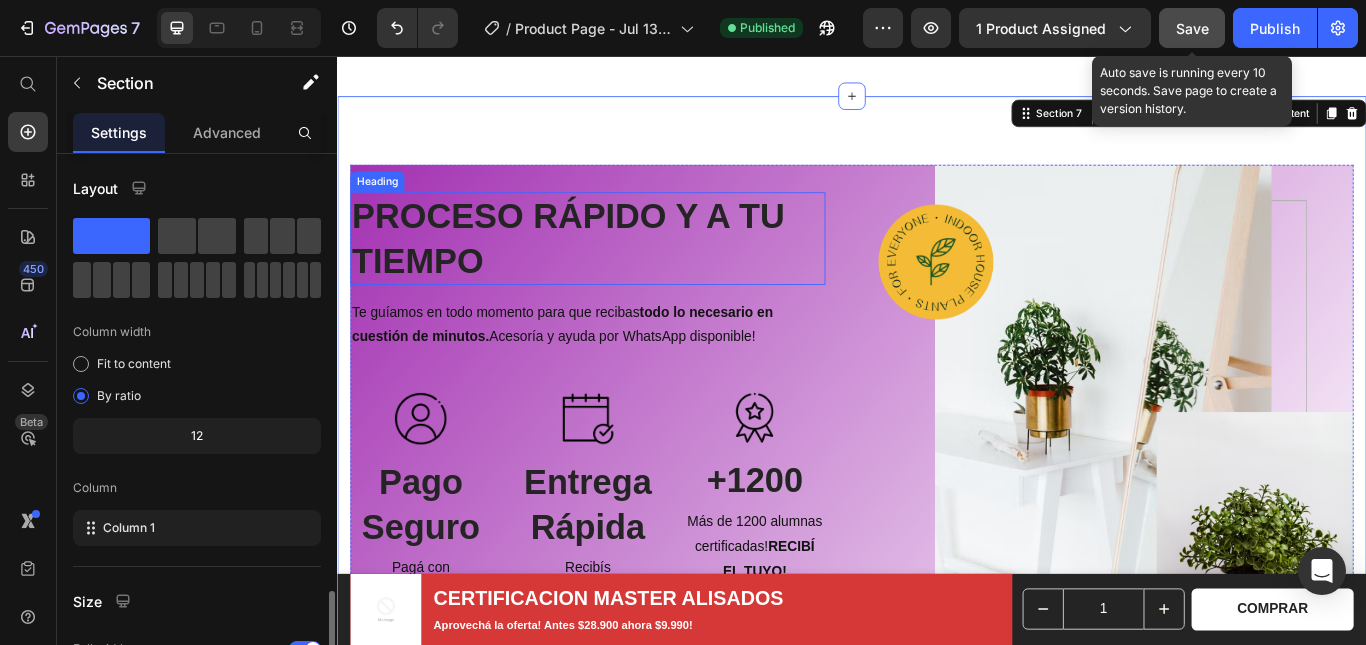 click on "Heading" at bounding box center (383, 203) 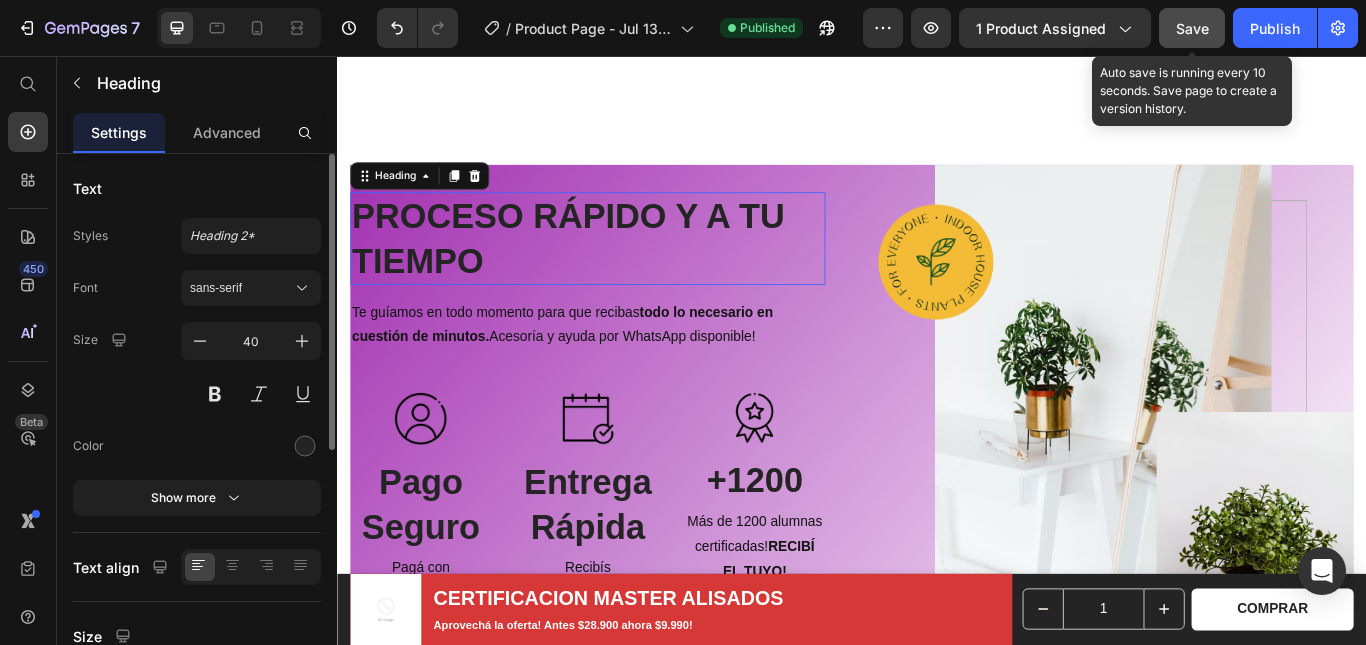 click on "Heading" at bounding box center [433, 196] 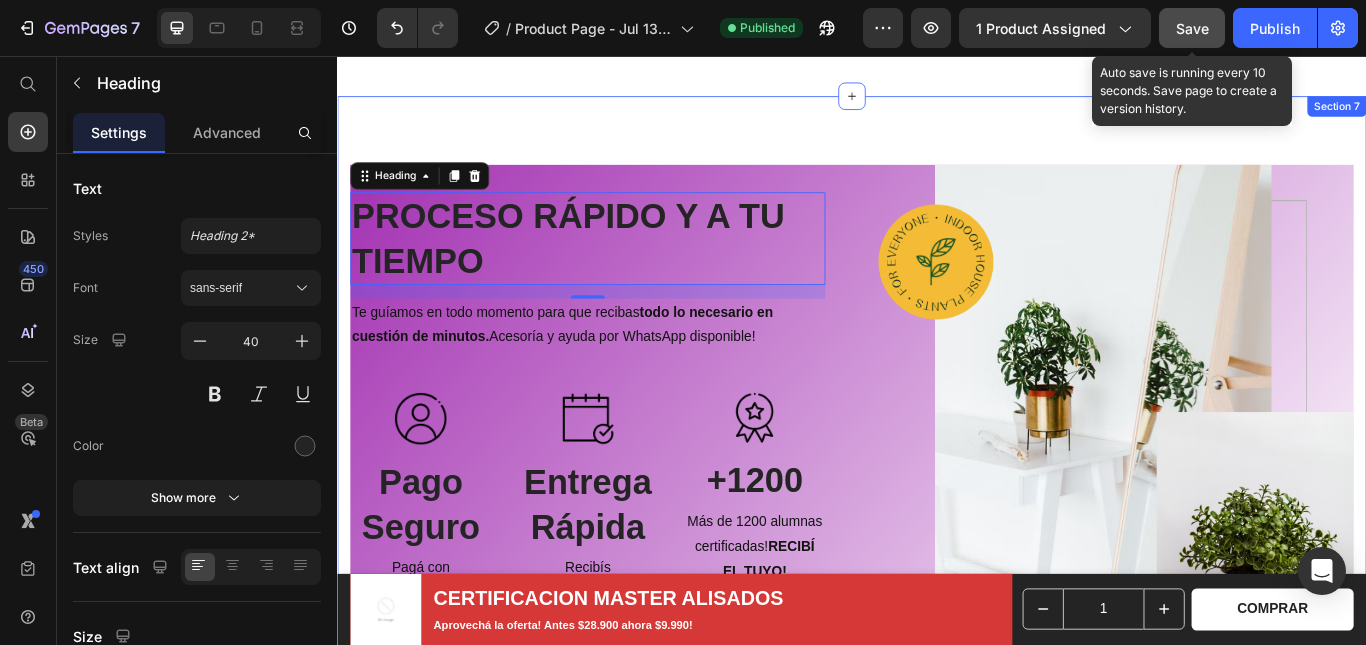 click on "PROCESO RÁPIDO Y A TU TIEMPO Heading   16 Te guíamos en todo momento para que recibas  todo lo necesario en cuestión de minutos.  Acesoría y ayuda por WhatsApp disponible! Text block Image Pago Seguro Heading Pagá con MercadoPago rápidamente Text block Image Entrega Rápida Heading Recibís ACCESO+Certificado  INMEDIATAMENTE ! Text block Image +1200 Heading Más de 1200 alumnas certificadas!  RECIBÍ EL TUYO! Text block Row Image Row Section 7" at bounding box center [937, 471] 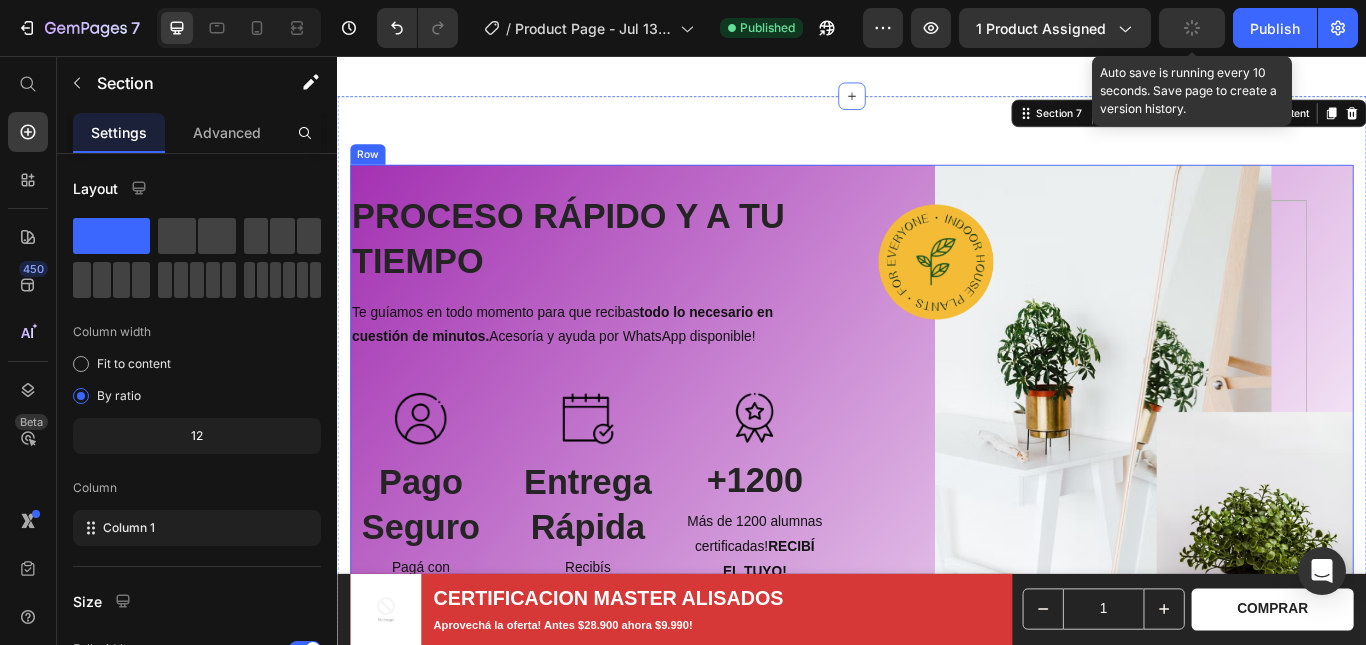 click on "PROCESO RÁPIDO Y A TU TIEMPO Heading Te guíamos en todo momento para que recibas  todo lo necesario en cuestión de minutos.  Acesoría y ayuda por WhatsApp disponible! Text block Image Pago Seguro Heading Pagá con MercadoPago rápidamente Text block Image Entrega Rápida Heading Recibís ACCESO+Certificado  INMEDIATAMENTE ! Text block Image +1200 Heading Más de 1200 alumnas certificadas!  RECIBÍ EL TUYO! Text block Row" at bounding box center (629, 471) 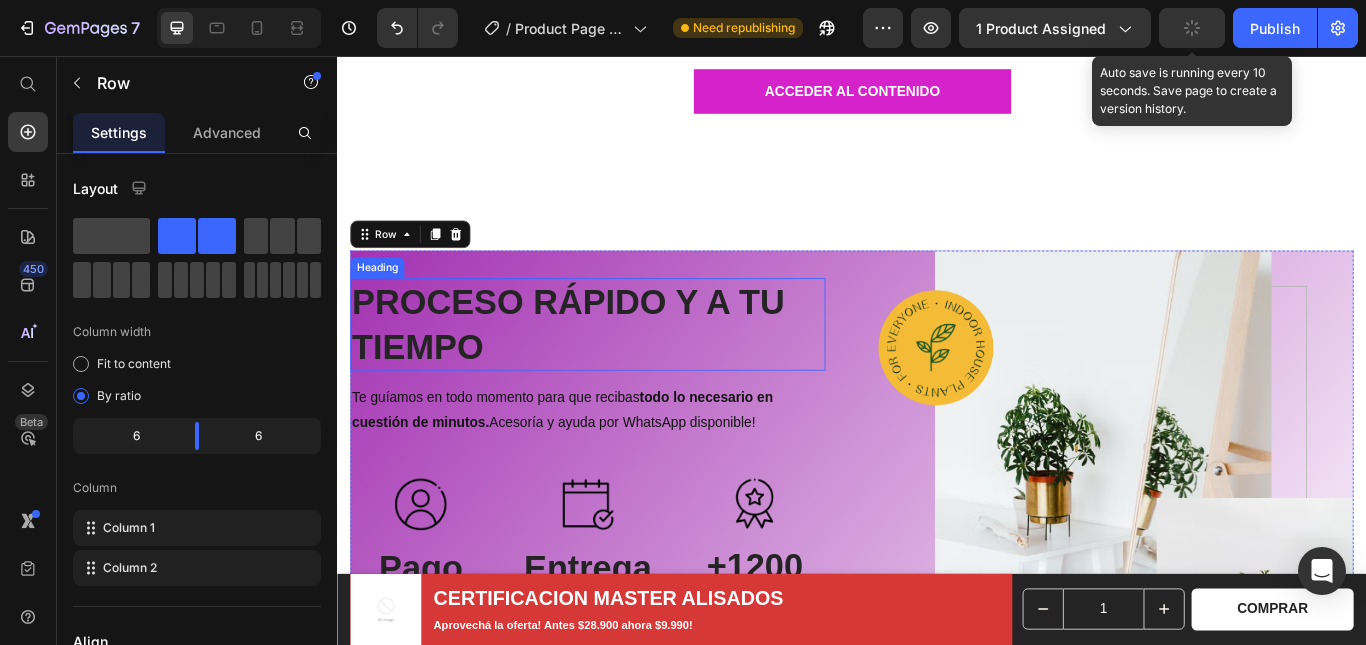 scroll, scrollTop: 3452, scrollLeft: 0, axis: vertical 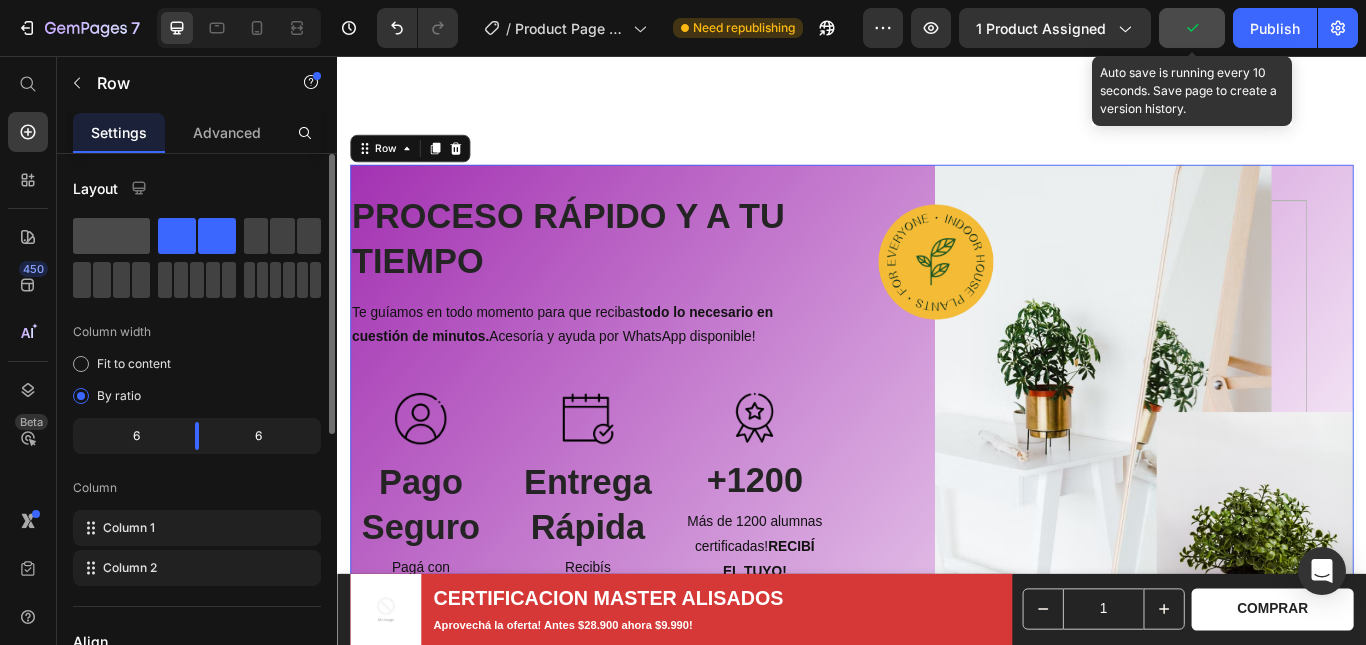 click 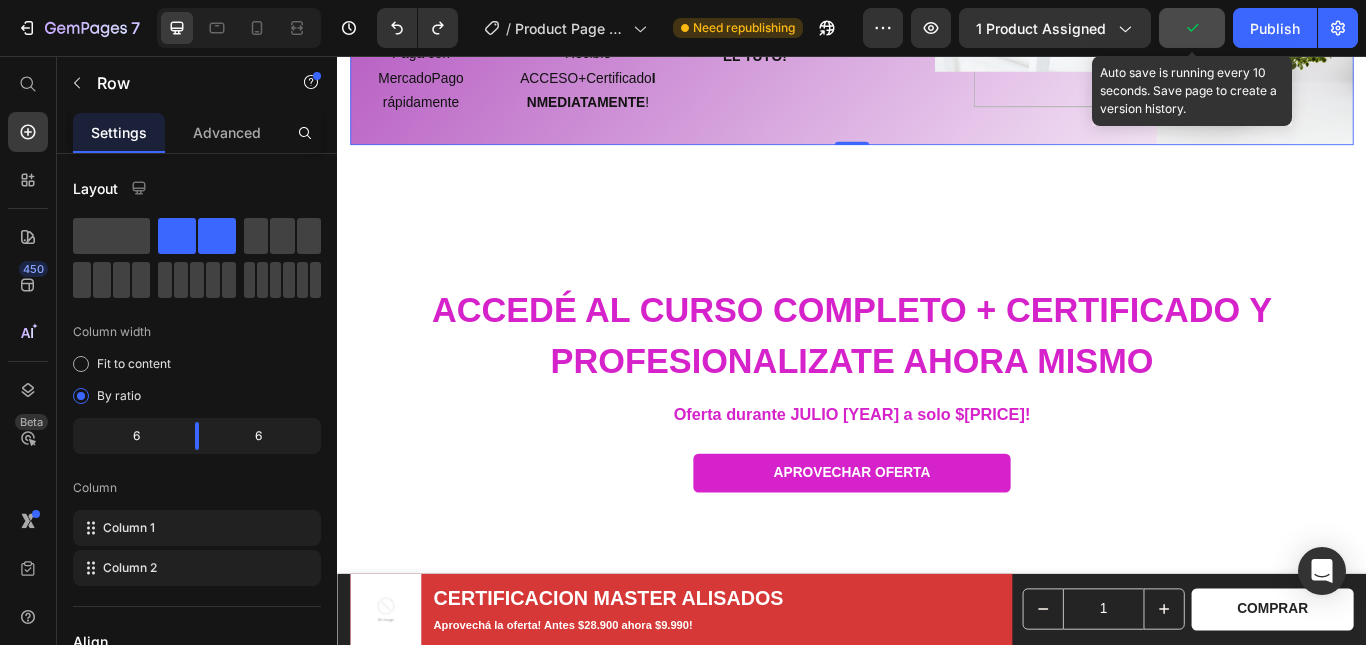 scroll, scrollTop: 3160, scrollLeft: 0, axis: vertical 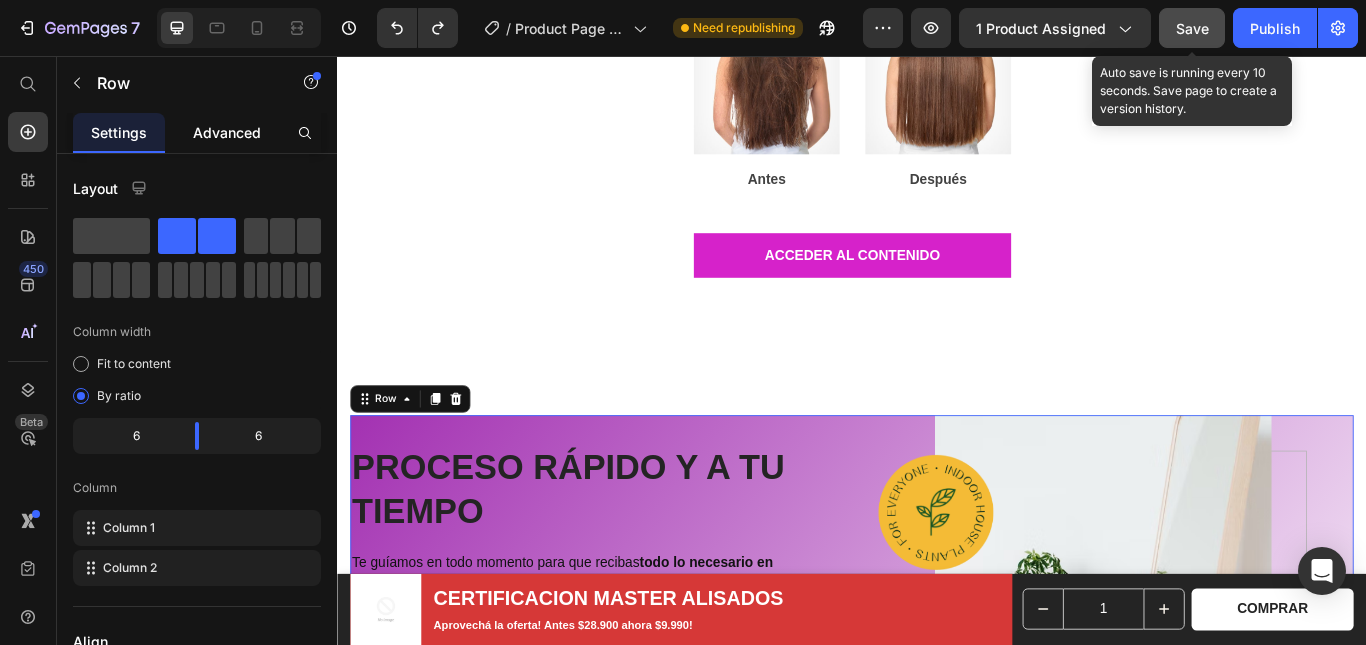 click on "Advanced" 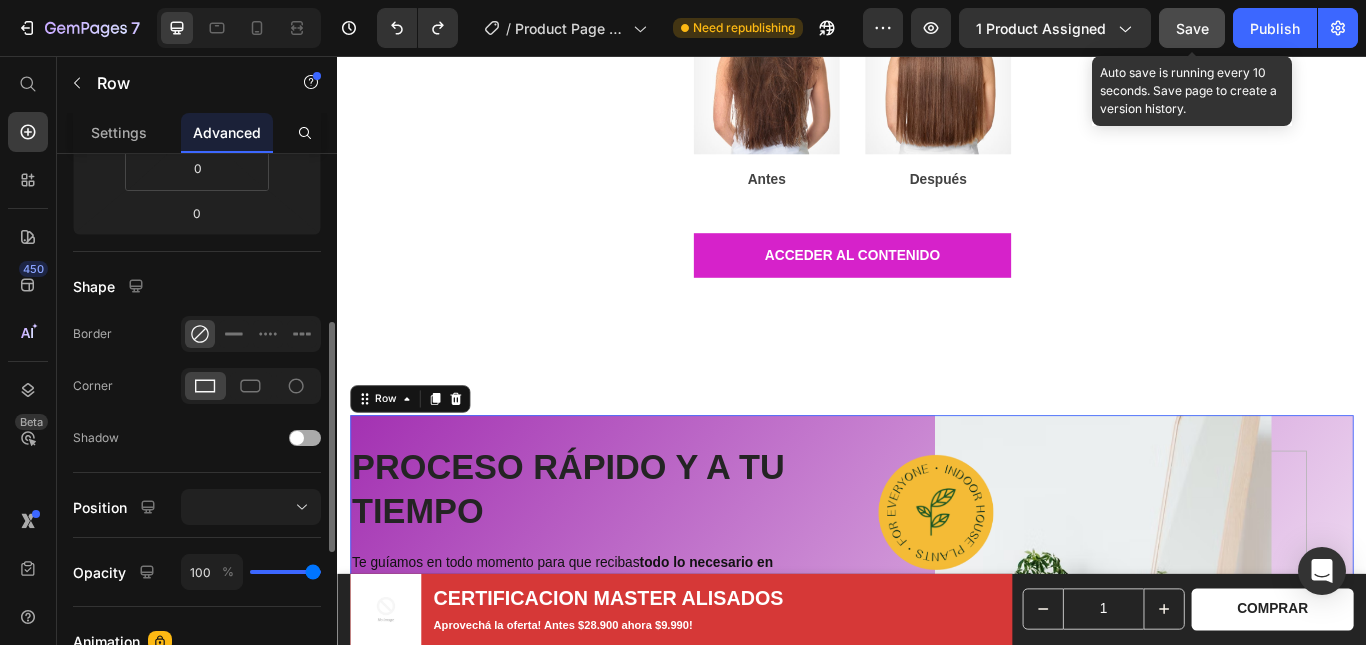 scroll, scrollTop: 500, scrollLeft: 0, axis: vertical 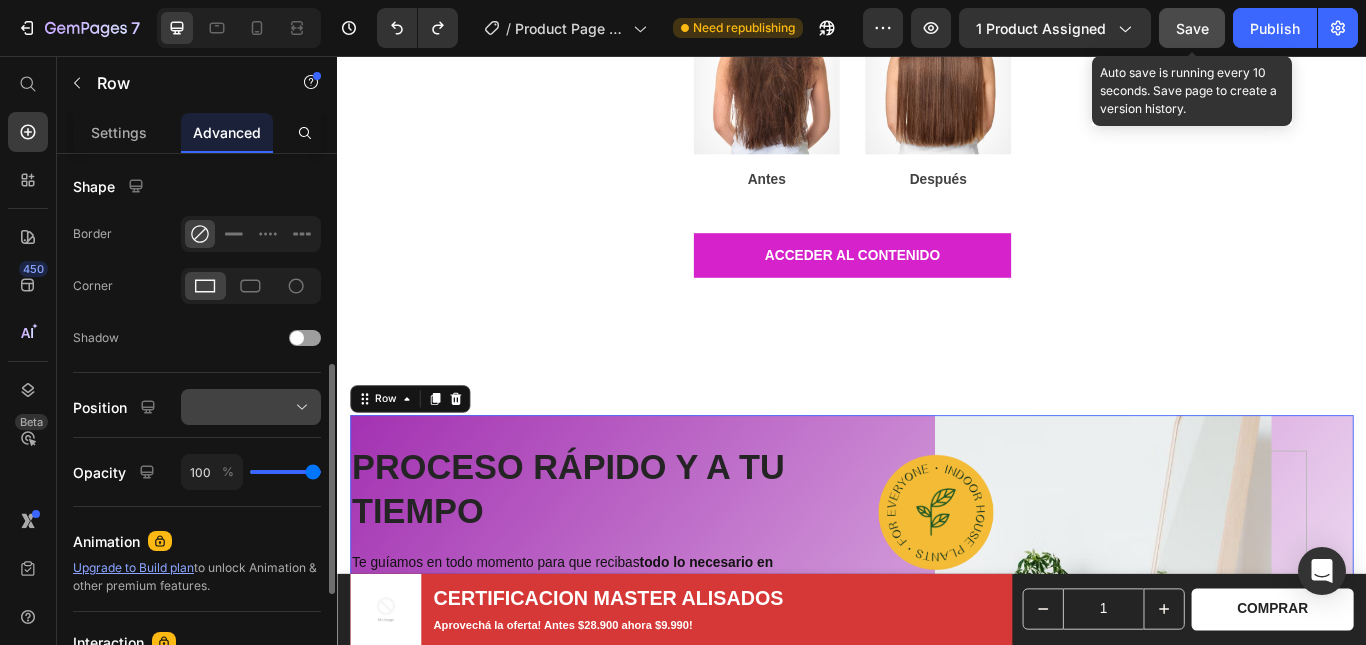 click at bounding box center [251, 407] 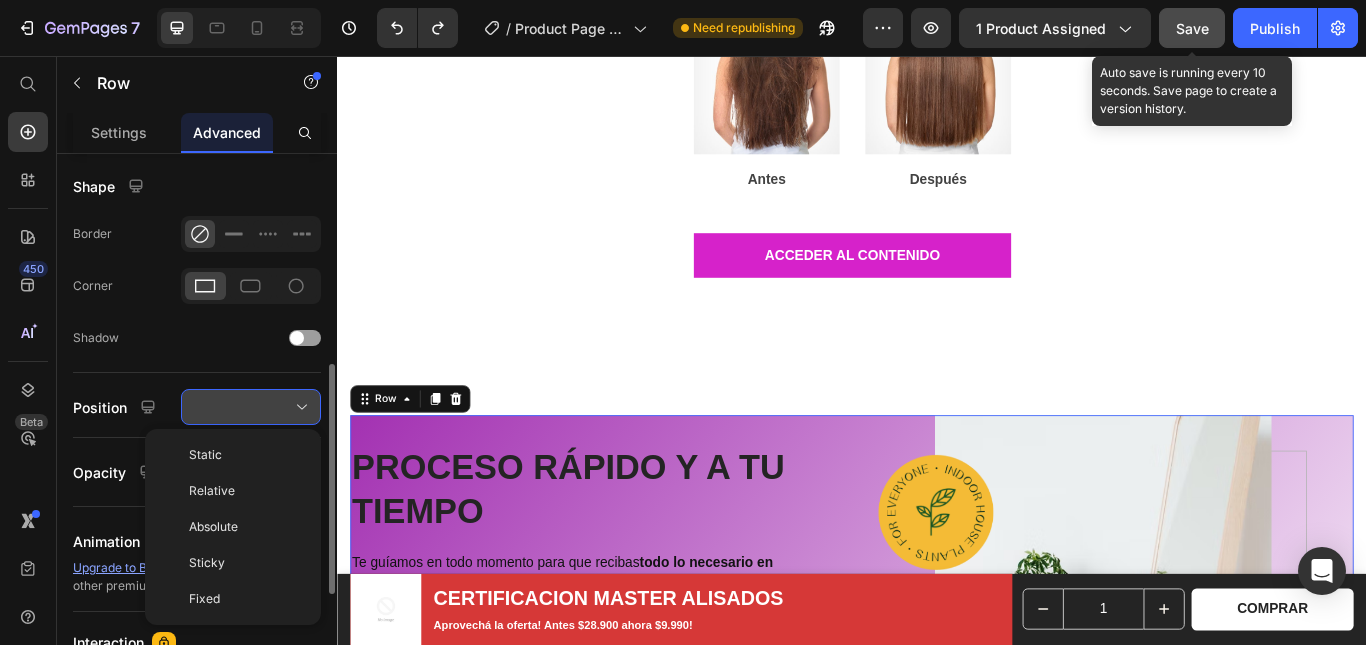 click at bounding box center [251, 407] 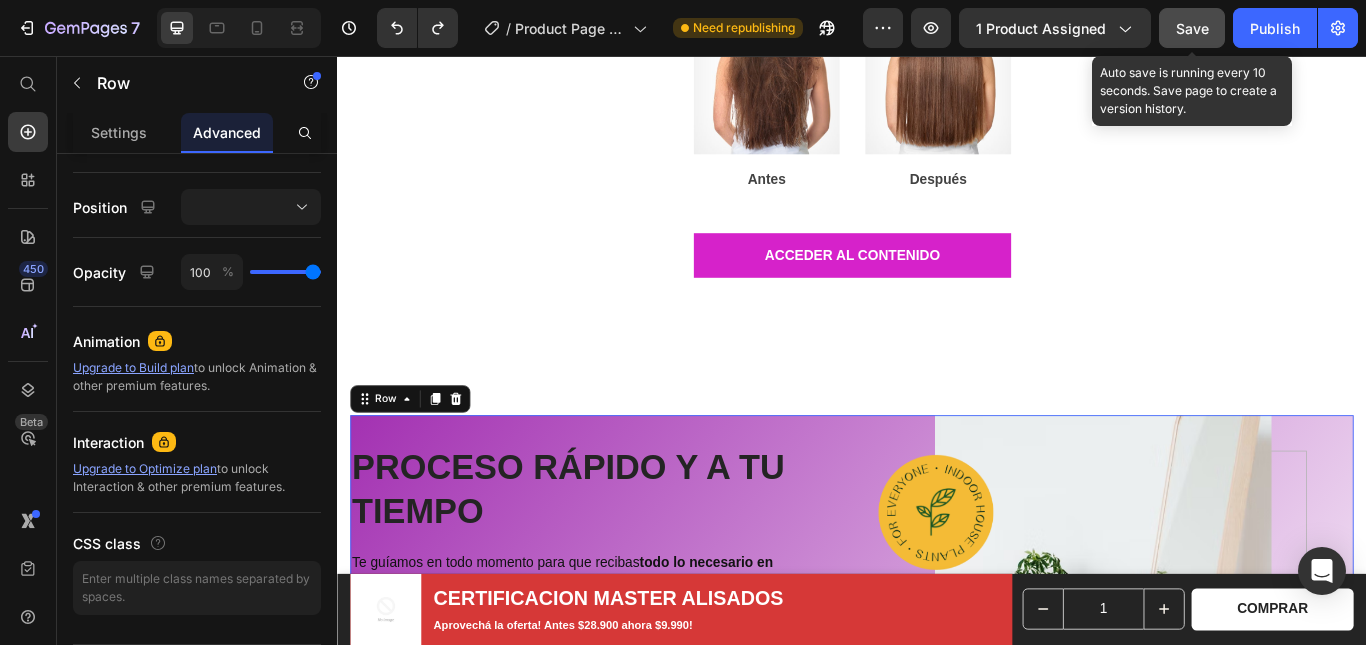scroll, scrollTop: 0, scrollLeft: 0, axis: both 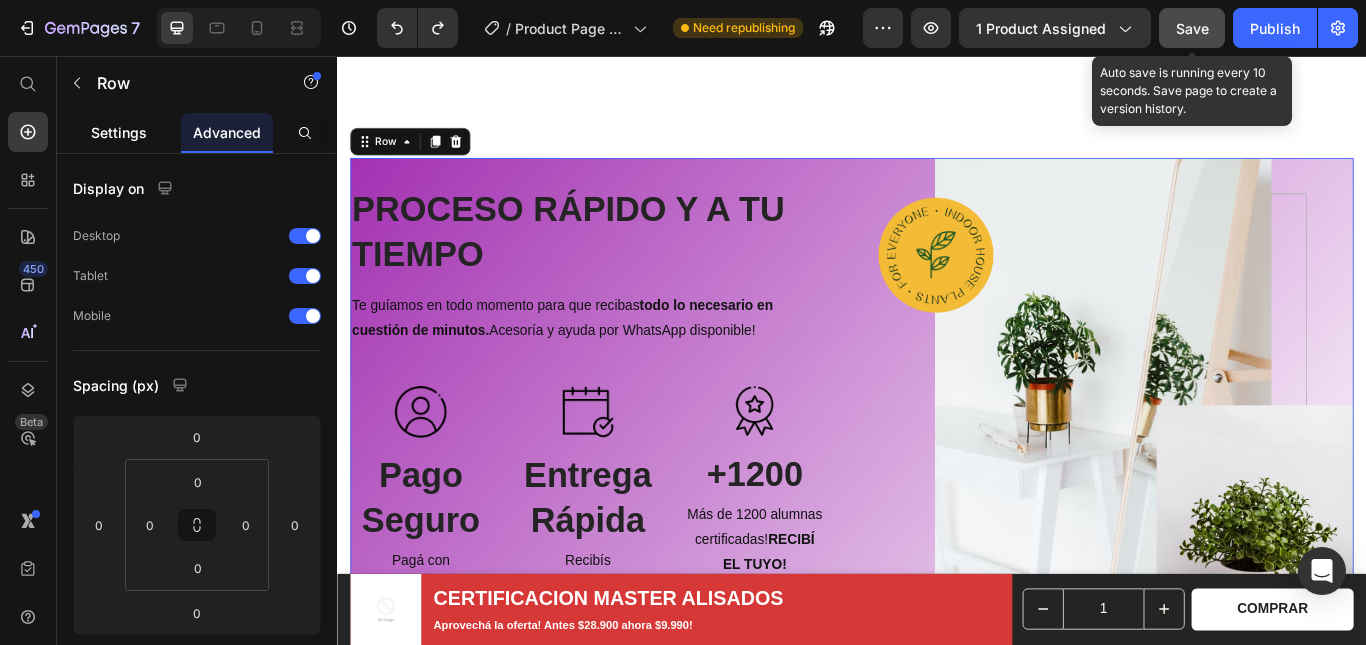 drag, startPoint x: 146, startPoint y: 135, endPoint x: 45, endPoint y: 256, distance: 157.61345 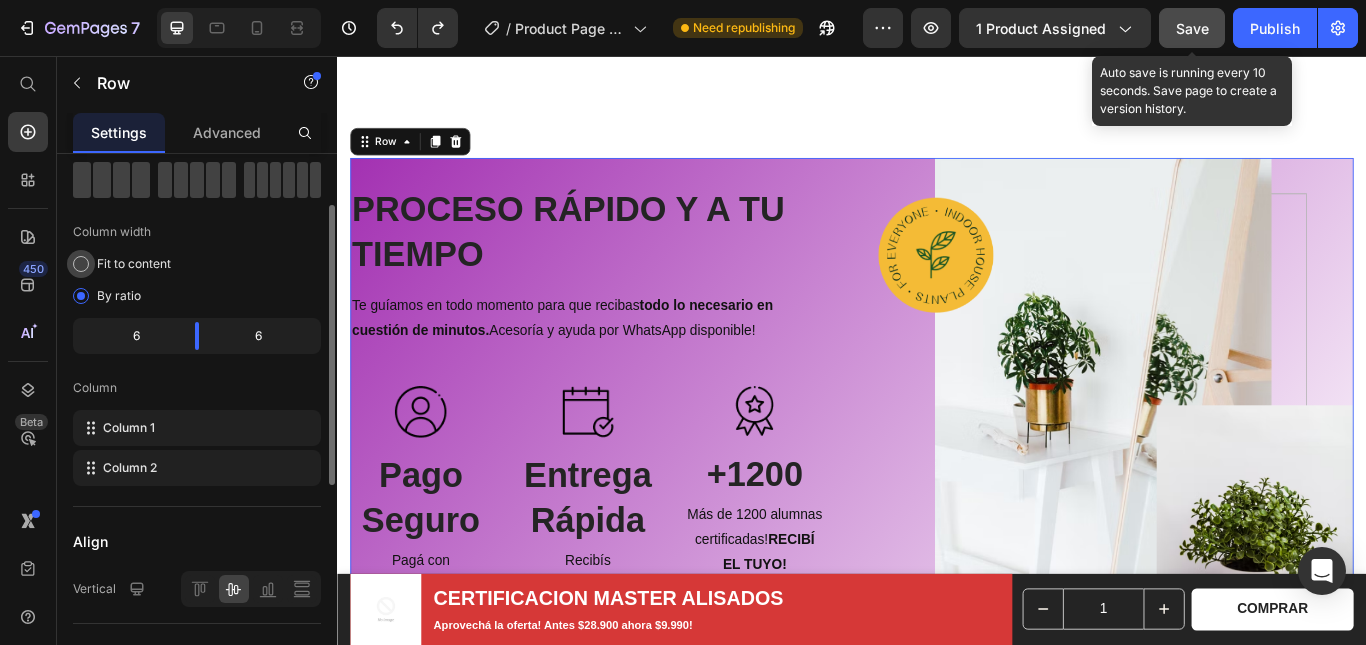 scroll, scrollTop: 300, scrollLeft: 0, axis: vertical 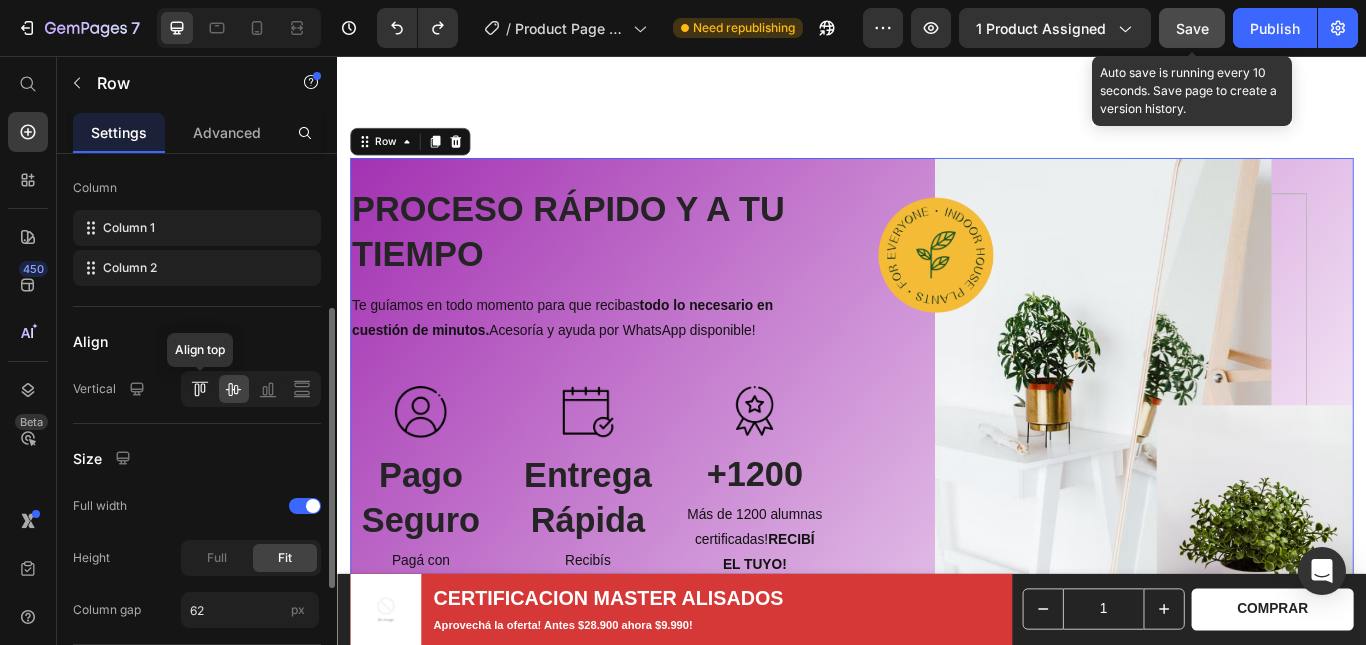 click 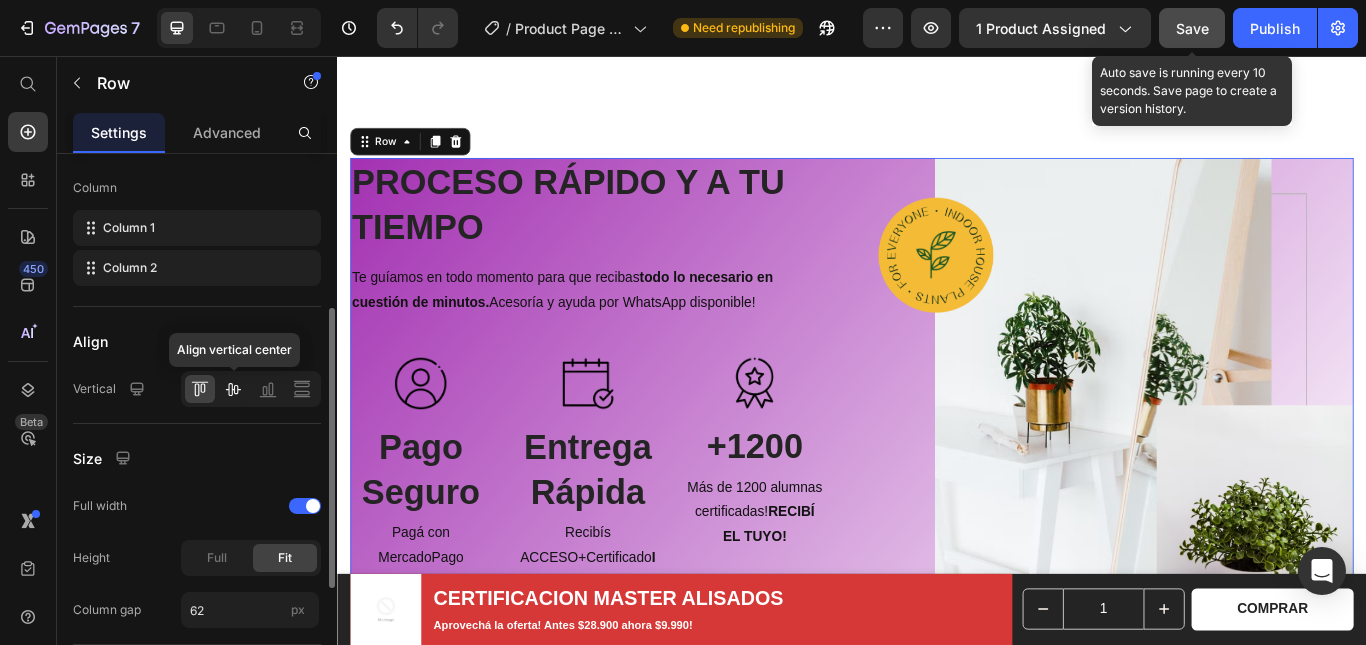 click 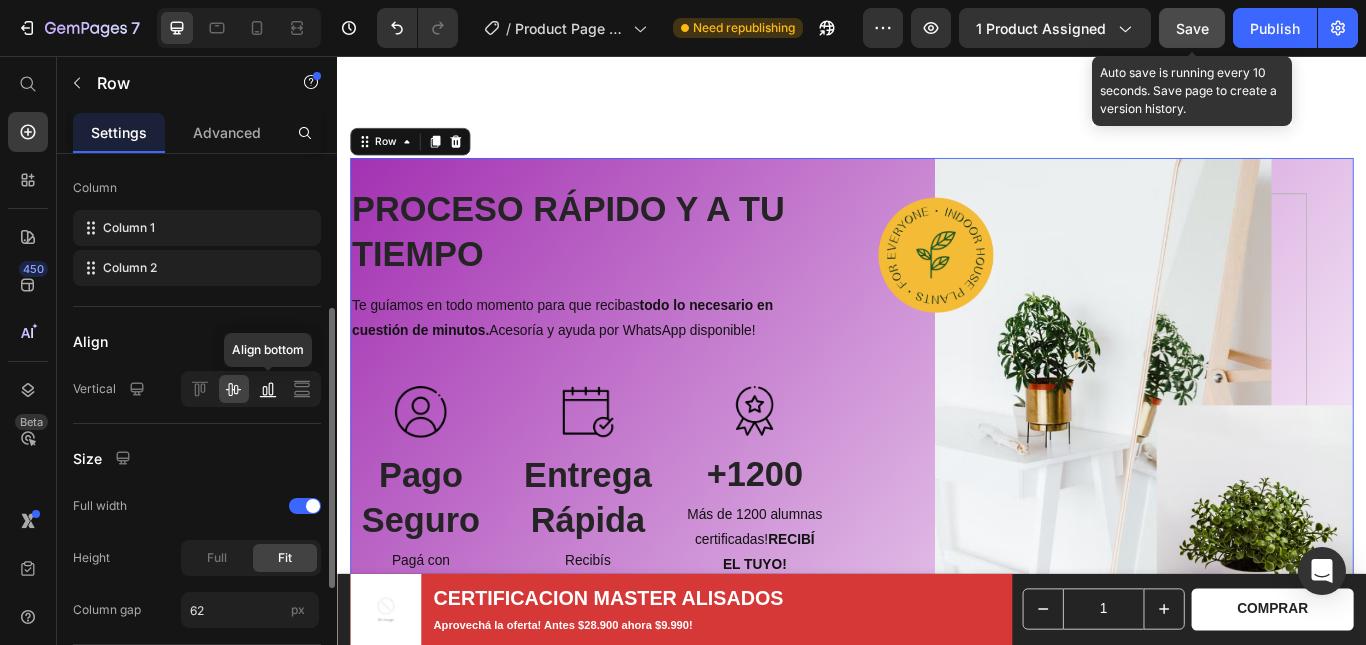 scroll, scrollTop: 400, scrollLeft: 0, axis: vertical 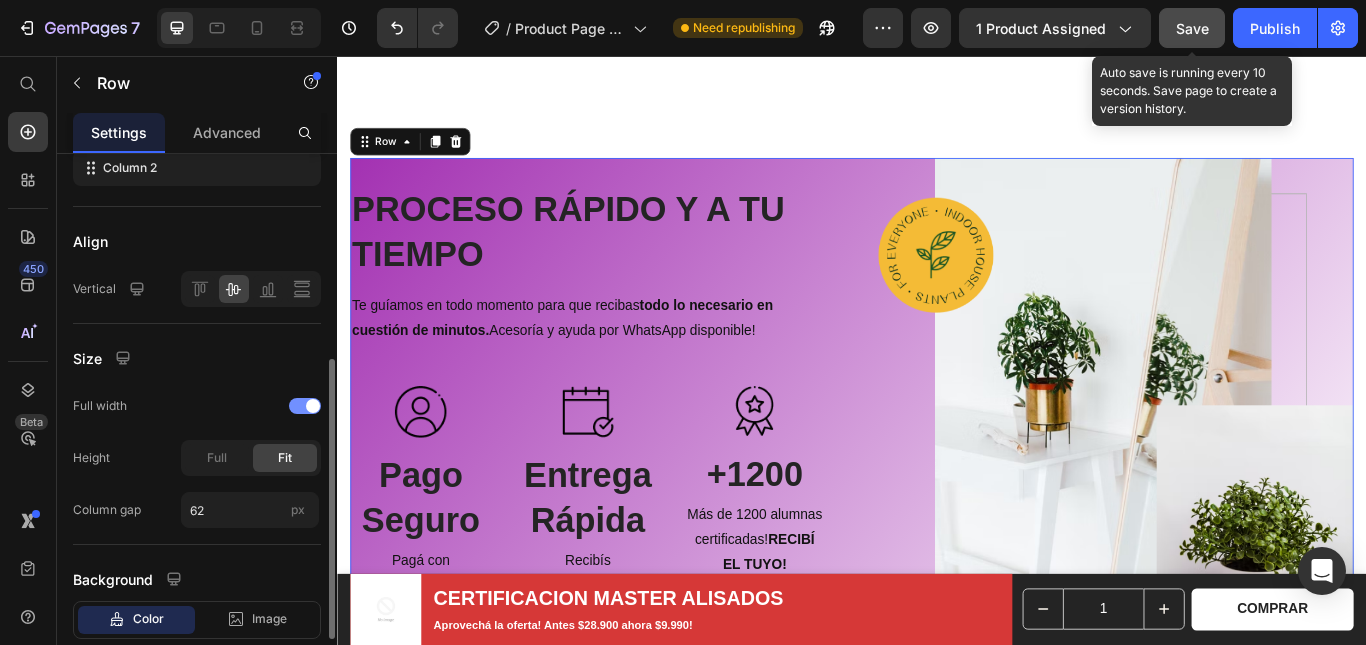 click at bounding box center (305, 406) 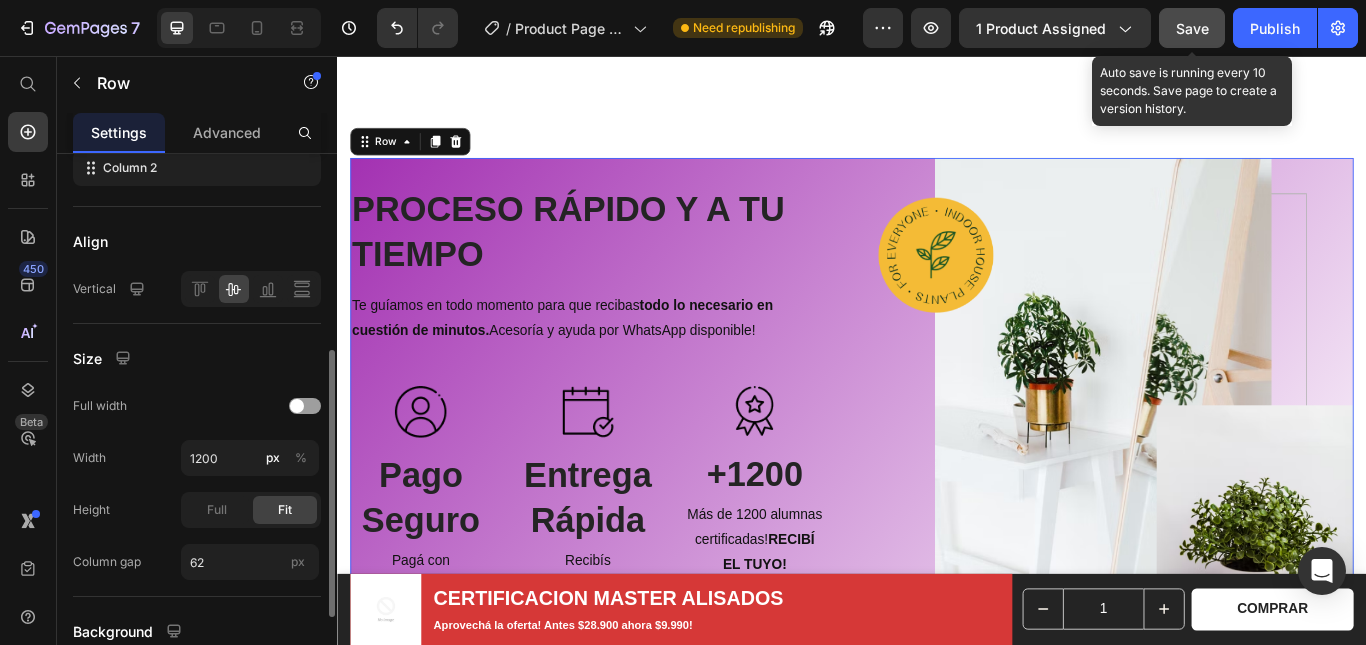 scroll, scrollTop: 500, scrollLeft: 0, axis: vertical 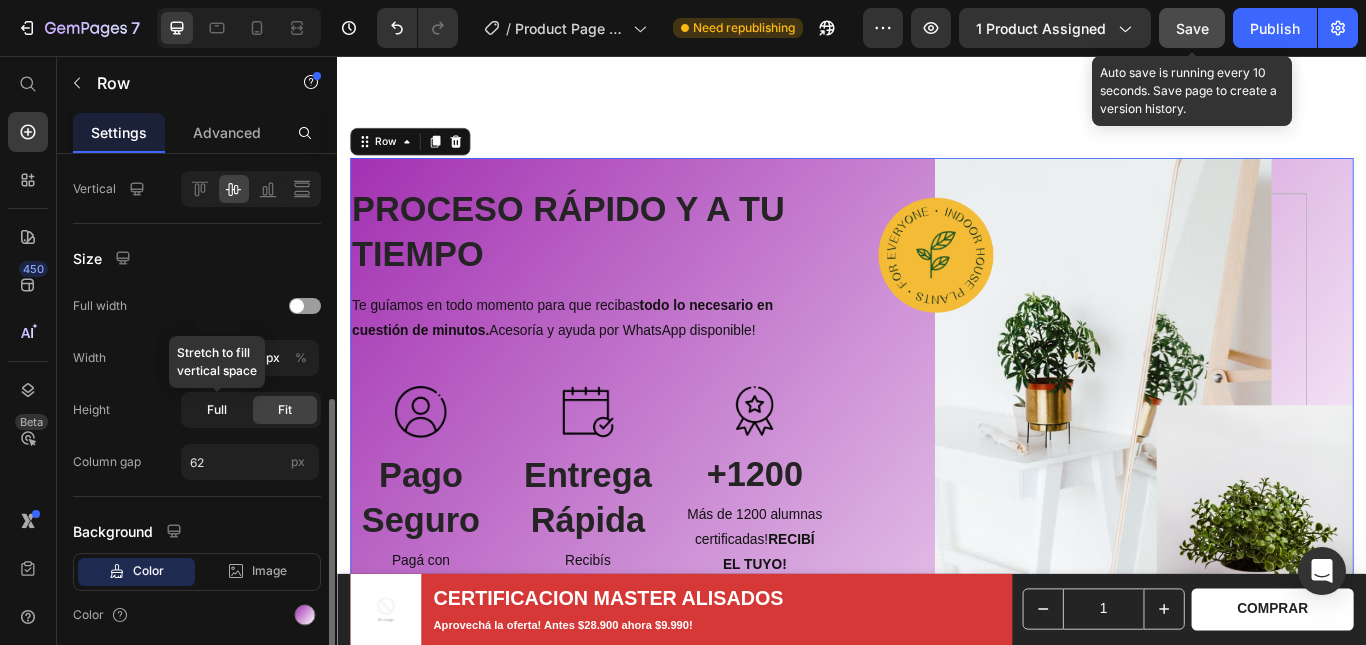 click on "Full" 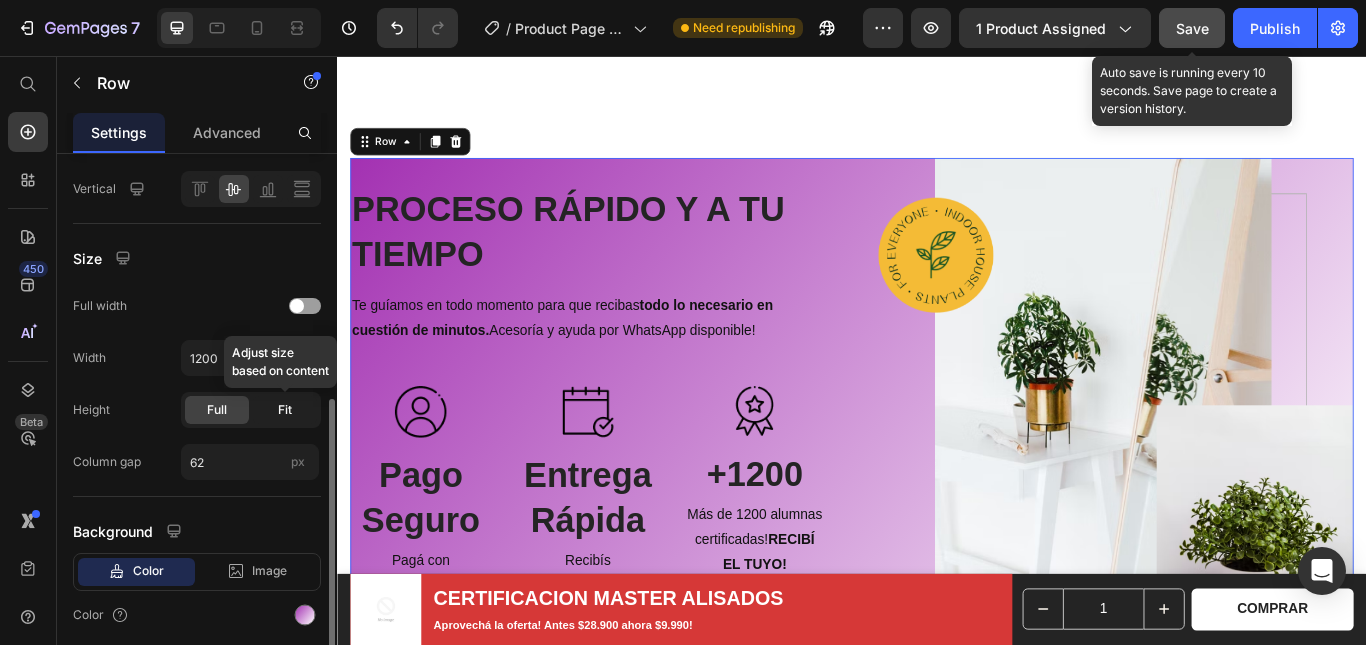 click on "Fit" 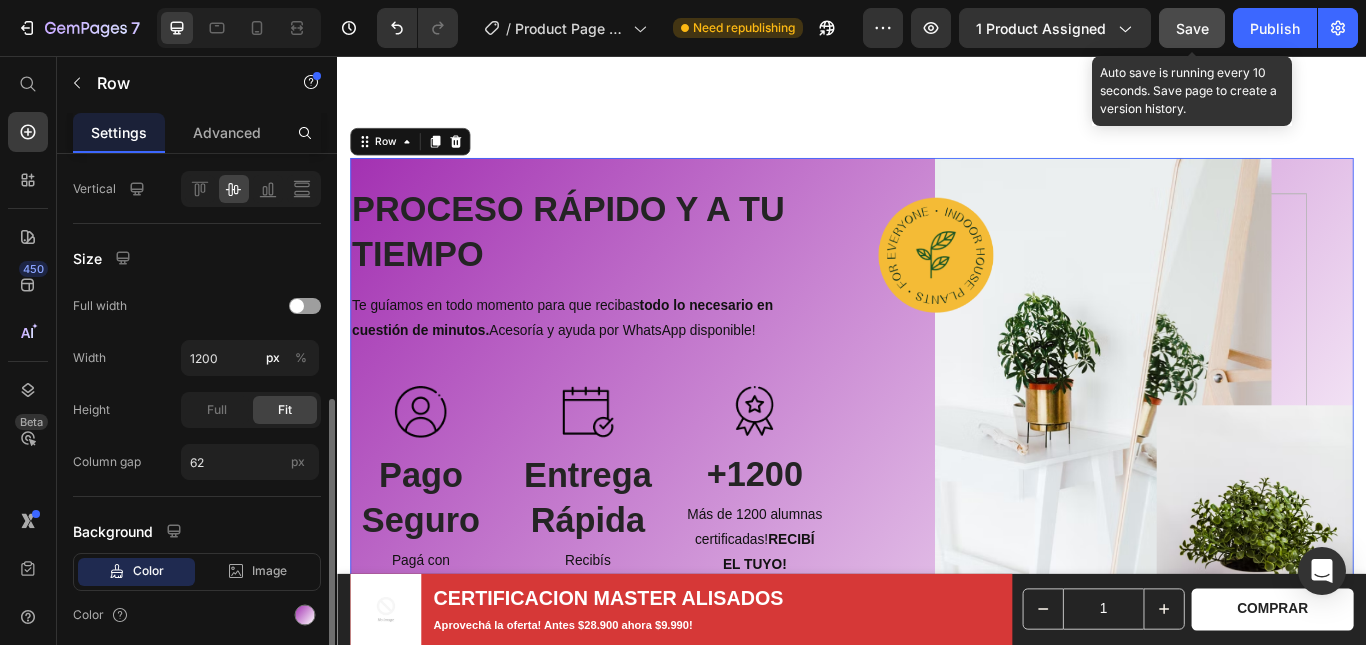scroll, scrollTop: 573, scrollLeft: 0, axis: vertical 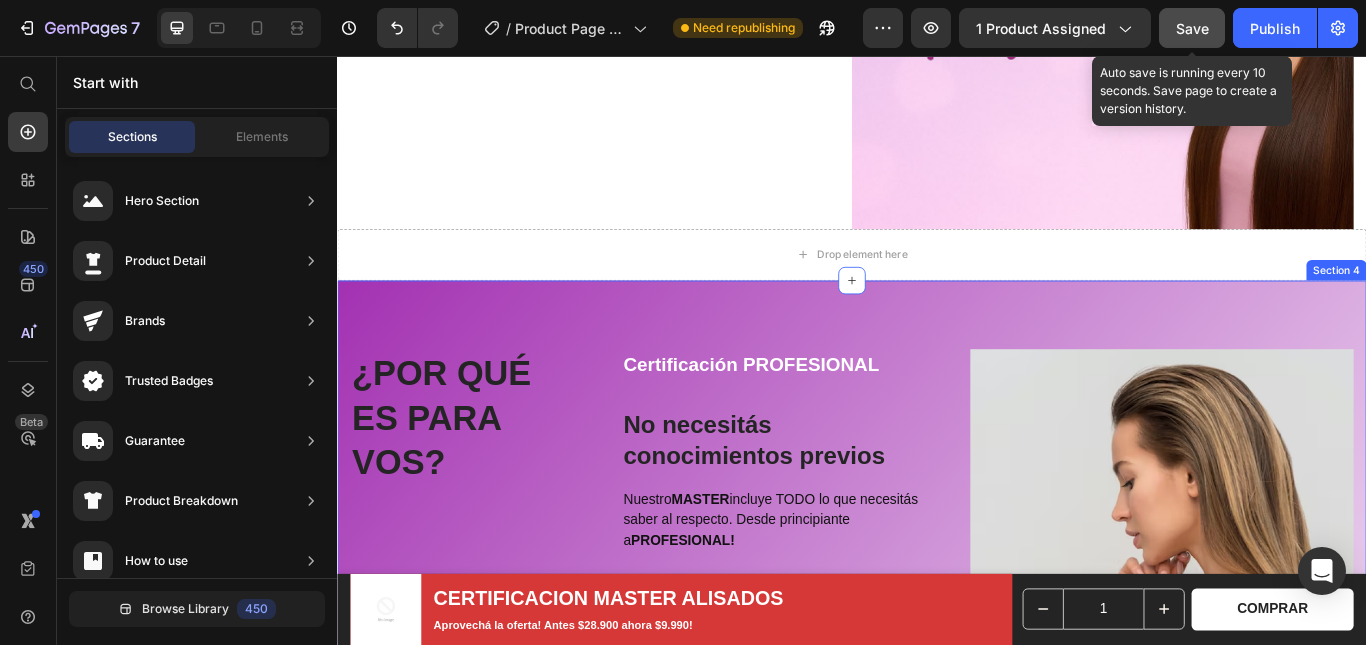 click on "¿POR QUÉ ES PARA VOS?" at bounding box center (486, 478) 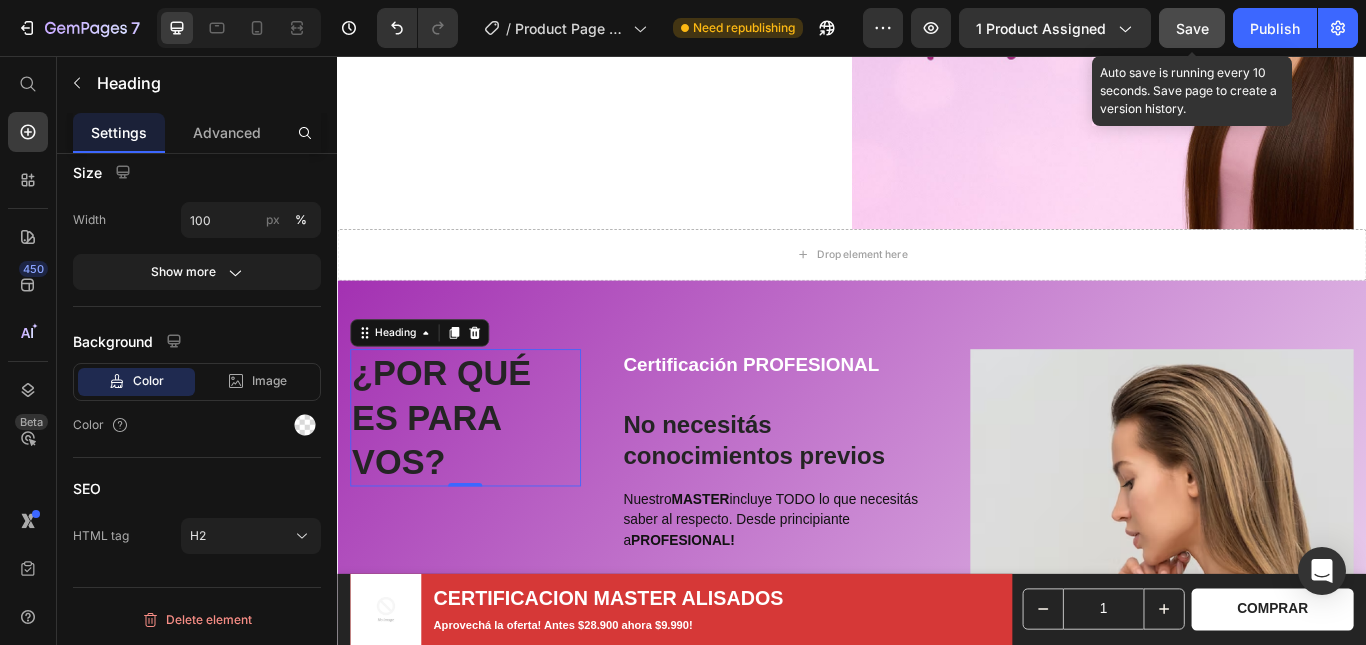 scroll, scrollTop: 0, scrollLeft: 0, axis: both 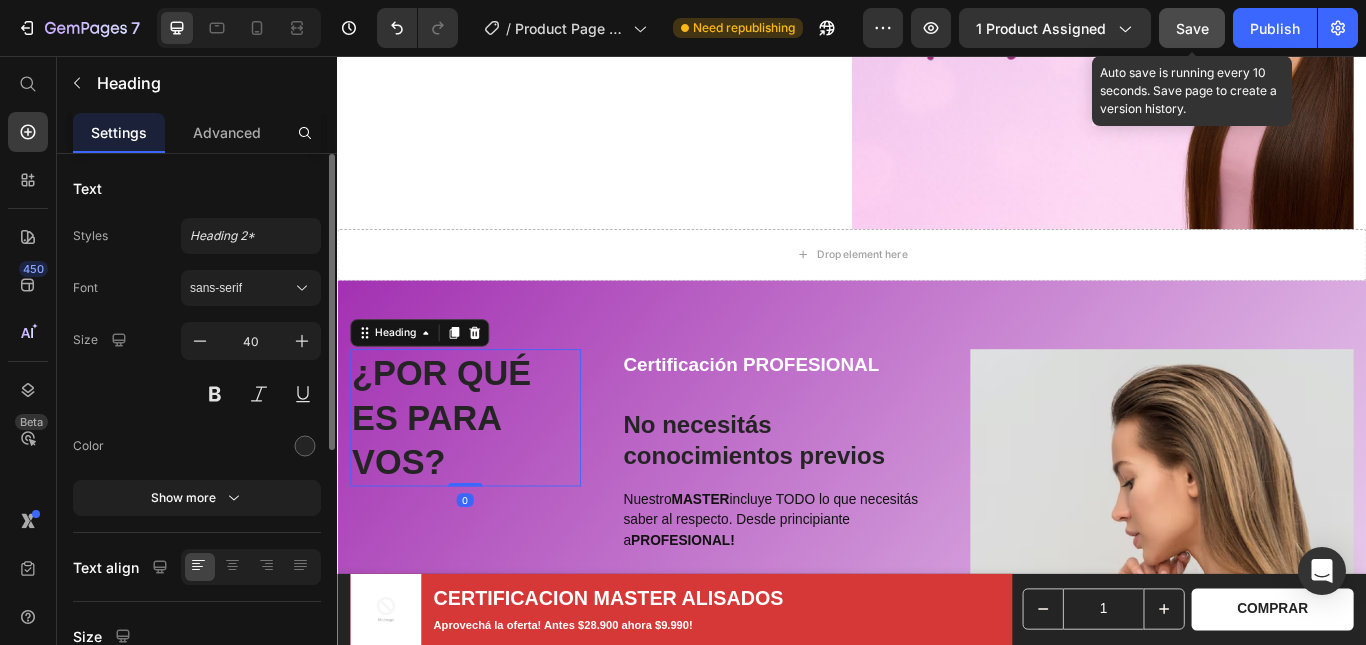 click on "¿POR QUÉ ES PARA VOS?" at bounding box center [486, 478] 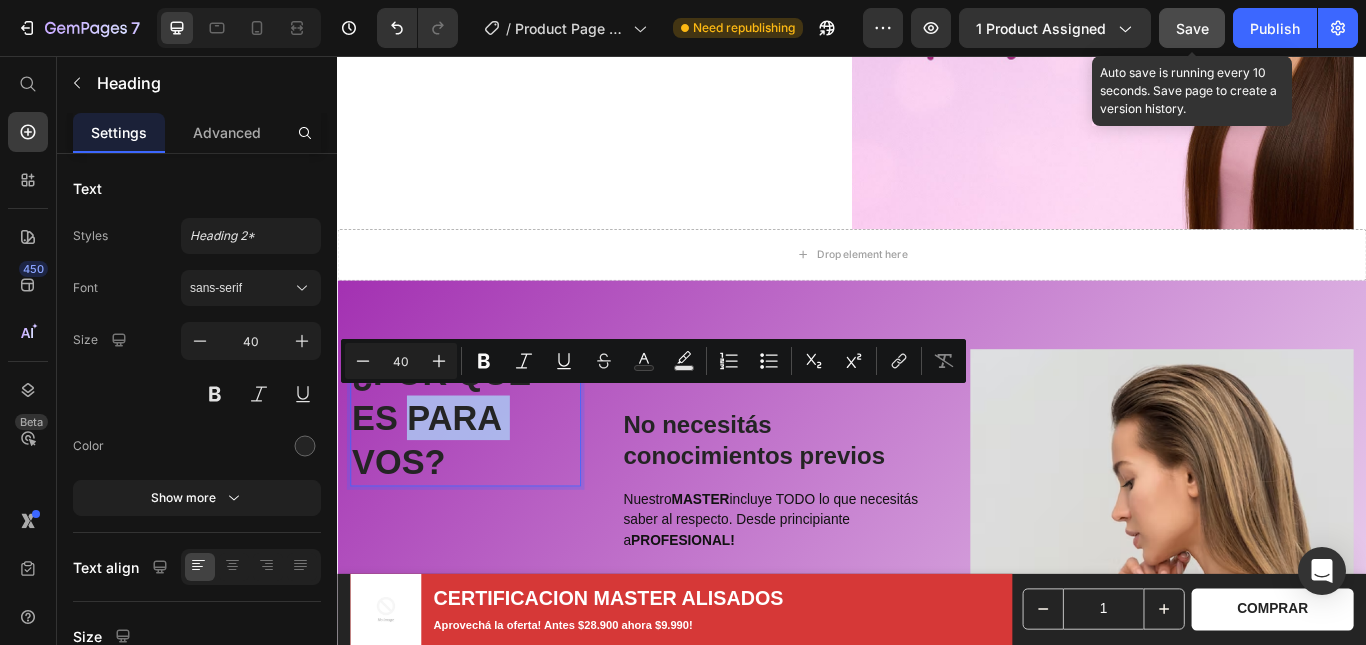 click on "¿POR QUÉ ES PARA VOS?" at bounding box center [486, 478] 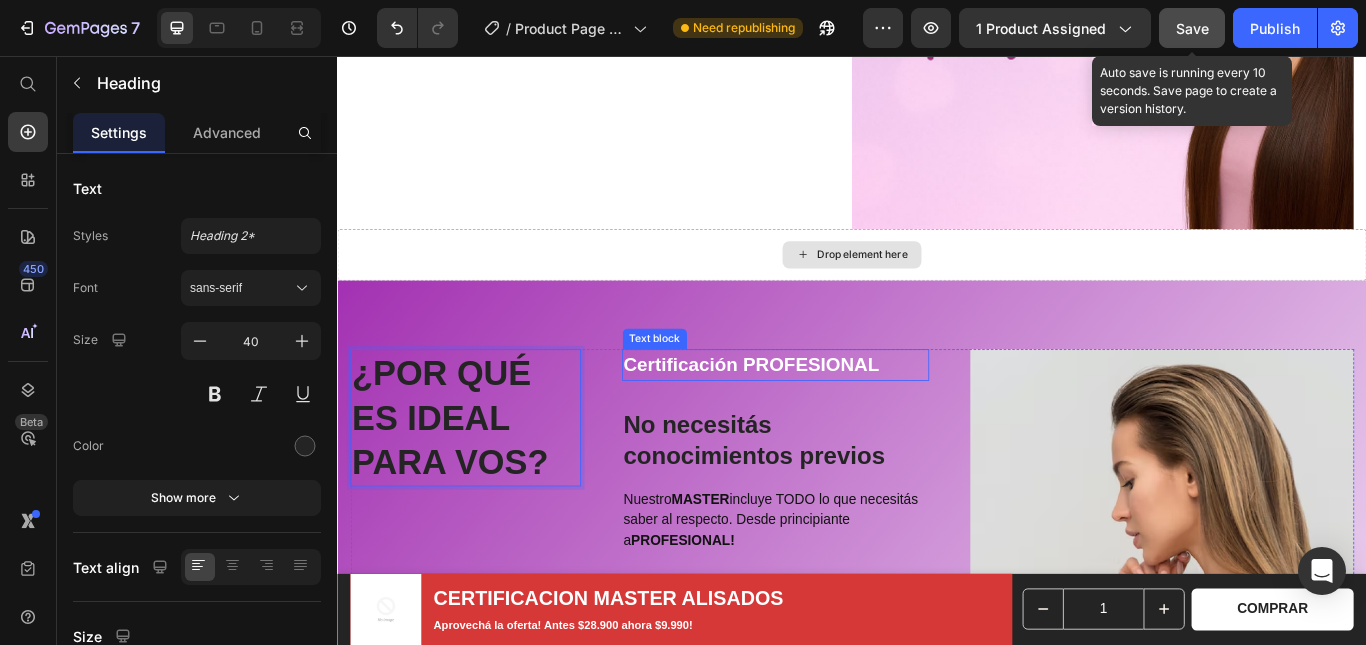 click on "Certificación PROFESIONAL" at bounding box center [848, 416] 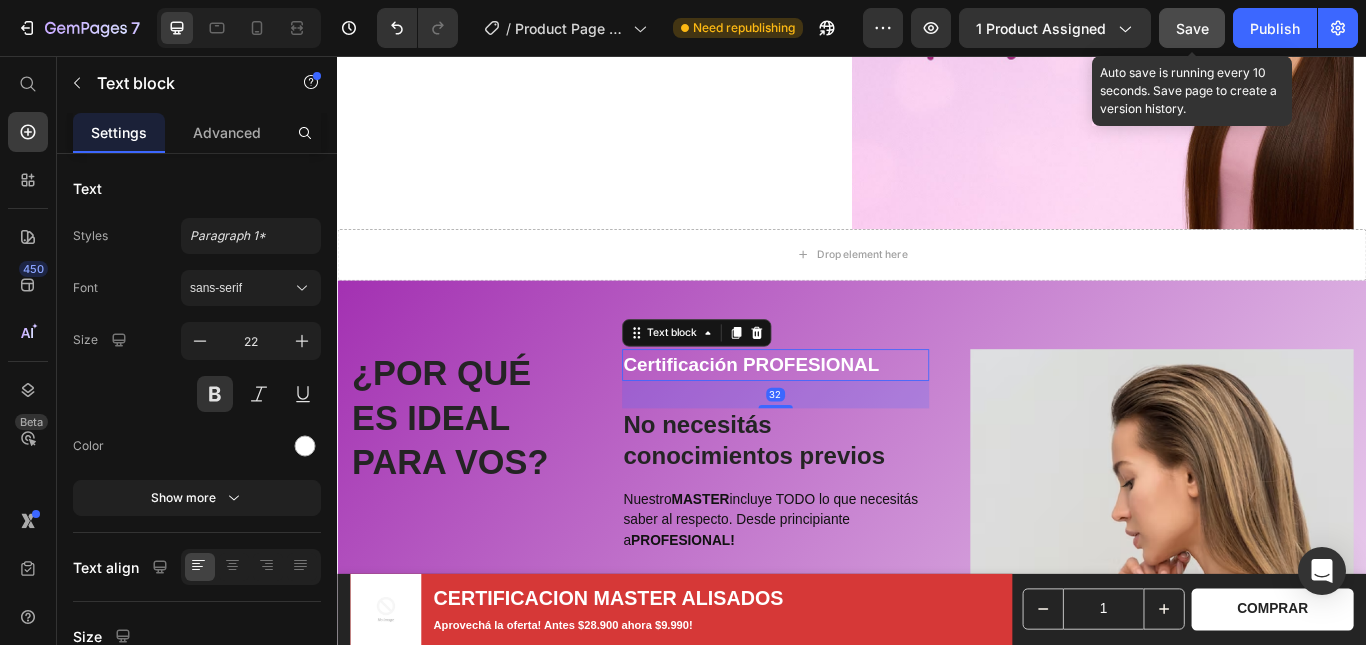 click on "Certificación PROFESIONAL" at bounding box center [848, 416] 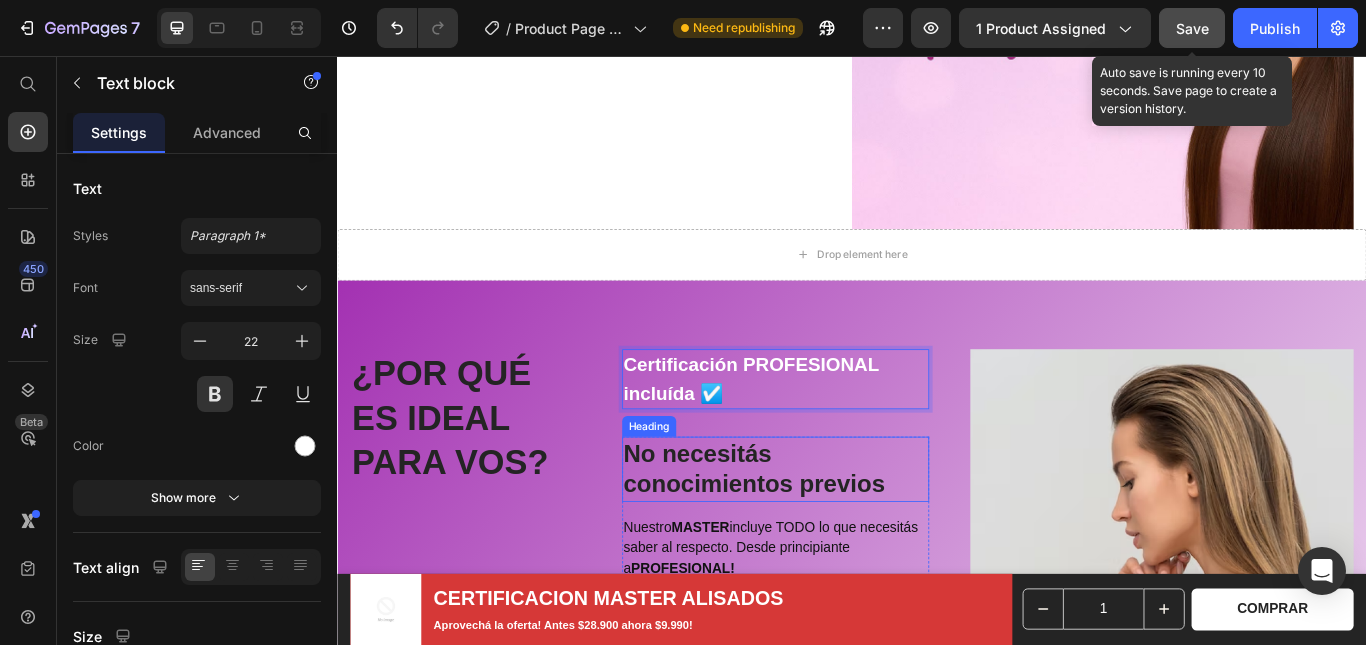 click on "Nuestro  MASTER  incluye TODO lo que necesitás saber al respecto. Desde principiante a  PROFESIONAL!" at bounding box center [848, 630] 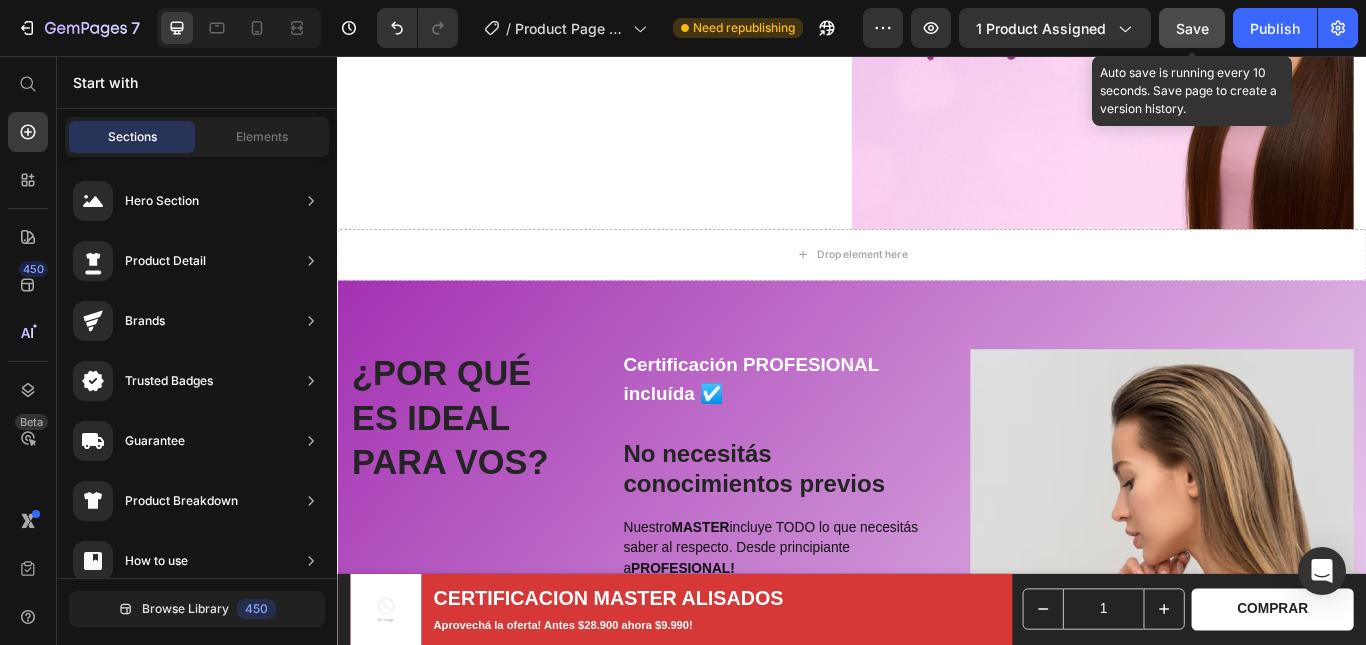 scroll, scrollTop: 1430, scrollLeft: 0, axis: vertical 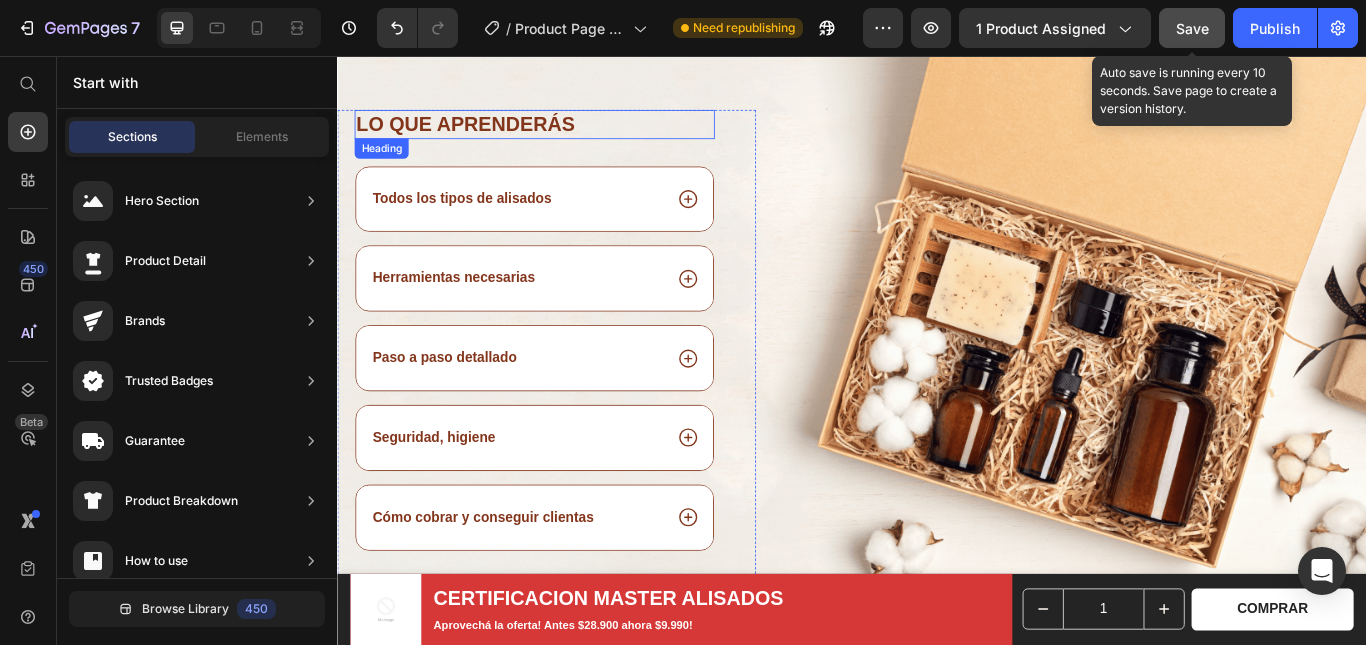 click on "LO QUE APRENDERÁS" at bounding box center [567, 136] 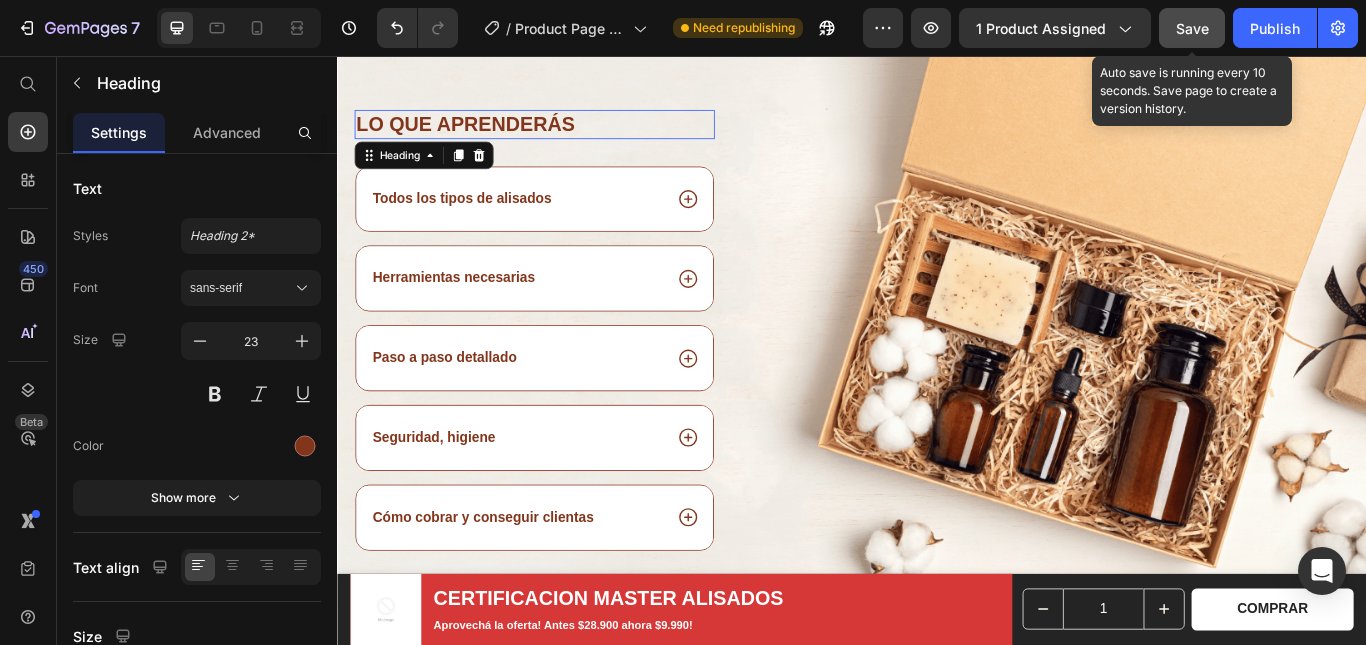 click on "LO QUE APRENDERÁS" at bounding box center [567, 136] 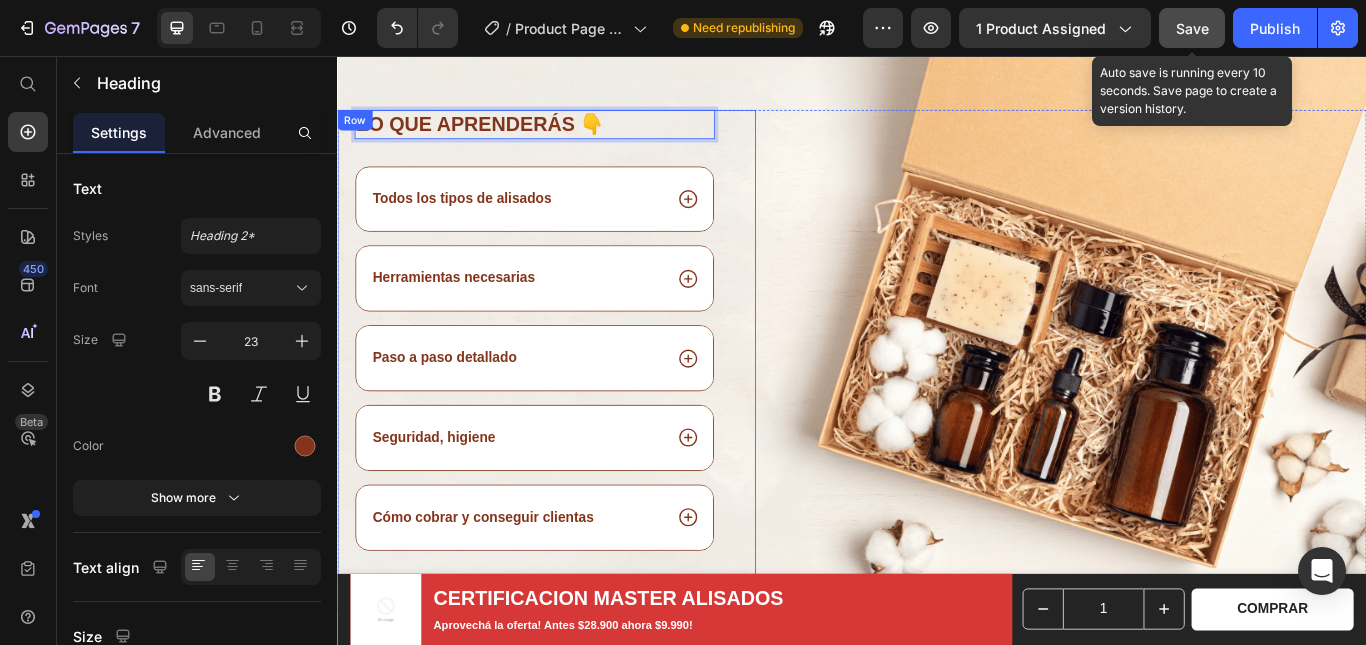 scroll, scrollTop: 2185, scrollLeft: 0, axis: vertical 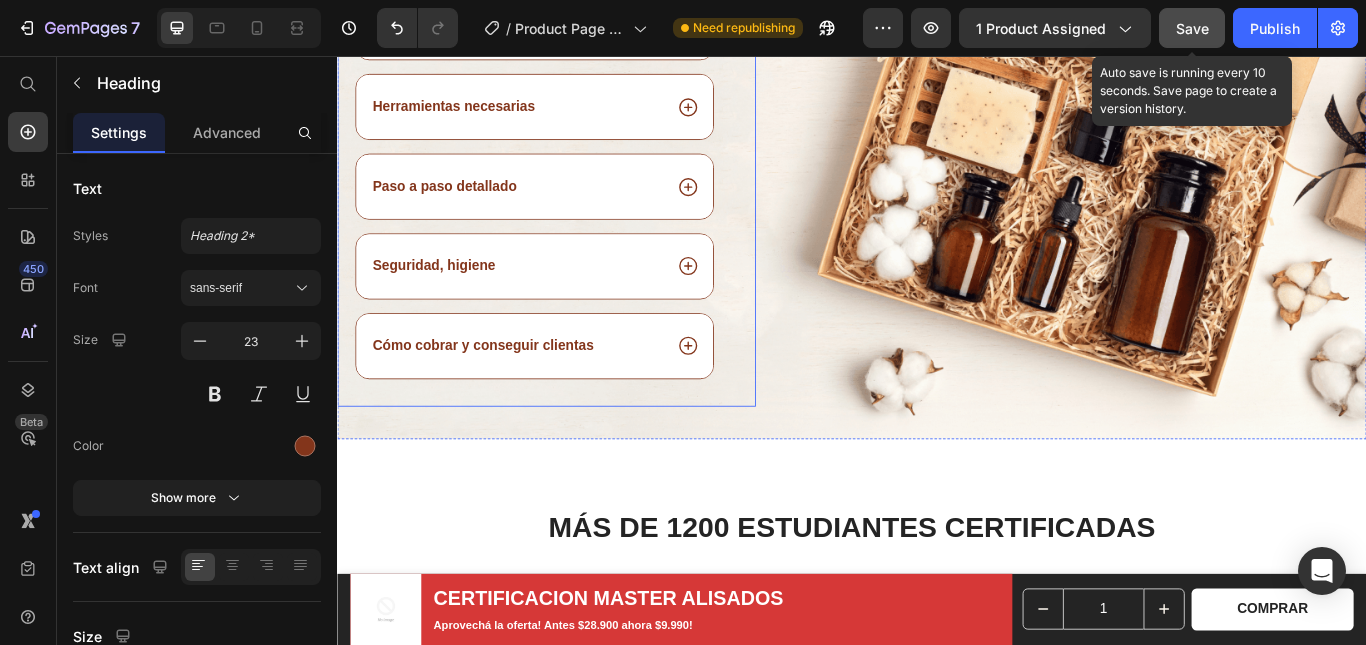 click on "MÁS DE 1200 ESTUDIANTES CERTIFICADAS" at bounding box center (937, 606) 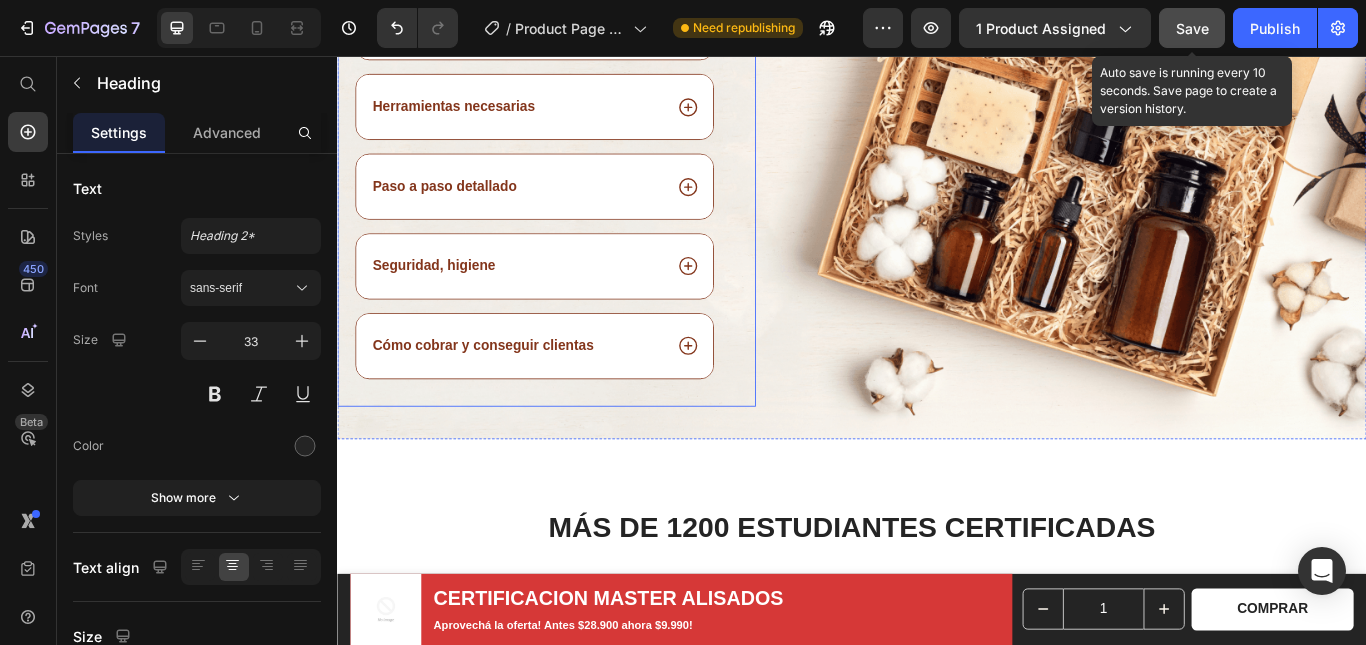 click on "MÁS DE 1200 ESTUDIANTES CERTIFICADAS" at bounding box center [937, 606] 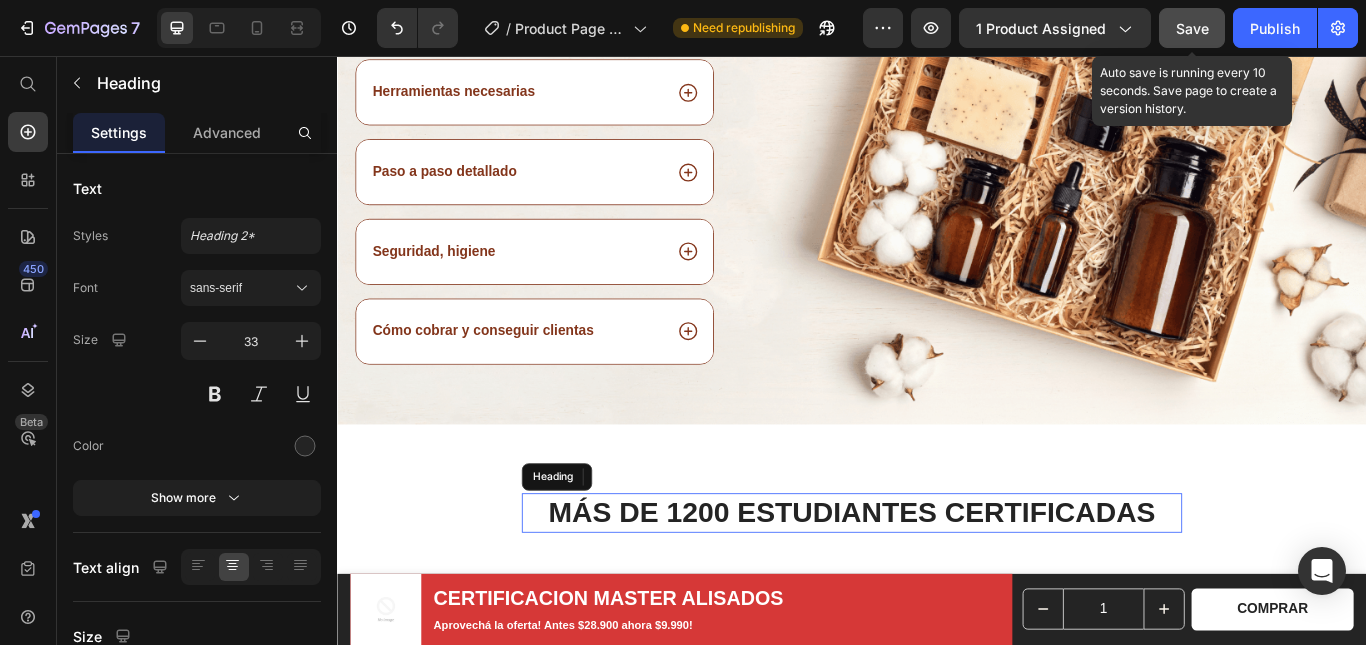 click on "MÁS DE 1200 ESTUDIANTES CERTIFICADAS" at bounding box center [937, 589] 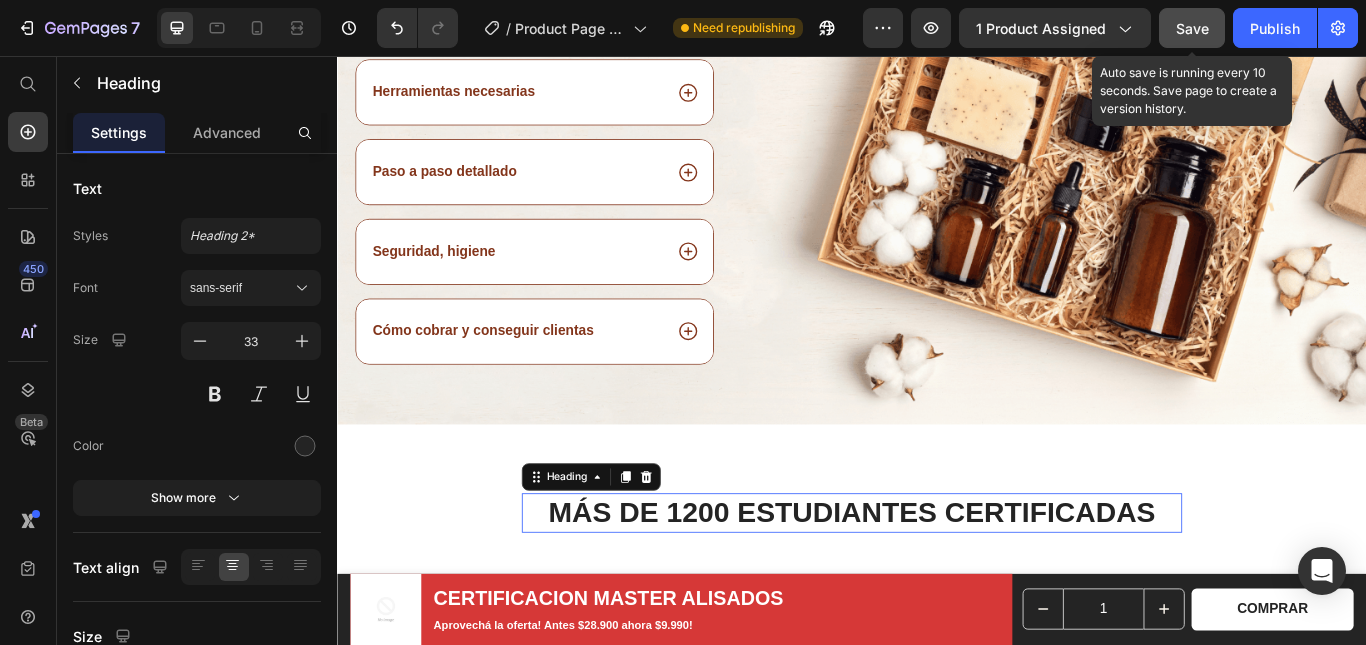 scroll, scrollTop: 2485, scrollLeft: 0, axis: vertical 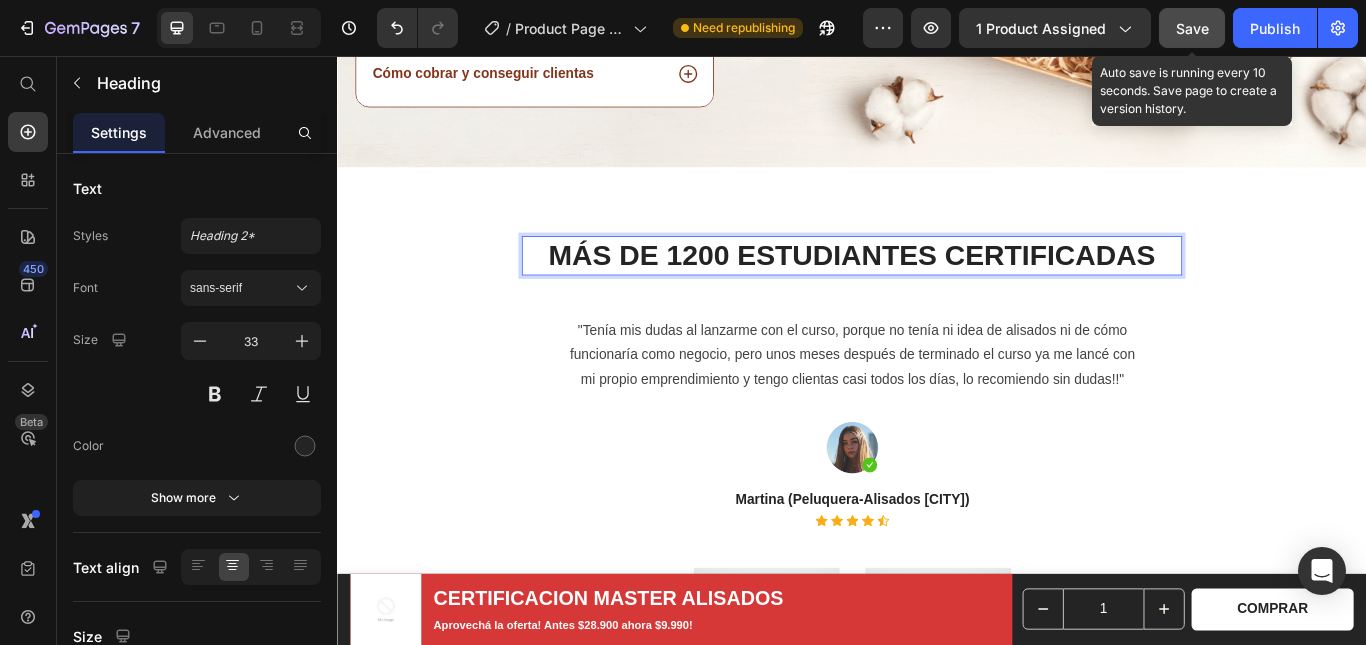 click on "MÁS DE 1200 ESTUDIANTES CERTIFICADAS" at bounding box center (937, 289) 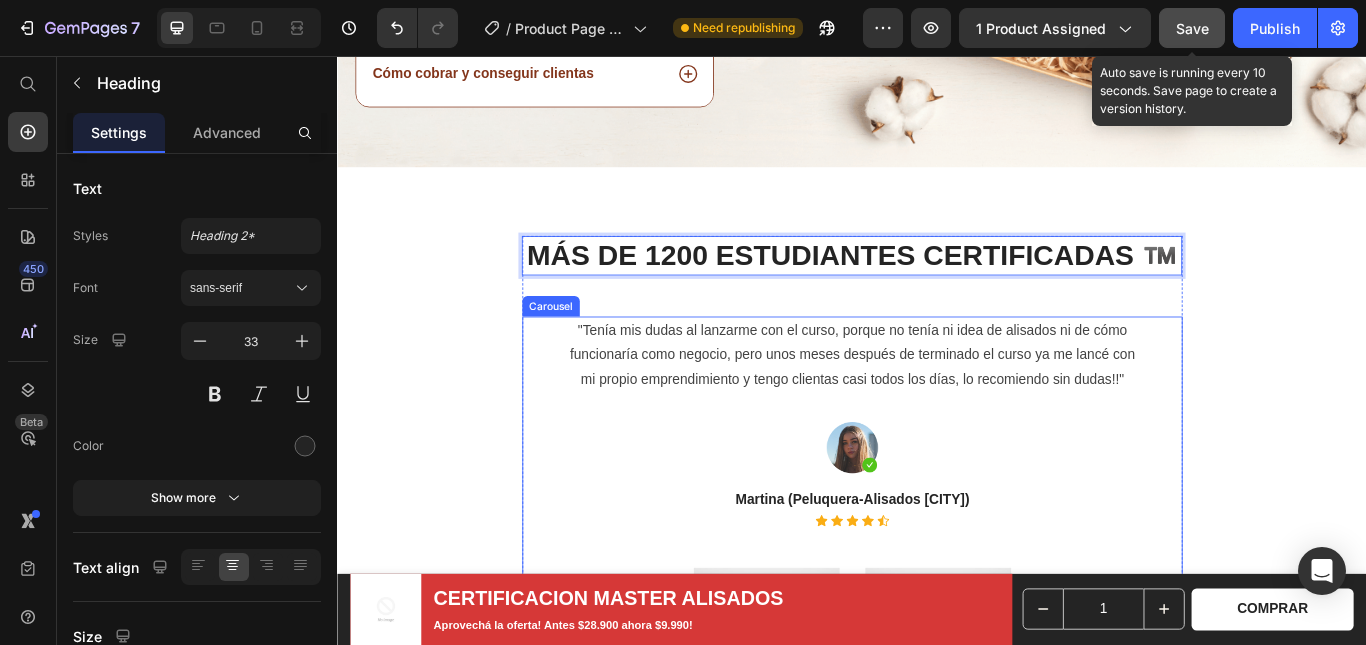 click on "MÁS DE 1200 ESTUDIANTES CERTIFICADAS ™️ Heading   48 "Tenía mis dudas al lanzarme con el curso, porque no tenía ni idea de alisados ni de cómo funcionaría como negocio, pero unos meses después de terminado el curso ya me lancé con mi propio emprendimiento y tengo clientas casi todos los días, lo recomiendo sin dudas!!" Text block Image Martina (Peluquera-Alisados [CITY]) Text block                Icon                Icon                Icon                Icon
Icon Icon List Hoz Image Antes Text block Image Después Text block Row ACCEDER AL CONTENIDO Button "Me pareció espectacular la ayuda para conseguir clientas, ya sabía algo de alisados y gracias al curso aprendí a venderme mejor, sin dudas vale la pena por el precio. Muchas gracias" Text block Image Micaela Alisados ([CITY]) Text block                Icon                Icon                Icon                Icon
Icon Icon List Hoz Image Before Text block Image After Text block Row OFERTA SOLO $[PRICE] Row" at bounding box center (937, 644) 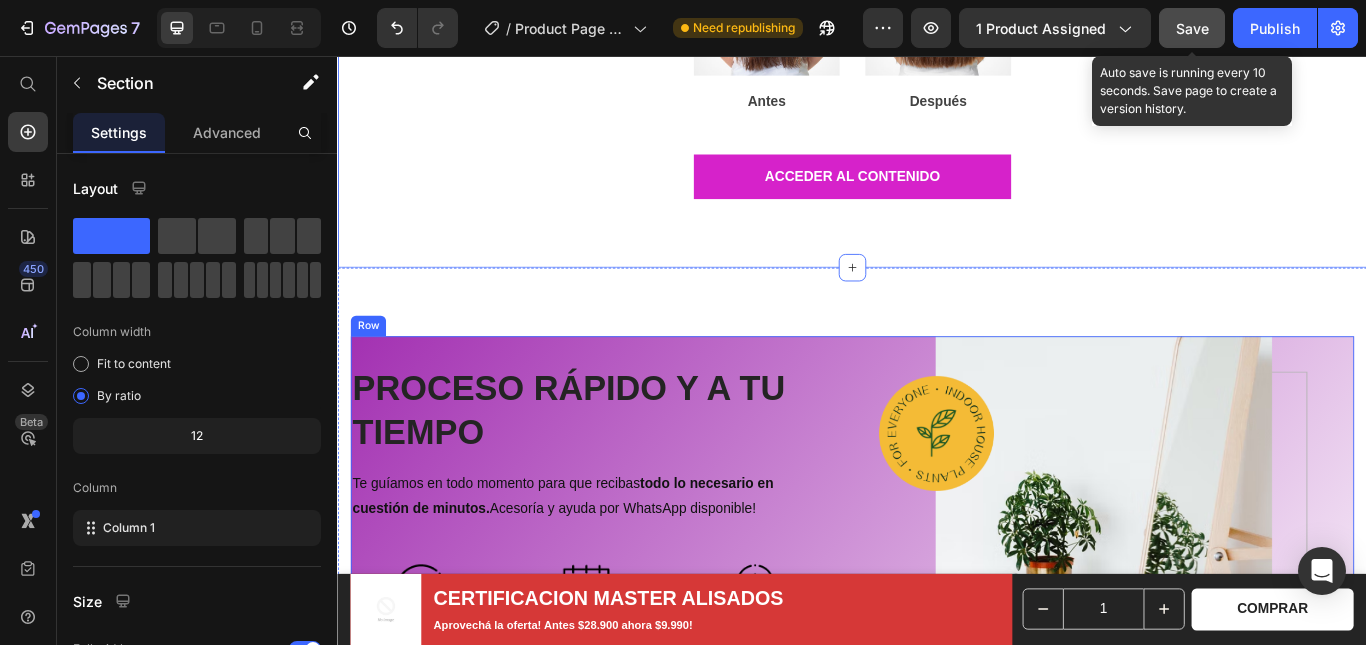 scroll, scrollTop: 3385, scrollLeft: 0, axis: vertical 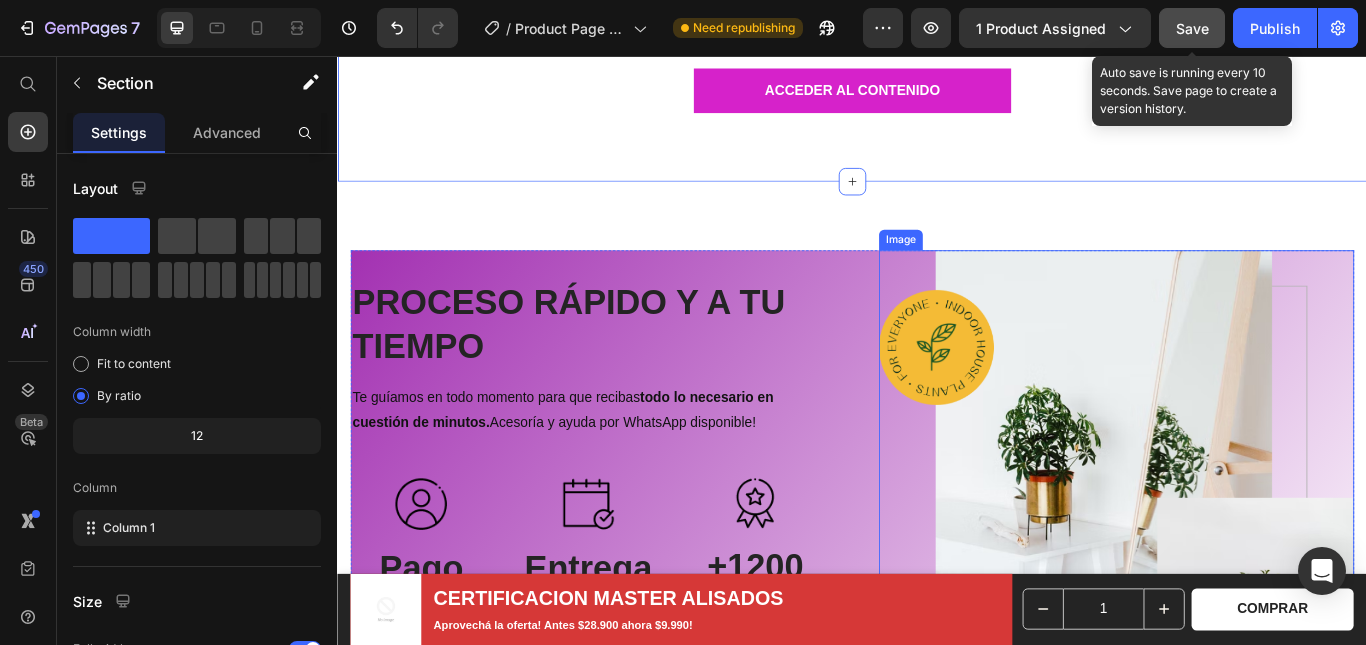 click at bounding box center [1245, 571] 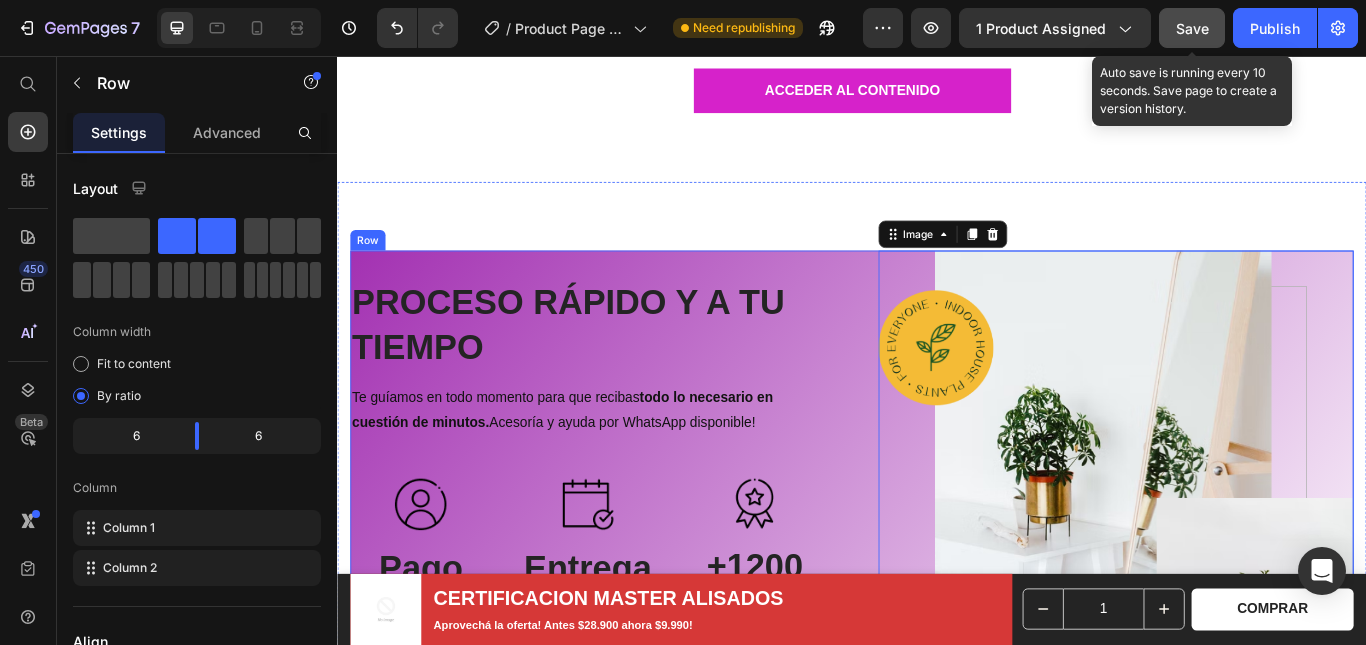 click on "PROCESO RÁPIDO Y A TU TIEMPO Heading Te guíamos en todo momento para que recibas  todo lo necesario en cuestión de minutos.  Acesoría y ayuda por WhatsApp disponible! Text block Image Pago Seguro Heading Pagá con MercadoPago rápidamente Text block Image Entrega Rápida Heading Recibís ACCESO+Certificado  INMEDIATAMENTE ! Text block Image +1200 Heading Más de 1200 alumnas certificadas!  RECIBÍ EL TUYO! Text block Row Image   0 Row" at bounding box center (937, 571) 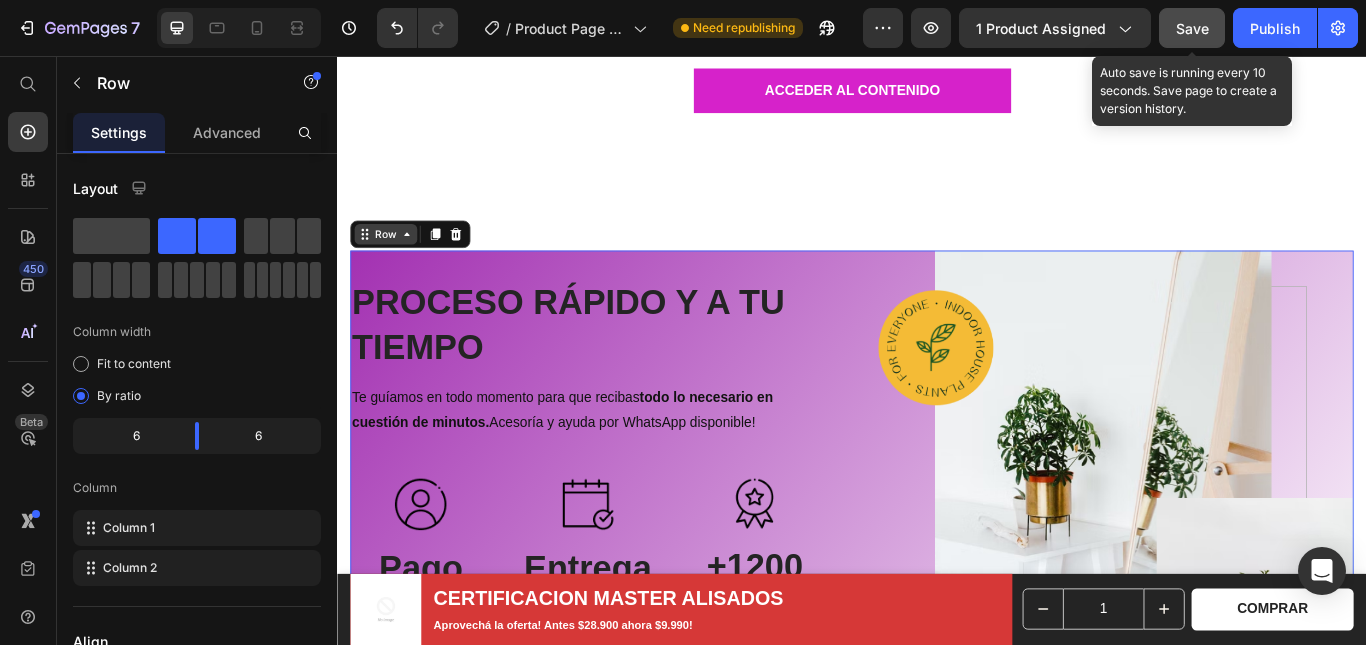 click 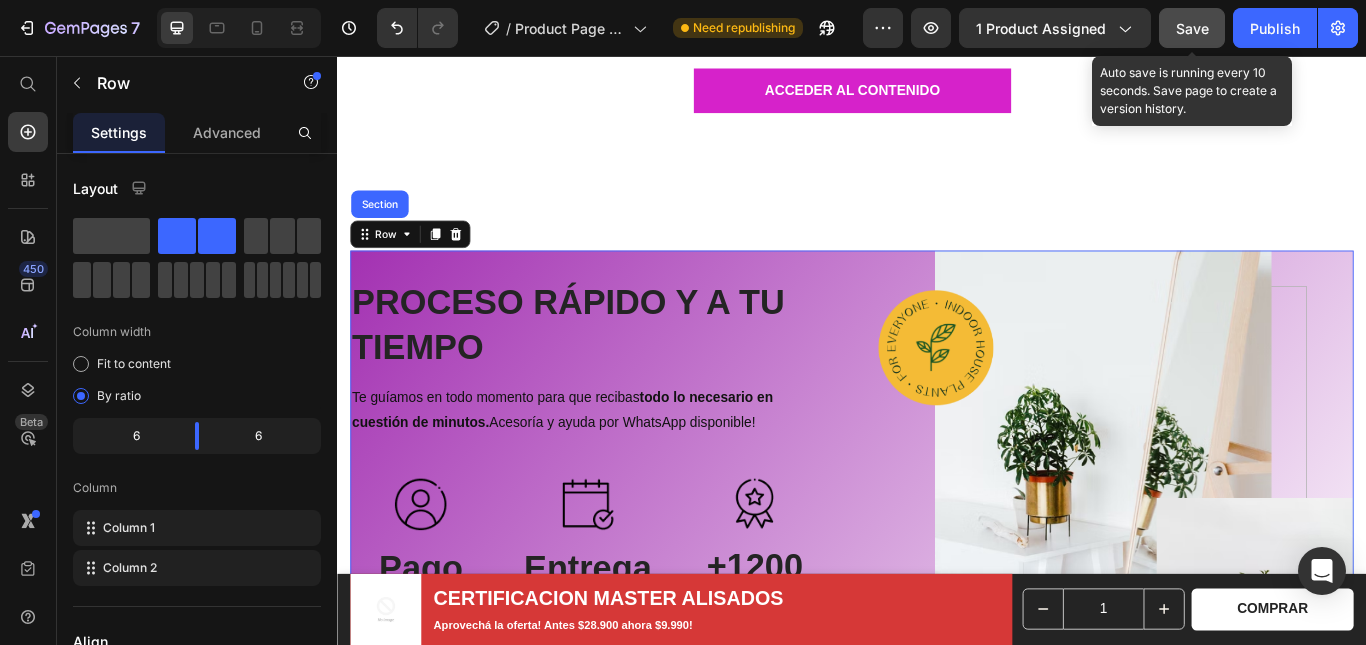 click on "Row Section" at bounding box center [422, 264] 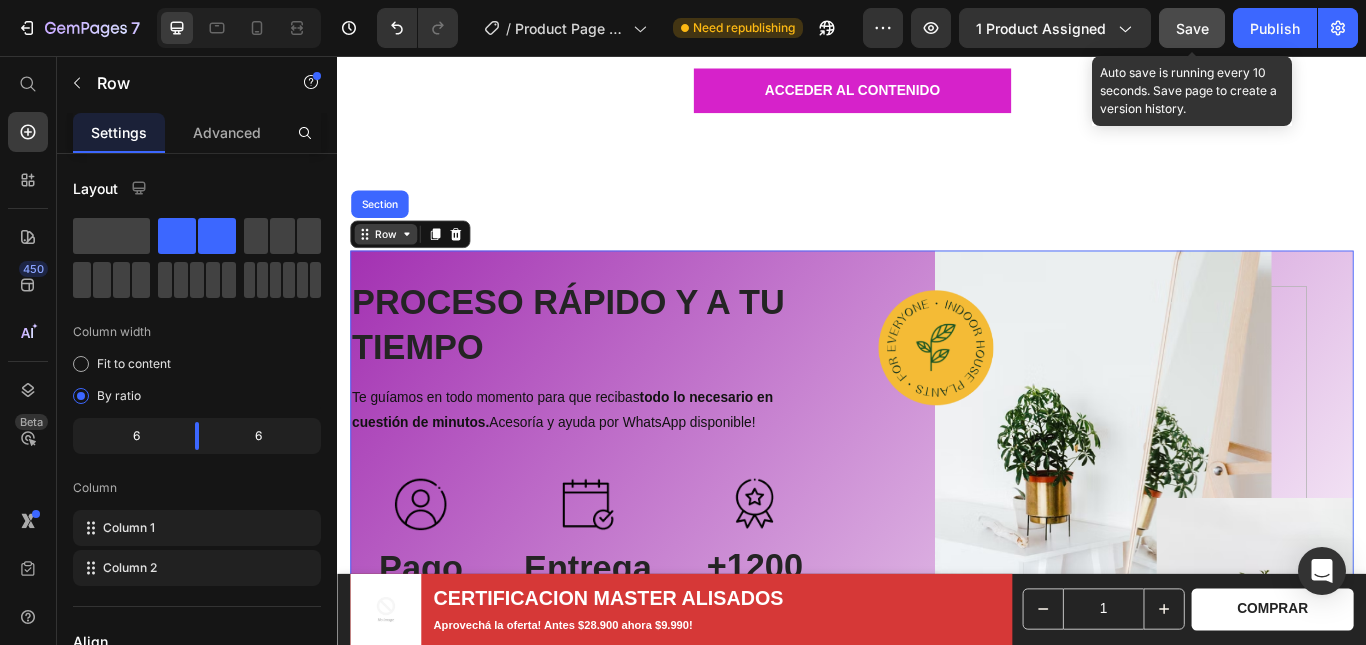 click on "Row" at bounding box center [393, 264] 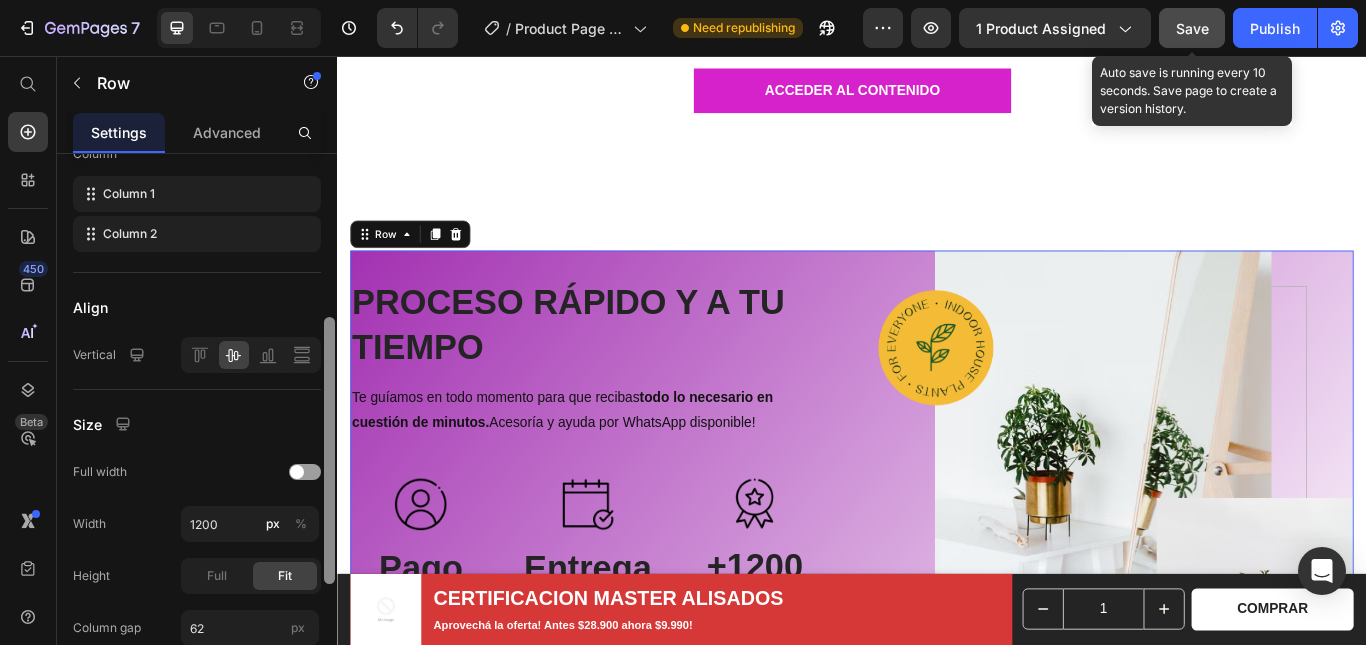 scroll, scrollTop: 363, scrollLeft: 0, axis: vertical 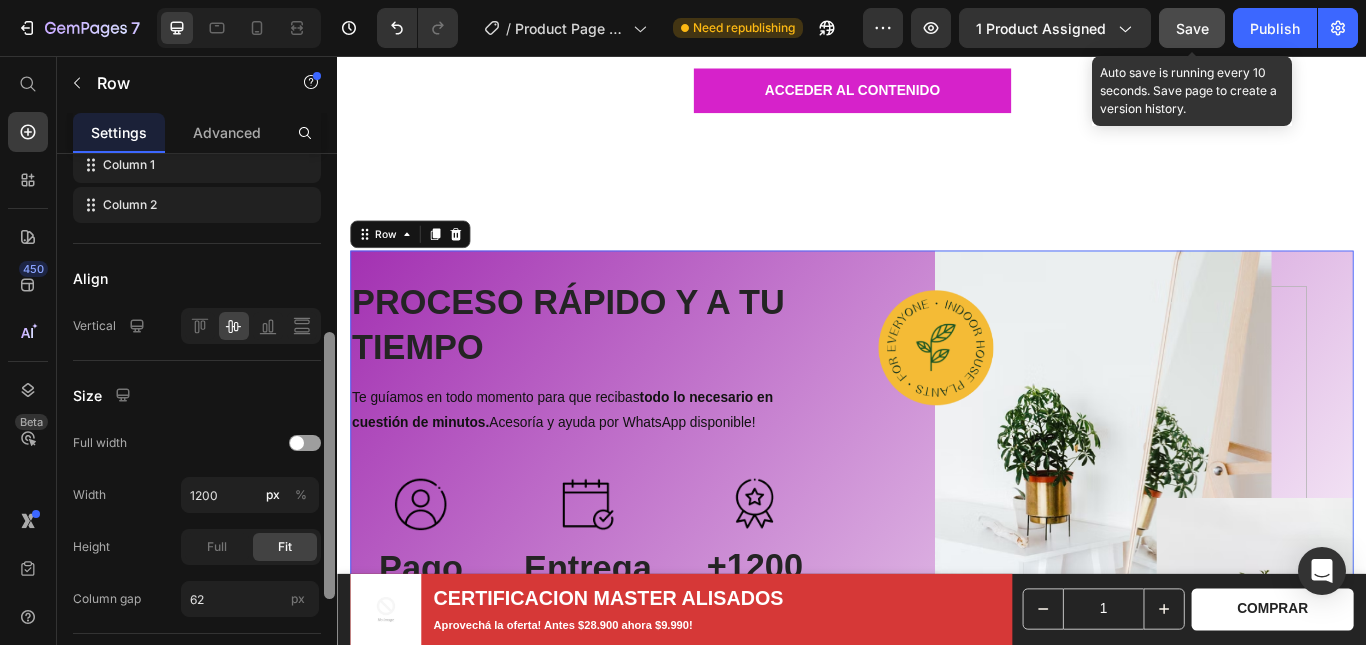 drag, startPoint x: 328, startPoint y: 393, endPoint x: 326, endPoint y: 571, distance: 178.01123 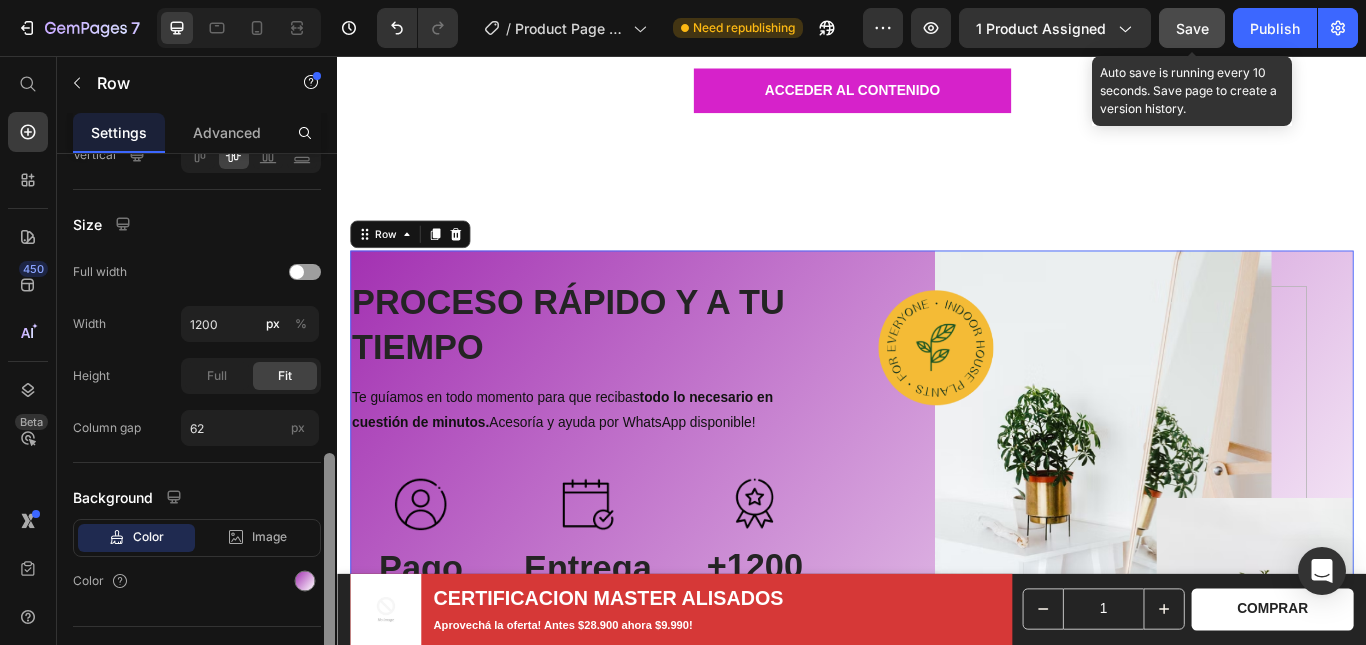 scroll, scrollTop: 573, scrollLeft: 0, axis: vertical 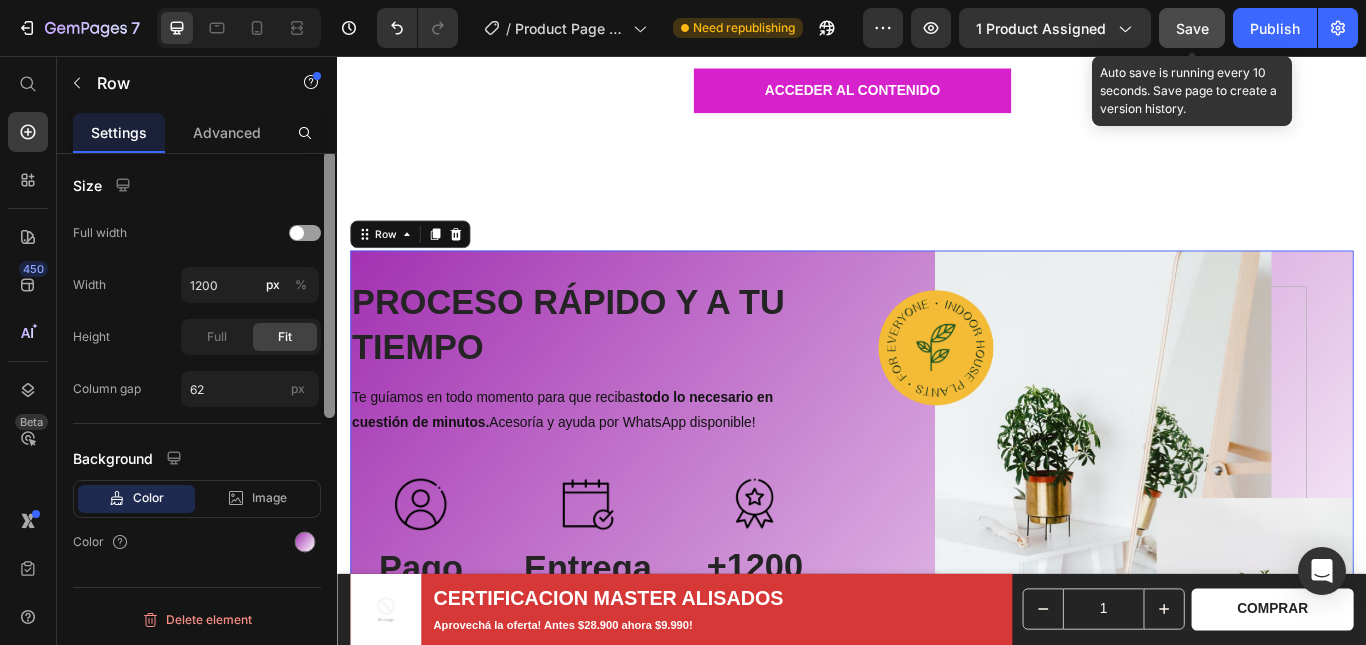 drag, startPoint x: 666, startPoint y: 427, endPoint x: 780, endPoint y: 345, distance: 140.42792 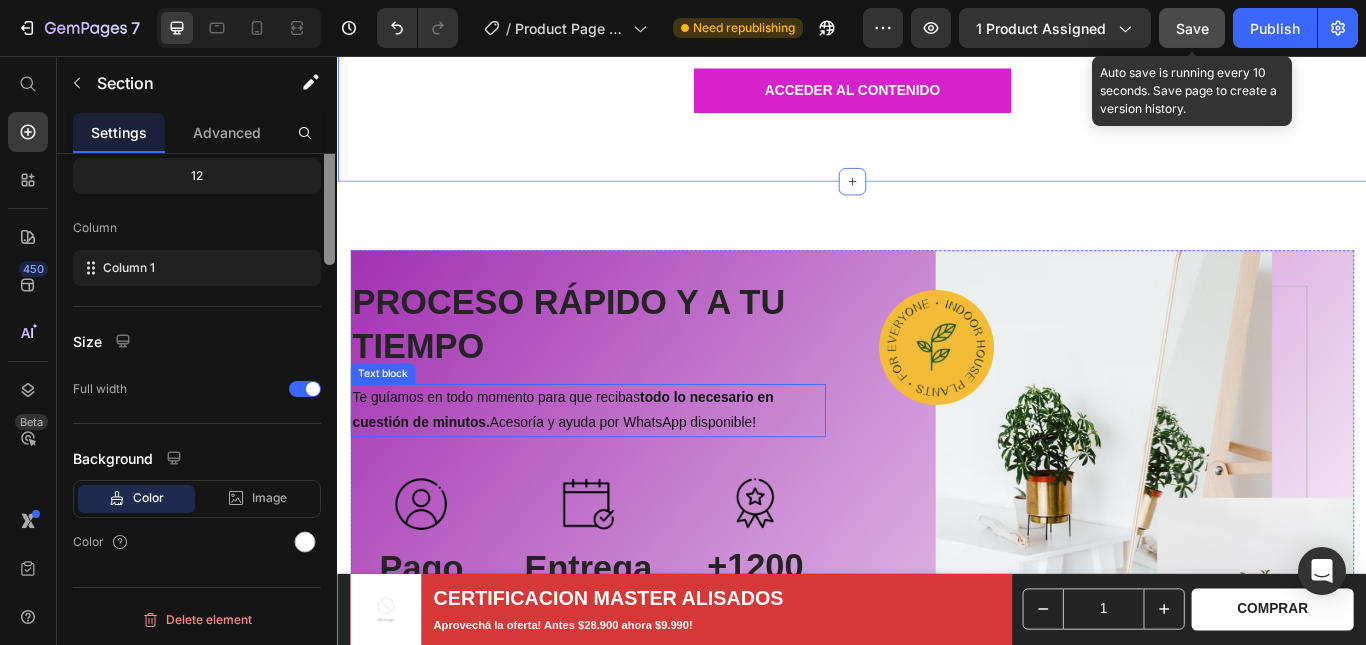scroll, scrollTop: 0, scrollLeft: 0, axis: both 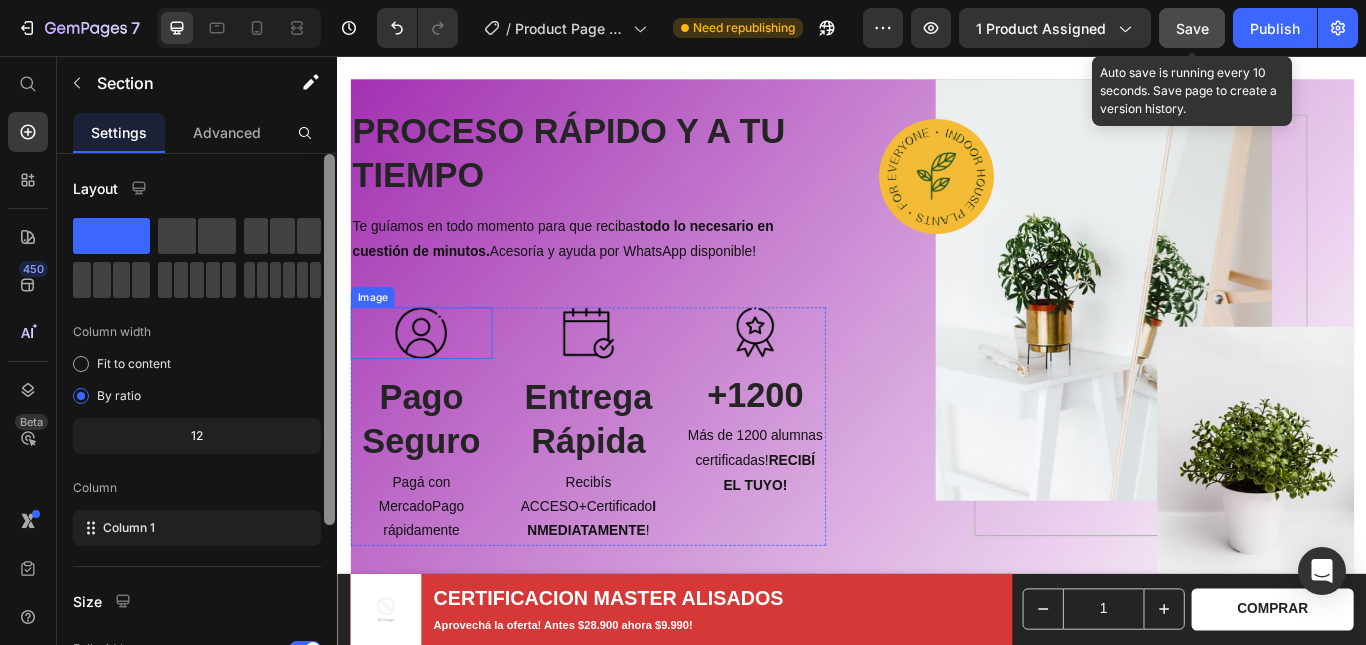drag, startPoint x: 466, startPoint y: 388, endPoint x: 361, endPoint y: 379, distance: 105.38501 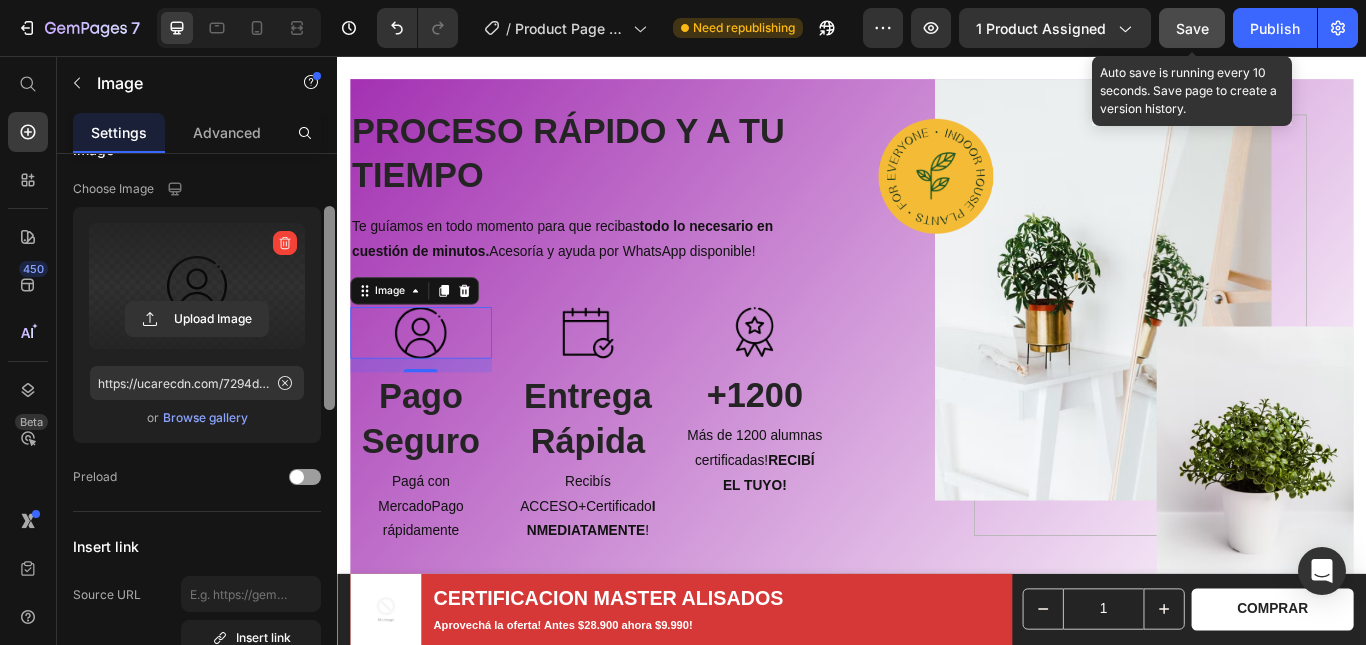scroll, scrollTop: 106, scrollLeft: 0, axis: vertical 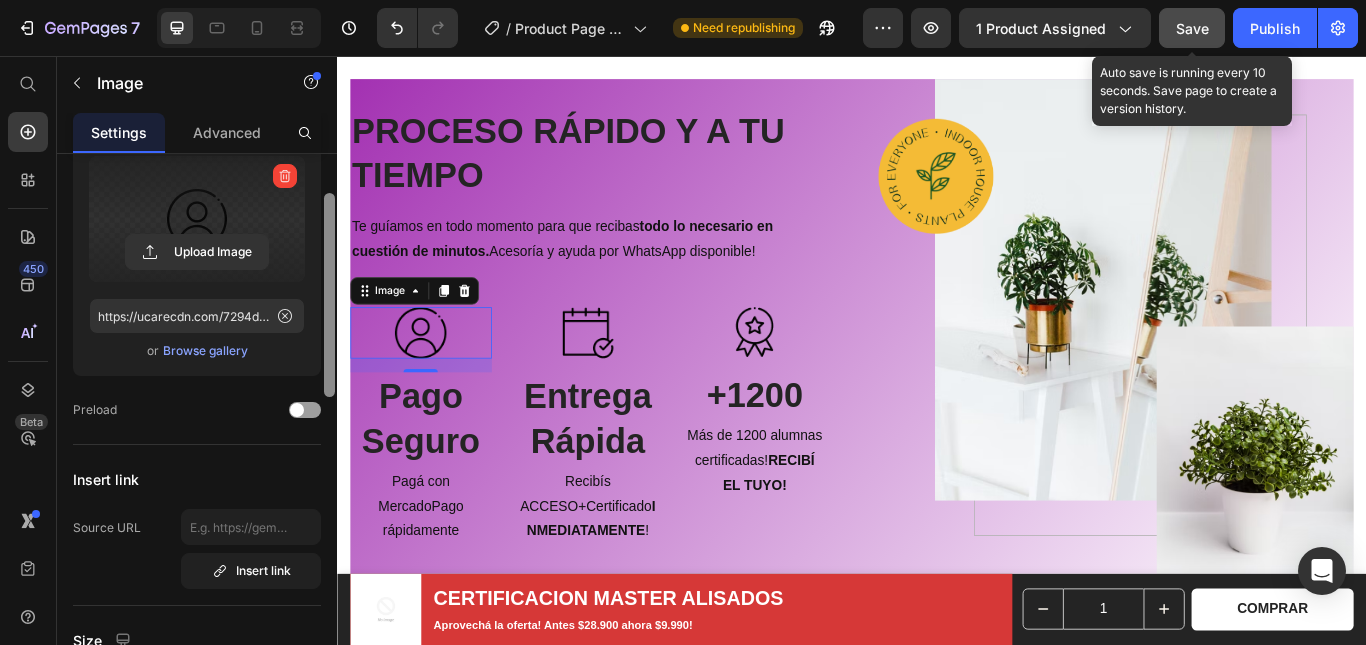 click 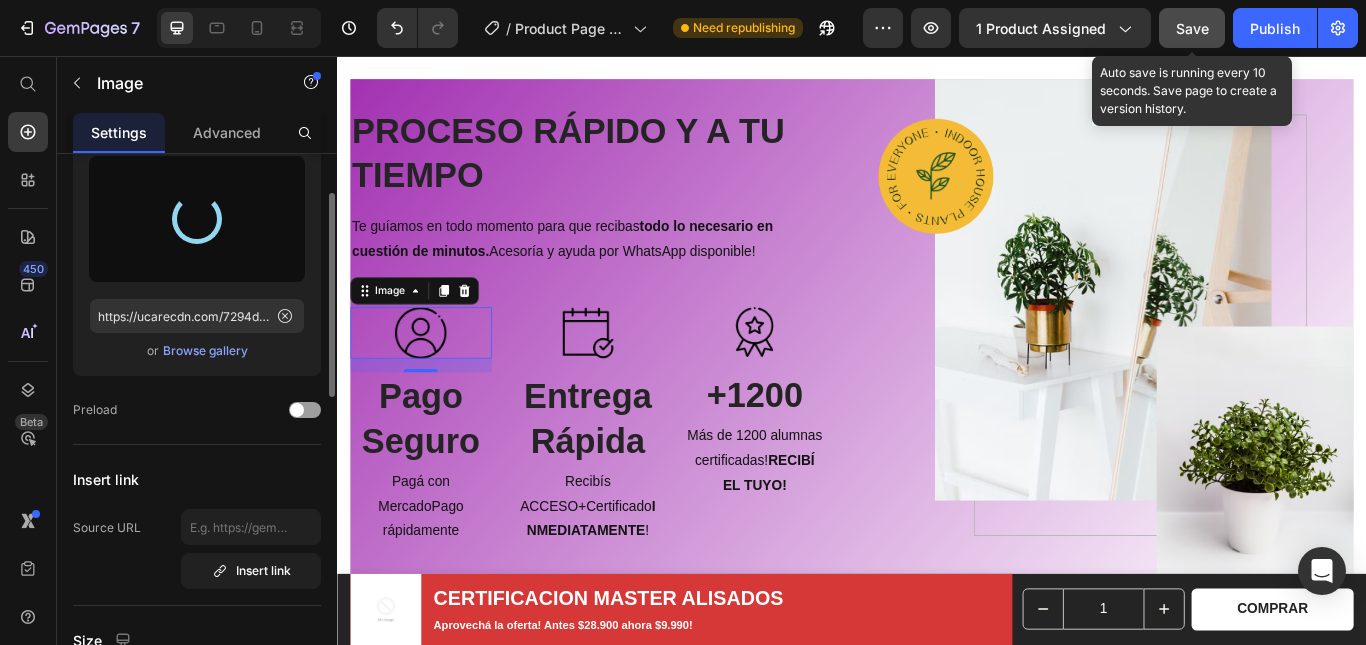 type on "https://cdn.shopify.com/s/files/1/0770/6404/4756/files/gempages_575257965100008010-90ef34c8-5e65-4f6e-bad7-51c5ade962c6.jpg" 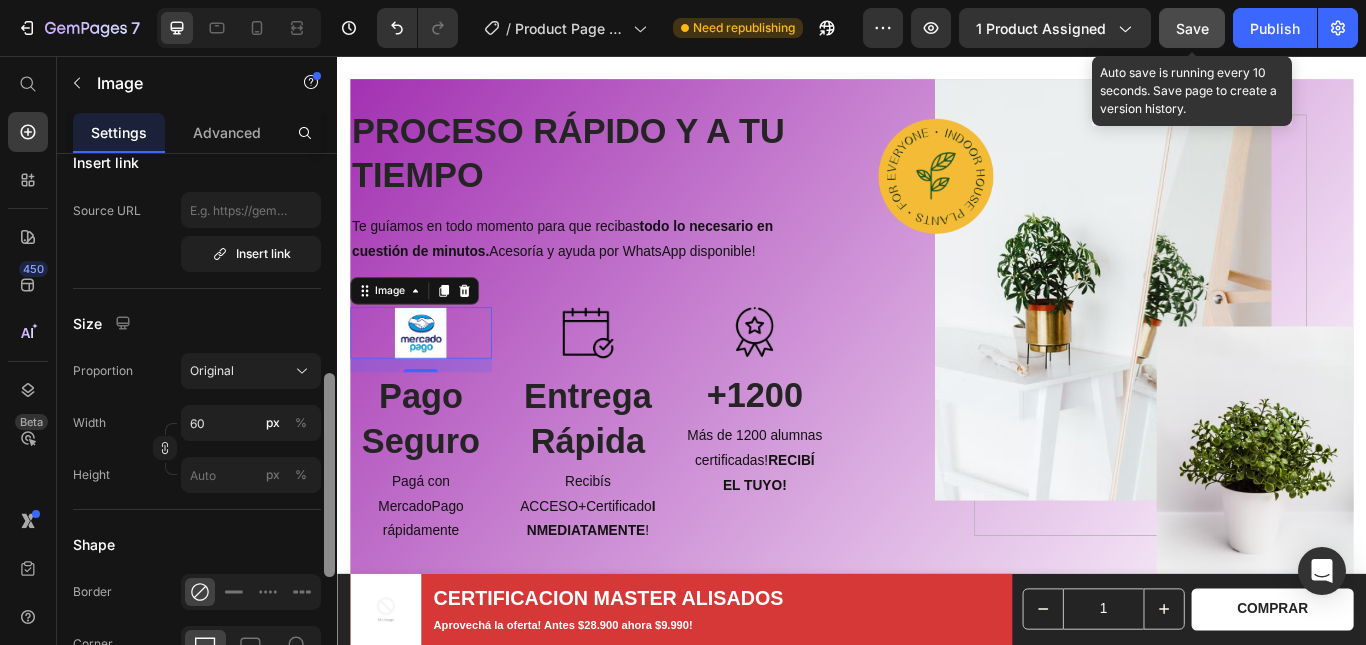 scroll, scrollTop: 474, scrollLeft: 0, axis: vertical 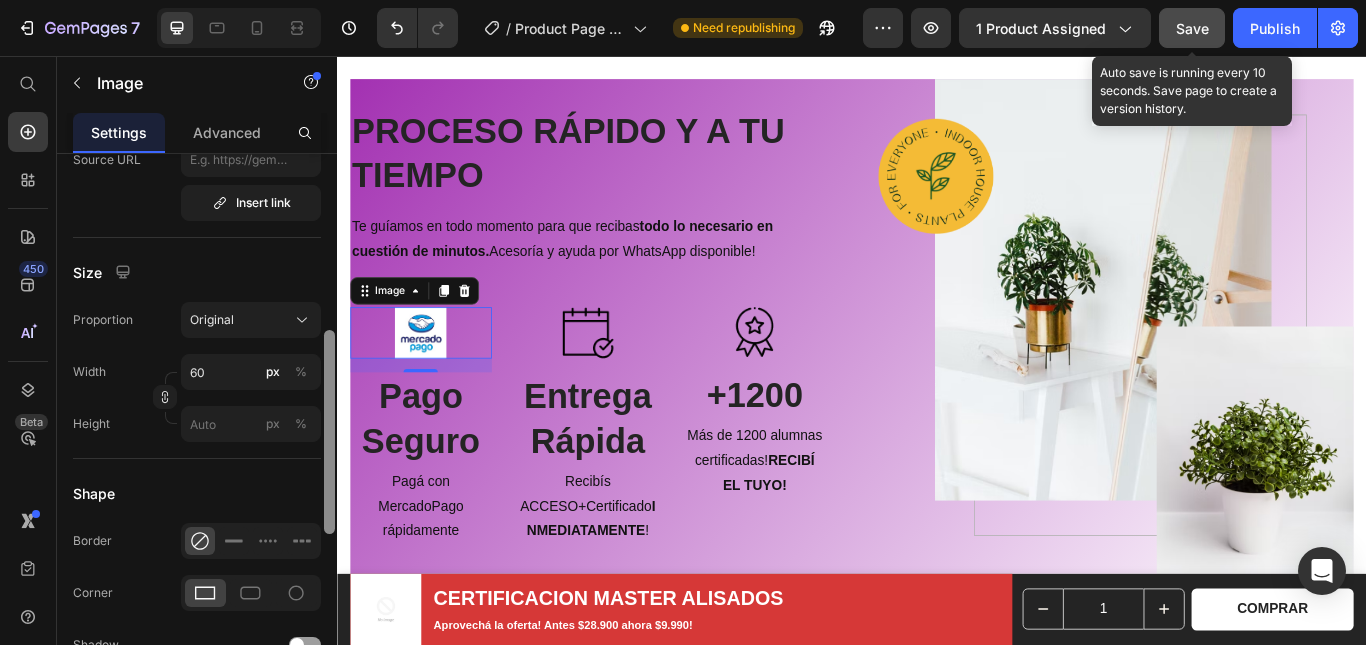 drag, startPoint x: 324, startPoint y: 343, endPoint x: 301, endPoint y: 480, distance: 138.91724 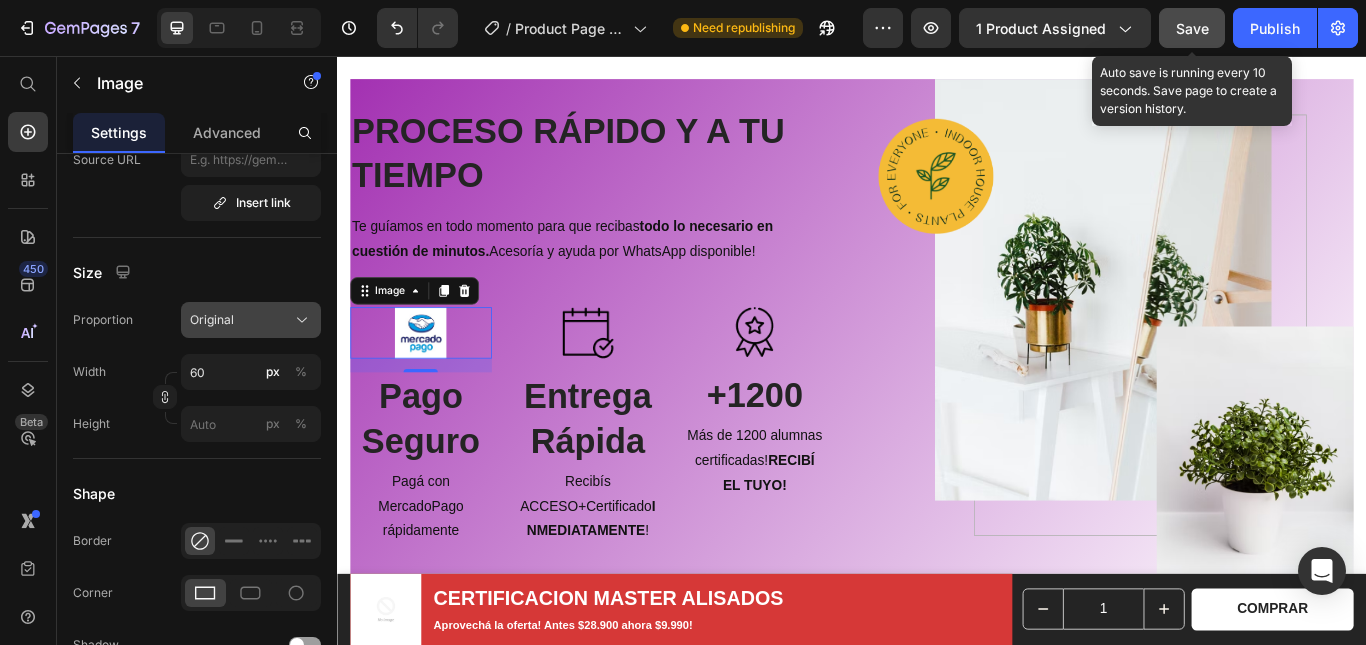 click on "Original" at bounding box center [251, 320] 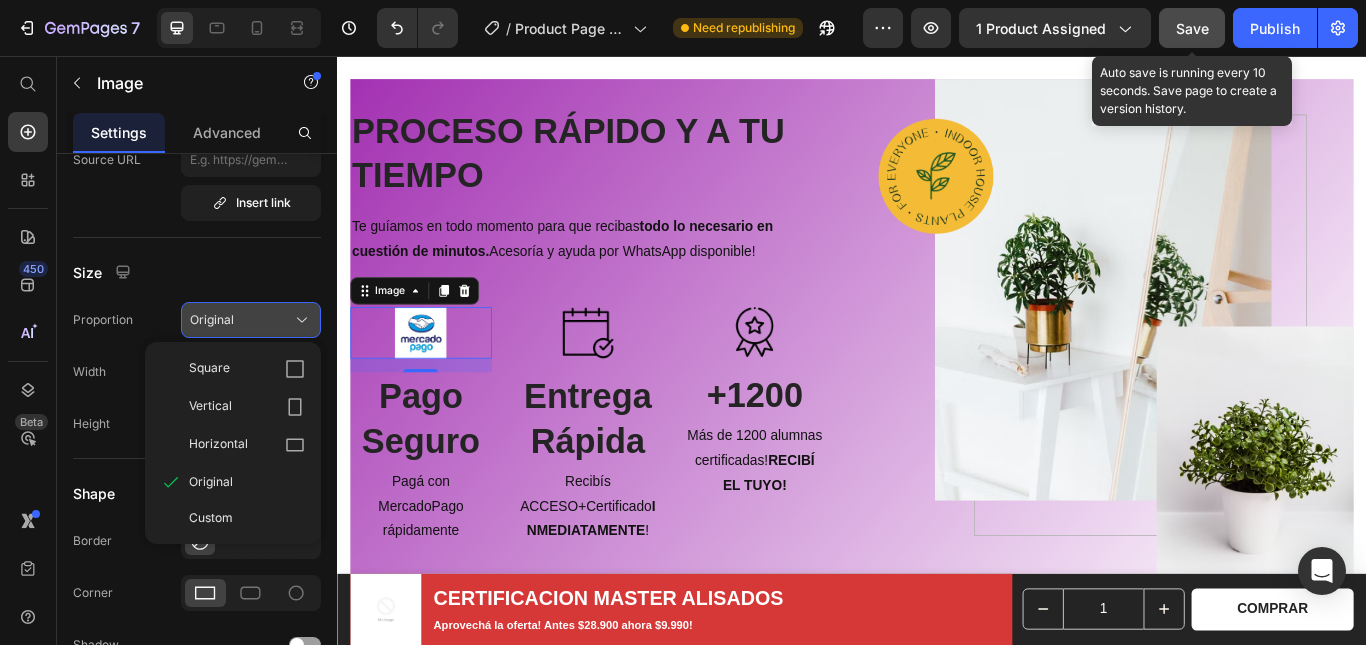 click on "Original" 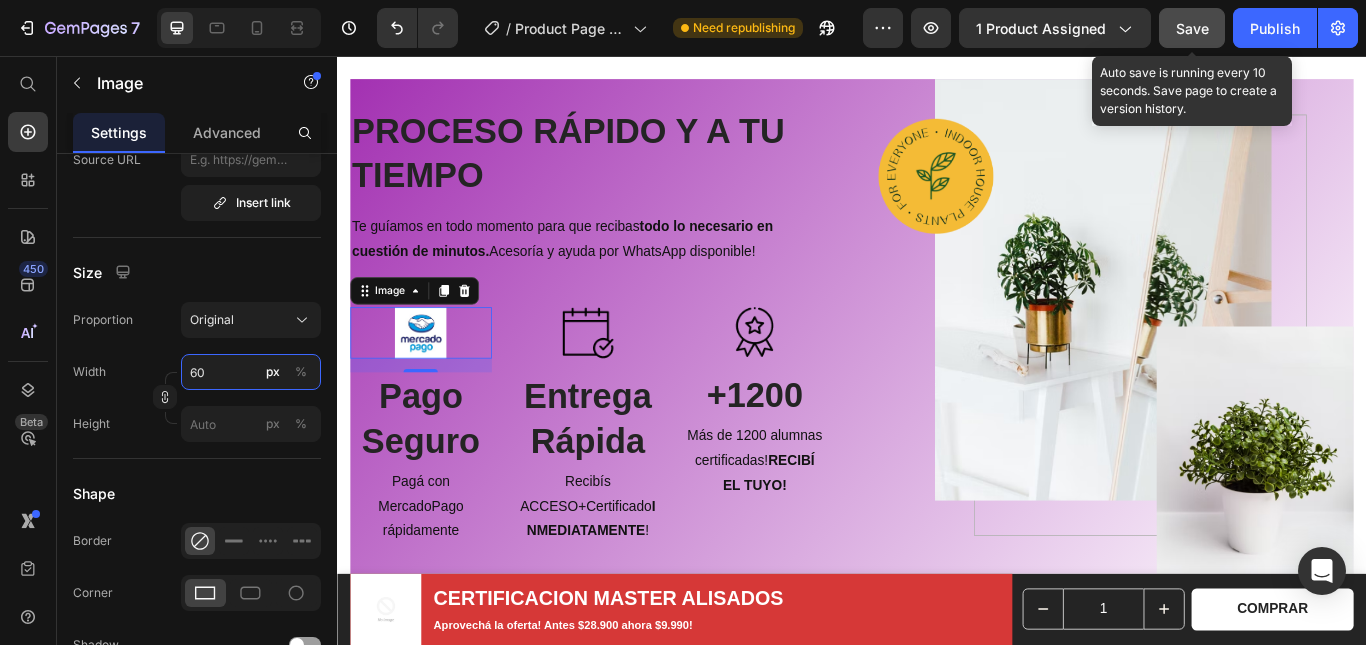 click on "60" at bounding box center [251, 372] 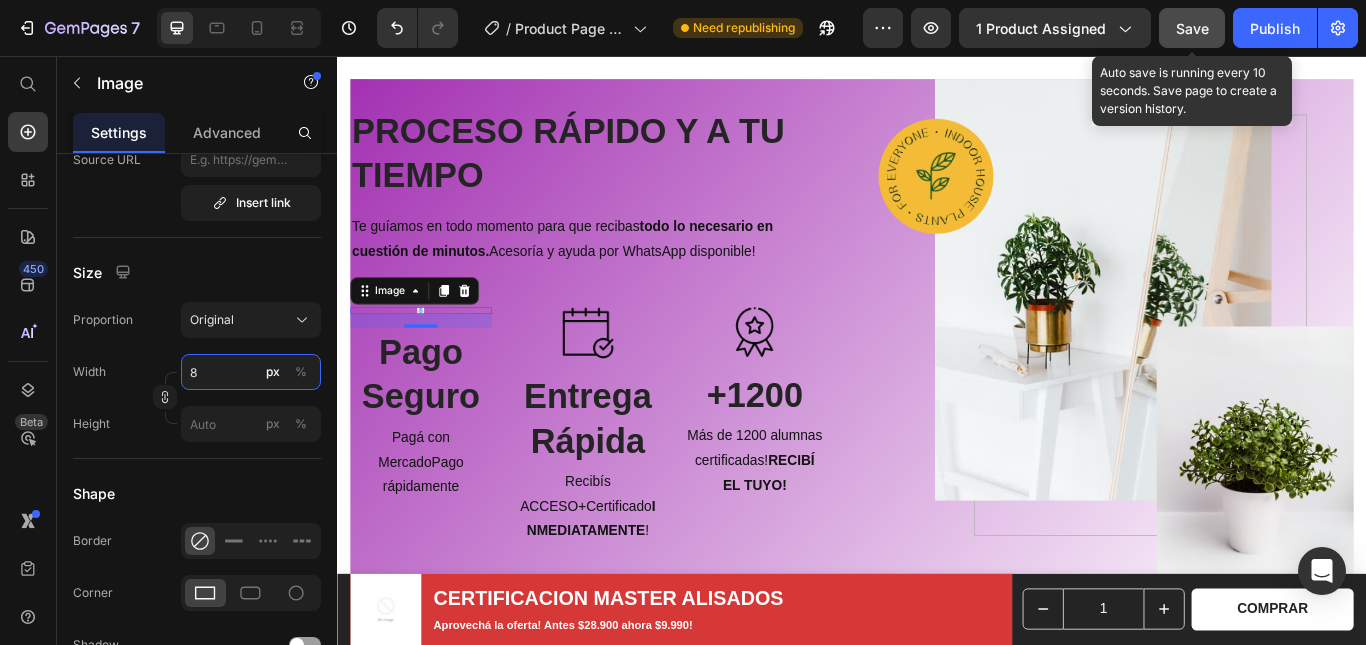 type on "89" 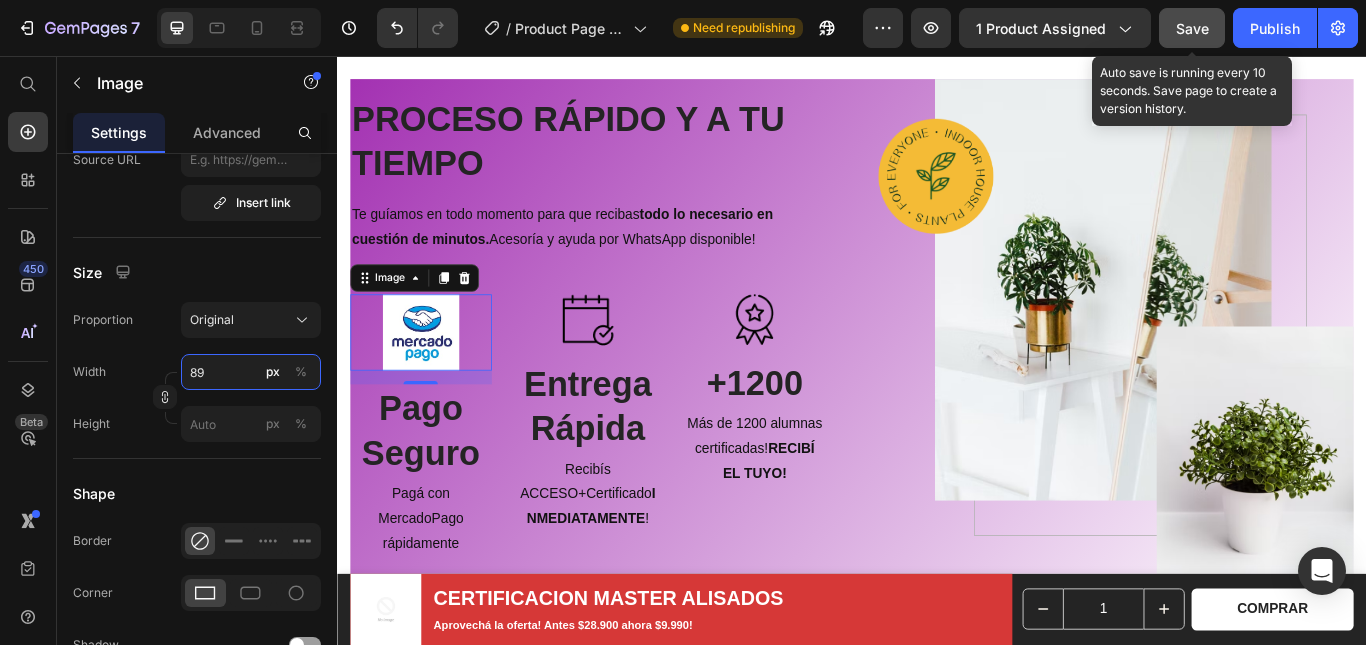 drag, startPoint x: 220, startPoint y: 374, endPoint x: 166, endPoint y: 377, distance: 54.08327 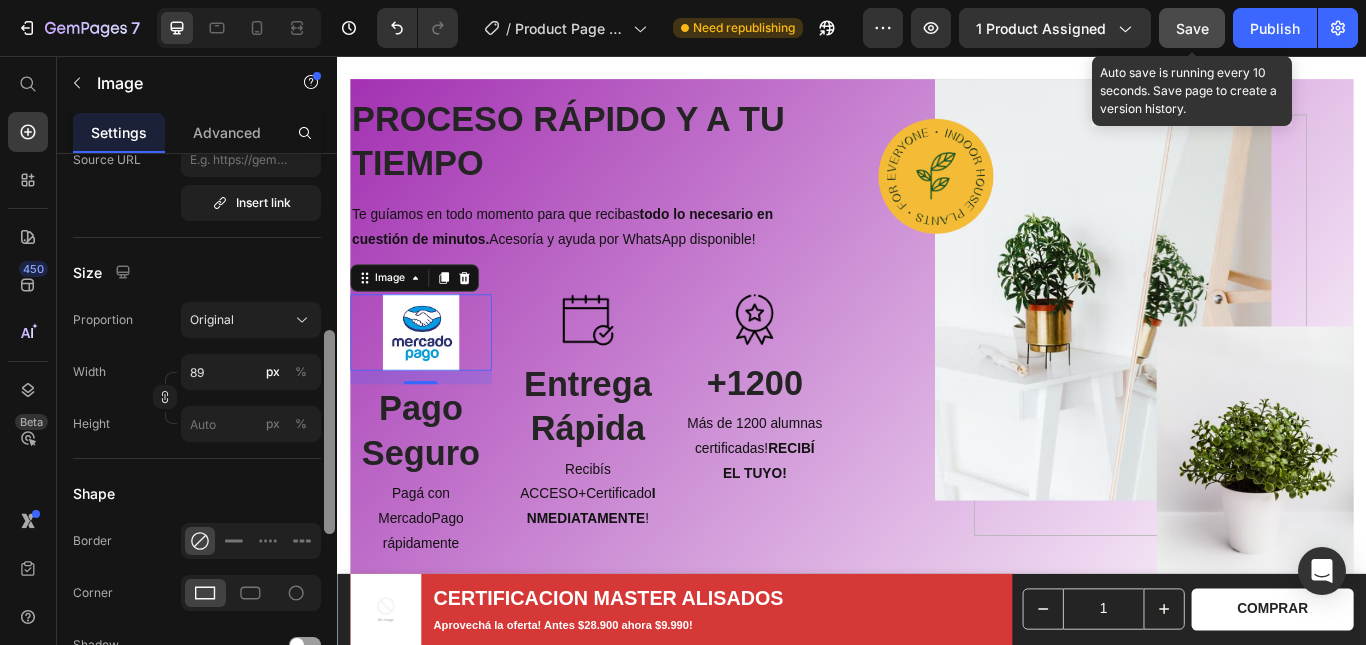 click on "Image Choose Image Upload Image https://cdn.shopify.com/s/files/1/0770/6404/4756/files/gempages_575257965100008010-90ef34c8-5e65-4f6e-bad7-51c5ade962c6.jpg  or   Browse gallery  Preload Insert link Source URL  Insert link  Size Proportion Original Width 89 px % Height px % Shape Border Corner Shadow Align SEO Alt text Image title" at bounding box center (197, 366) 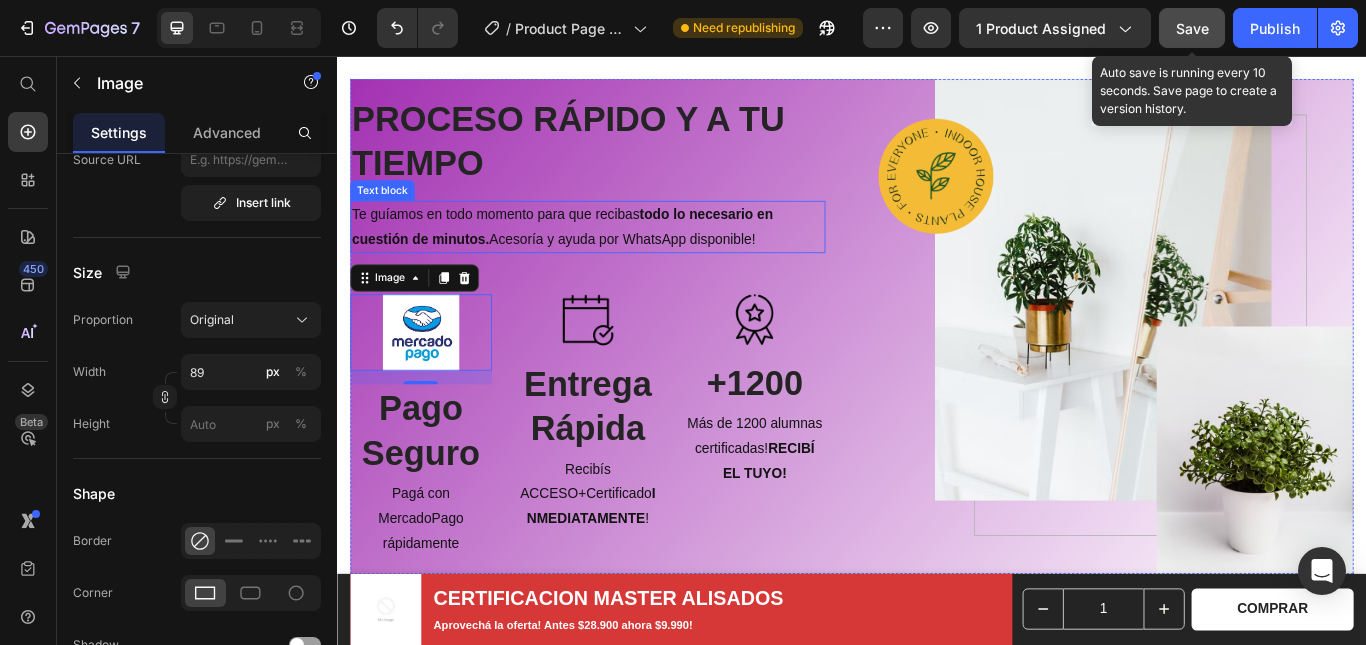 click on "PROCESO RÁPIDO Y A TU TIEMPO Heading Te guíamos en todo momento para que recibas  todo lo necesario en cuestión de minutos.  Acesoría y ayuda por WhatsApp disponible! Text block Image   16 Pago Seguro Heading Pagá con MercadoPago rápidamente Text block Image Entrega Rápida Heading Recibís ACCESO+Certificado  INMEDIATAMENTE ! Text block Image +1200 Heading Más de 1200 alumnas certificadas!  RECIBÍ EL TUYO! Text block Row" at bounding box center [629, 371] 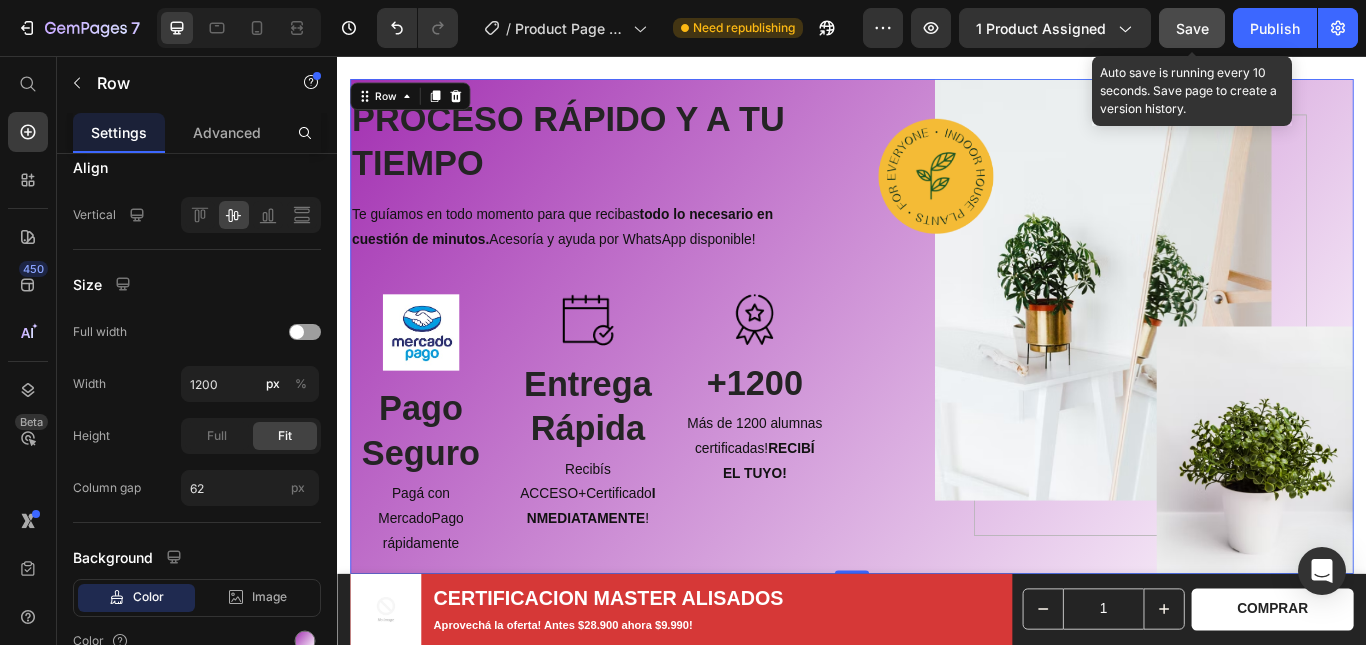 scroll, scrollTop: 0, scrollLeft: 0, axis: both 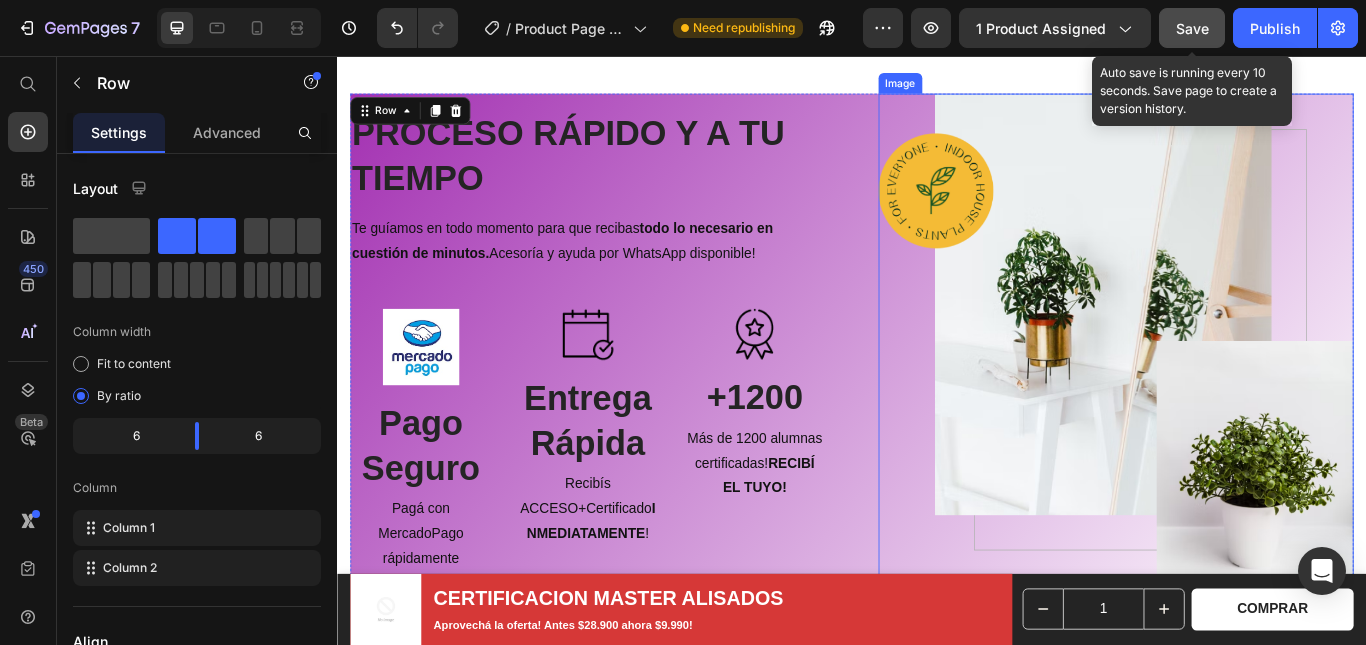 click at bounding box center (1245, 388) 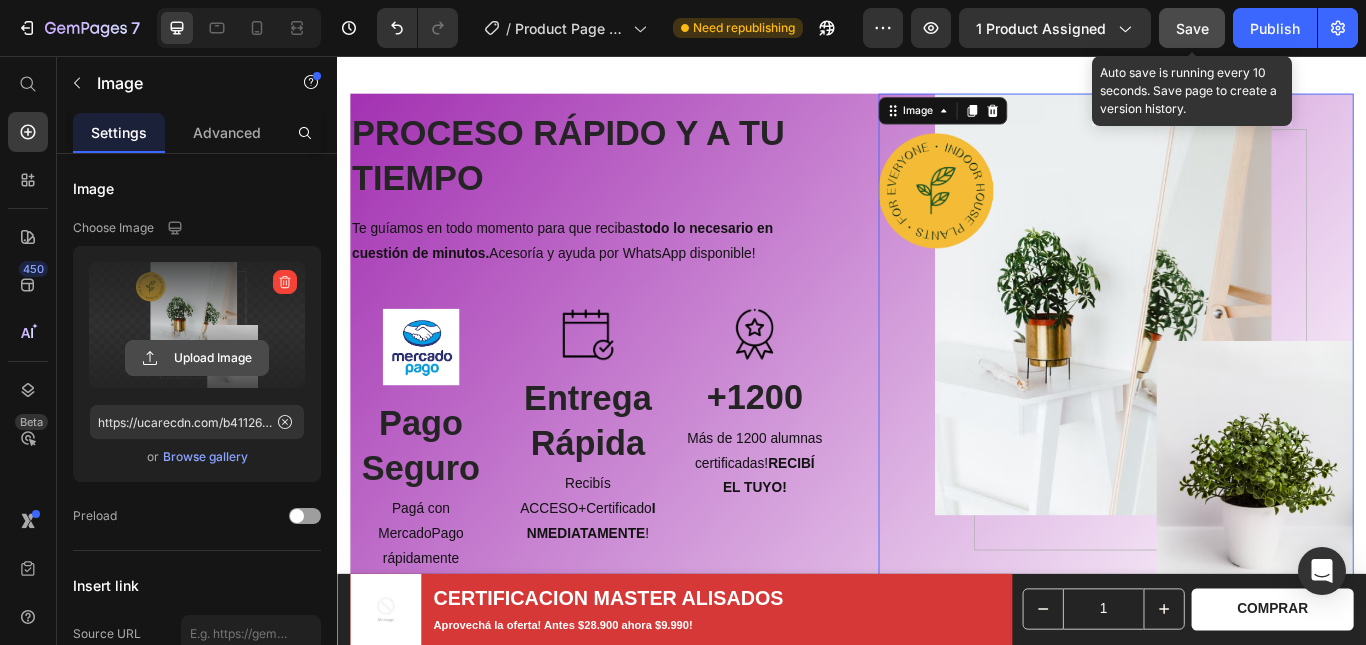click 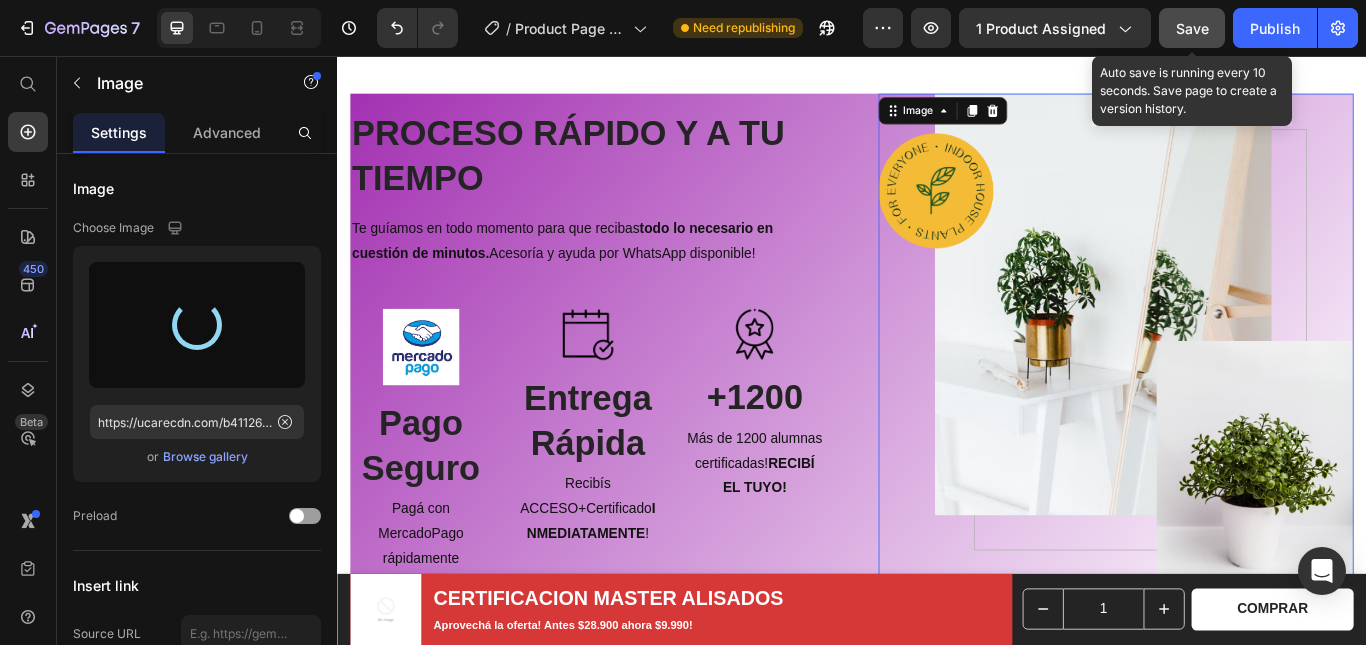 type on "https://cdn.shopify.com/s/files/1/0770/6404/4756/files/gempages_575257965100008010-e7c66c06-5155-4d45-a23b-c49331ba6488.jpg" 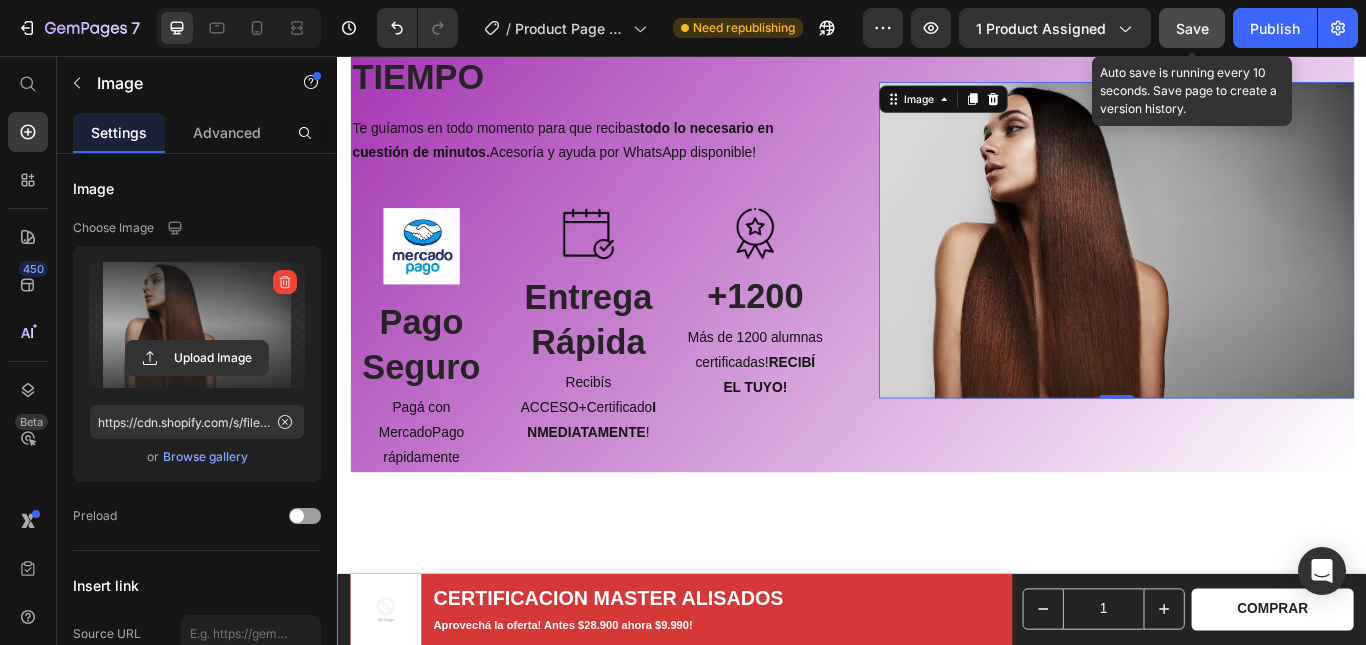 scroll, scrollTop: 2868, scrollLeft: 0, axis: vertical 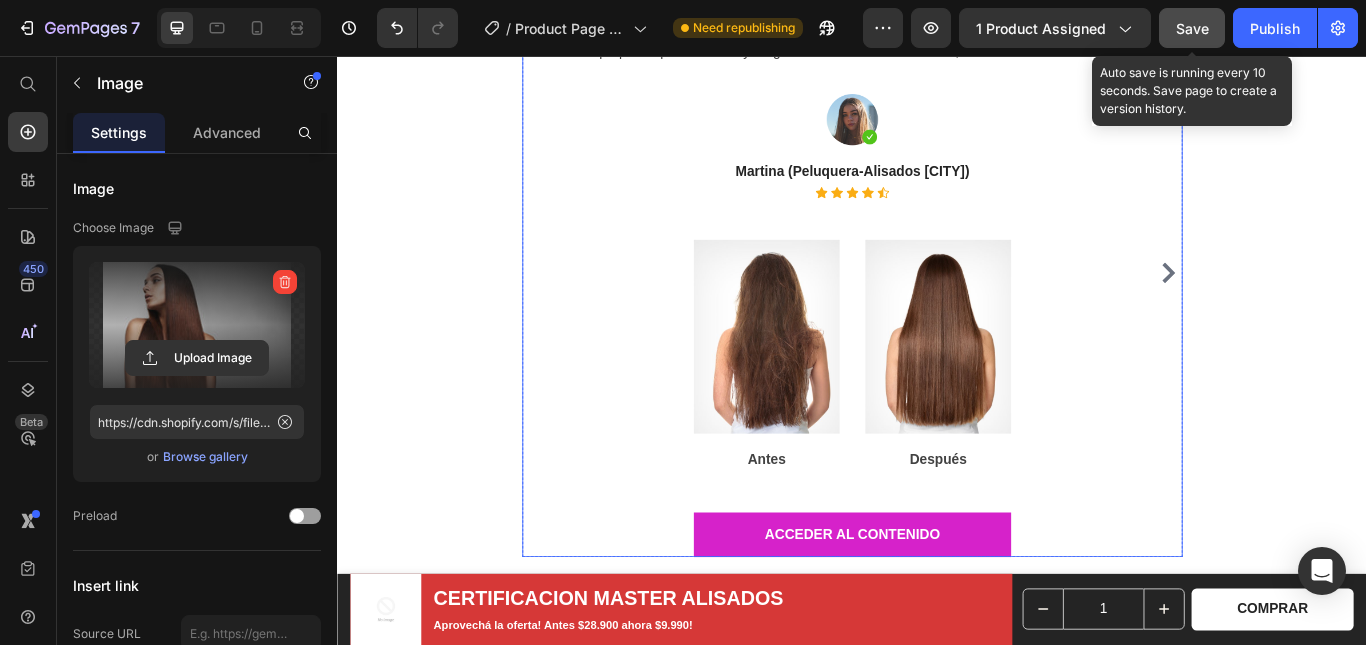 click 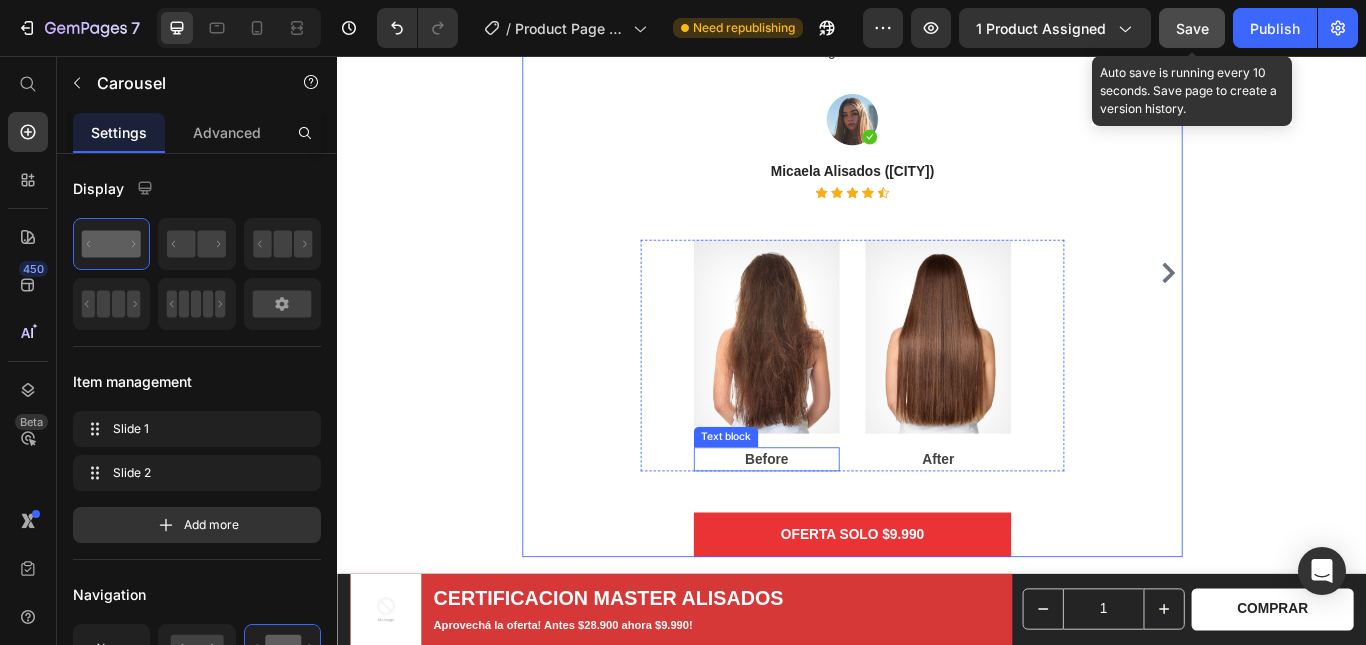 click on "Before" at bounding box center [837, 526] 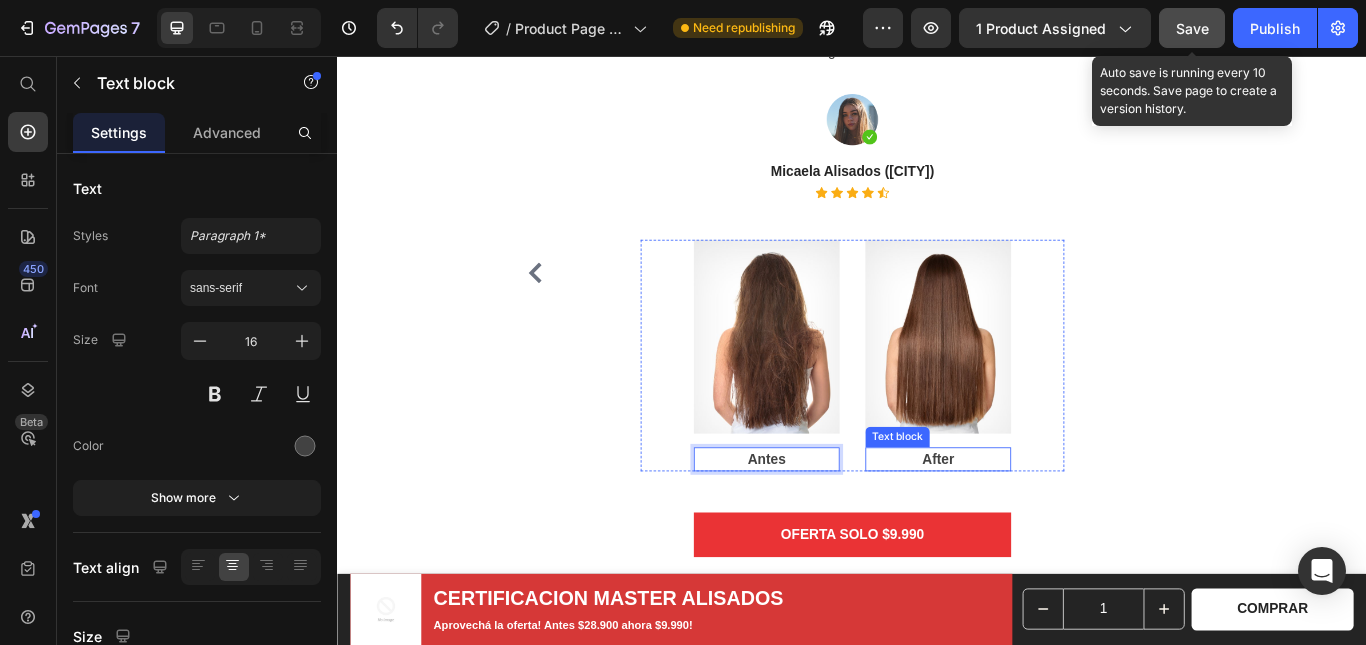 click on "After" at bounding box center [1037, 526] 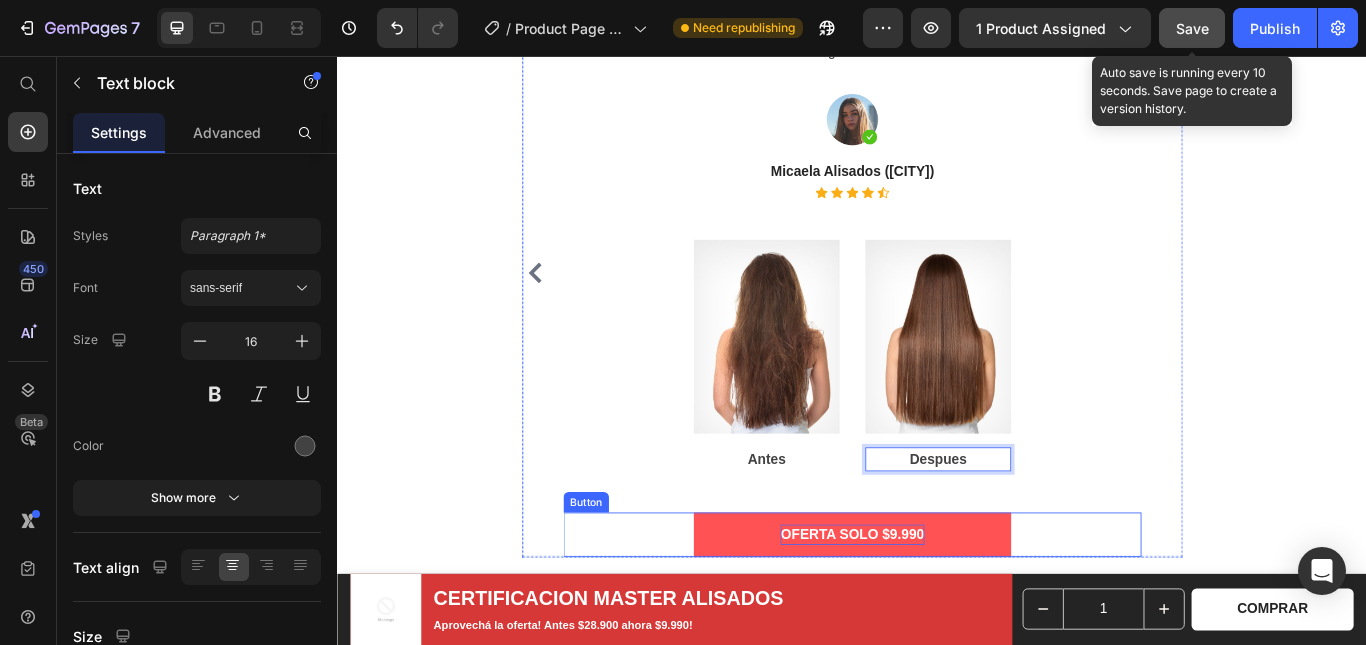 click on "OFERTA SOLO $9.990" at bounding box center [936, 614] 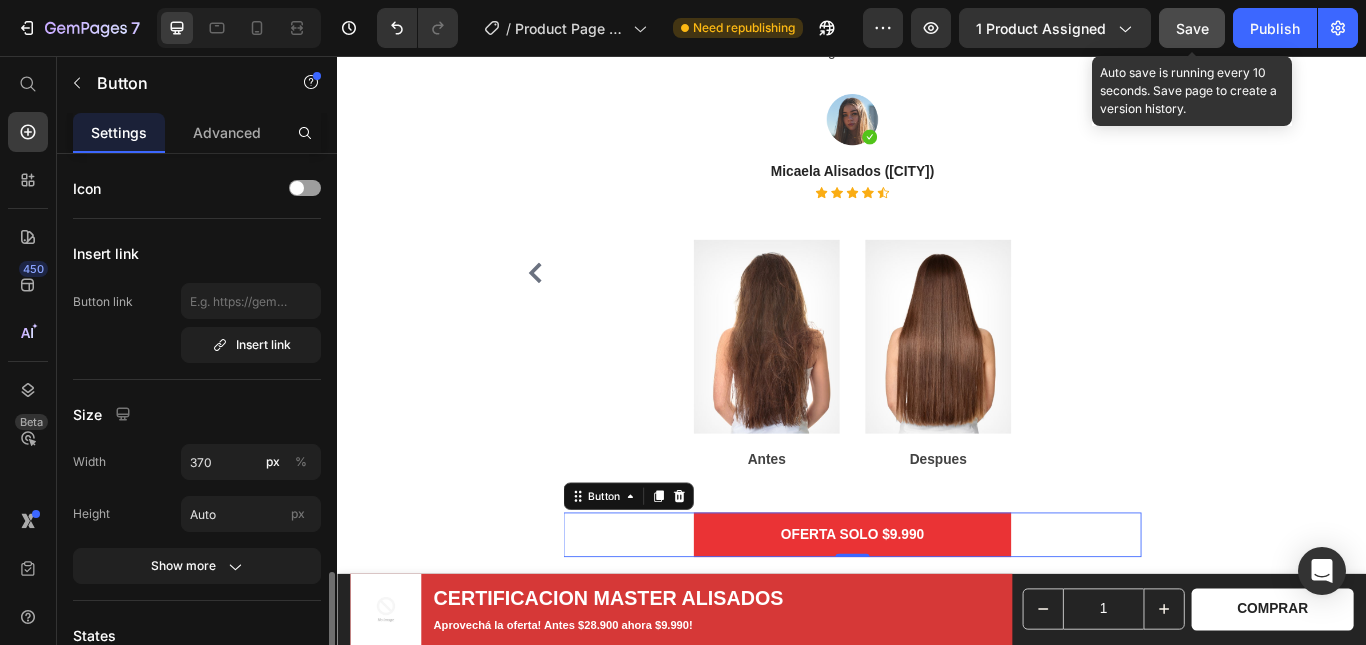 scroll, scrollTop: 300, scrollLeft: 0, axis: vertical 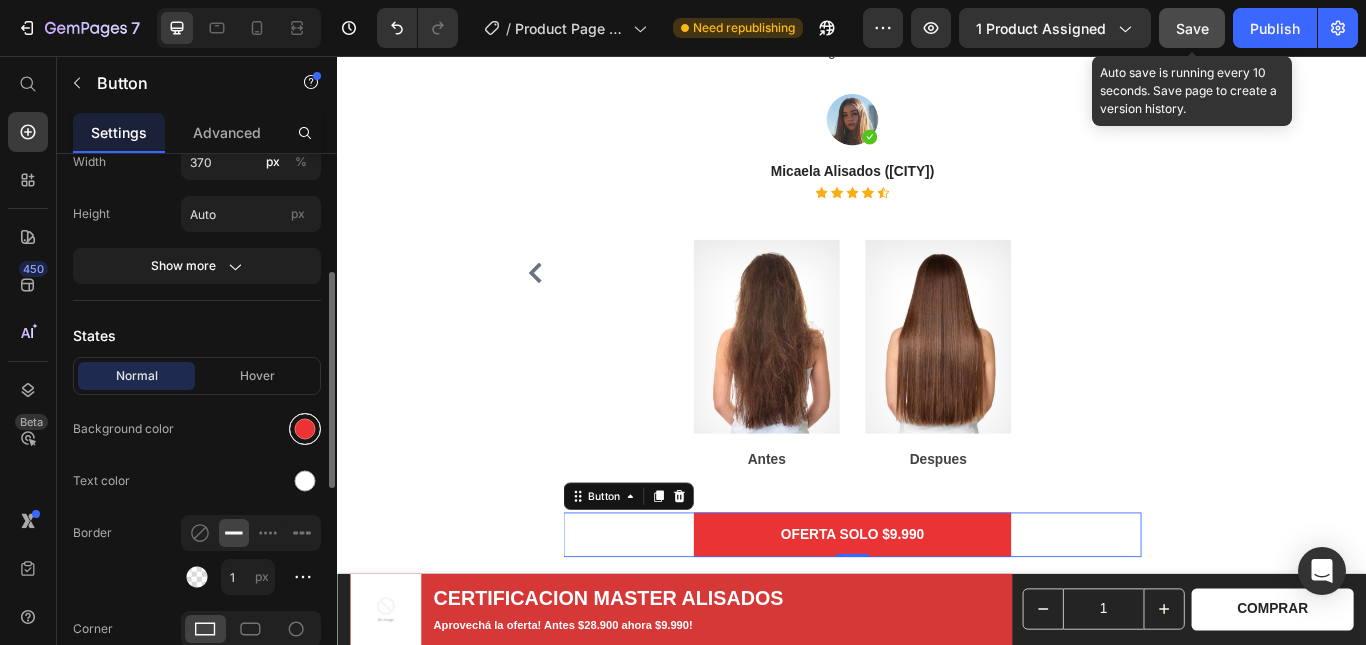 click at bounding box center (305, 429) 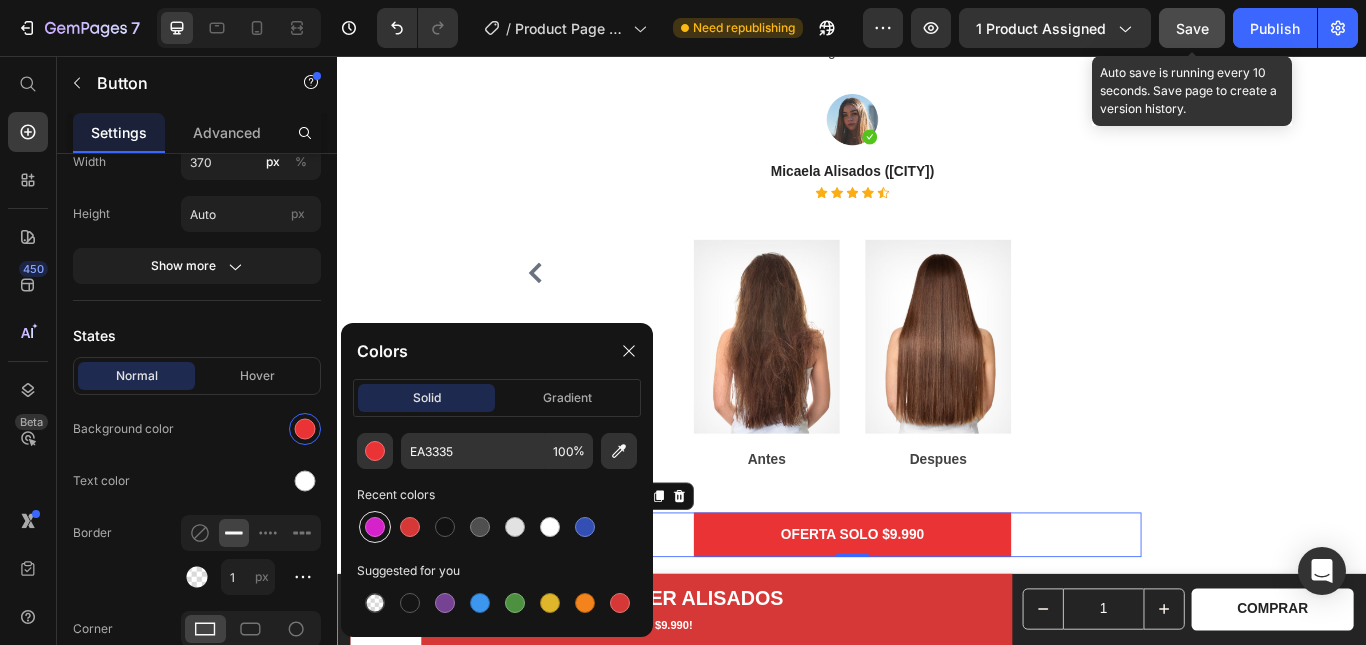 drag, startPoint x: 373, startPoint y: 517, endPoint x: 825, endPoint y: 485, distance: 453.13132 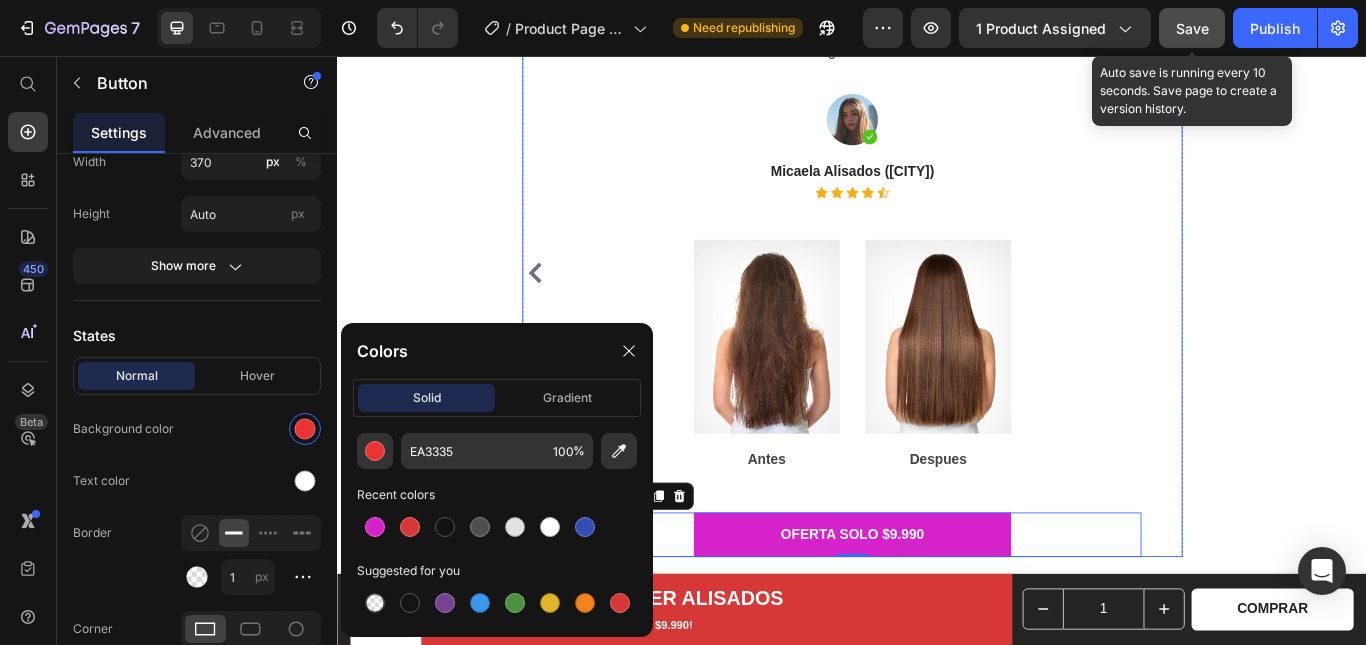 type on "D622CA" 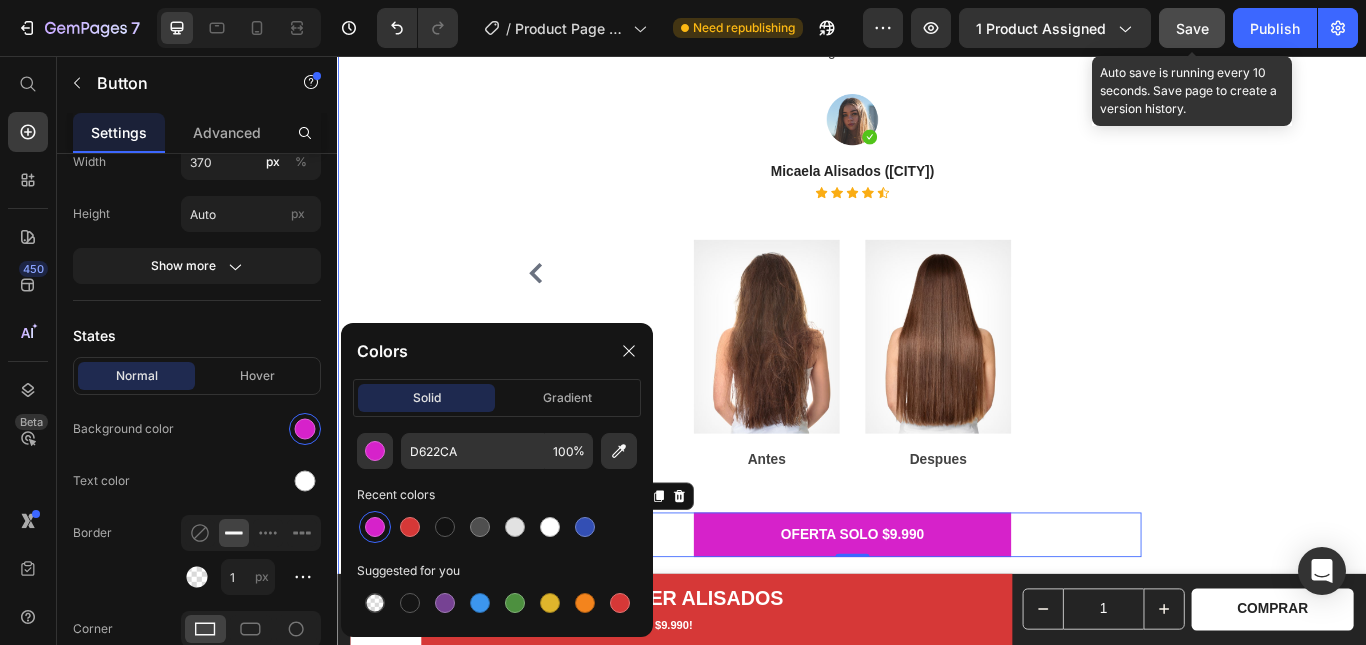 click on "MÁS DE 1200 ESTUDIANTES CERTIFICADAS ™️ Heading "Tenía mis dudas al lanzarme con el curso, porque no tenía ni idea de alisados ni de cómo funcionaría como negocio, pero unos meses después de terminado el curso ya me lancé con mi propio emprendimiento y tengo clientas casi todos los días, lo recomiendo sin dudas!!" Text block Image Martina (Peluquera-Alisados [CITY]) Text block                Icon                Icon                Icon                Icon
Icon Icon List Hoz Image Antes Text block Image Después Text block Row ACCEDER AL CONTENIDO Button "Me pareció espectacular la ayuda para conseguir clientas, ya sabía algo de alisados y gracias al curso aprendí a venderme mejor, sin dudas vale la pena por el precio. Muchas gracias" Text block Image Micaela Alisados ([CITY]) Text block                Icon                Icon                Icon                Icon
Icon Icon List Hoz Image Antes Text block Image Despues Text block Row OFERTA SOLO $[PRICE] Row" at bounding box center (937, 261) 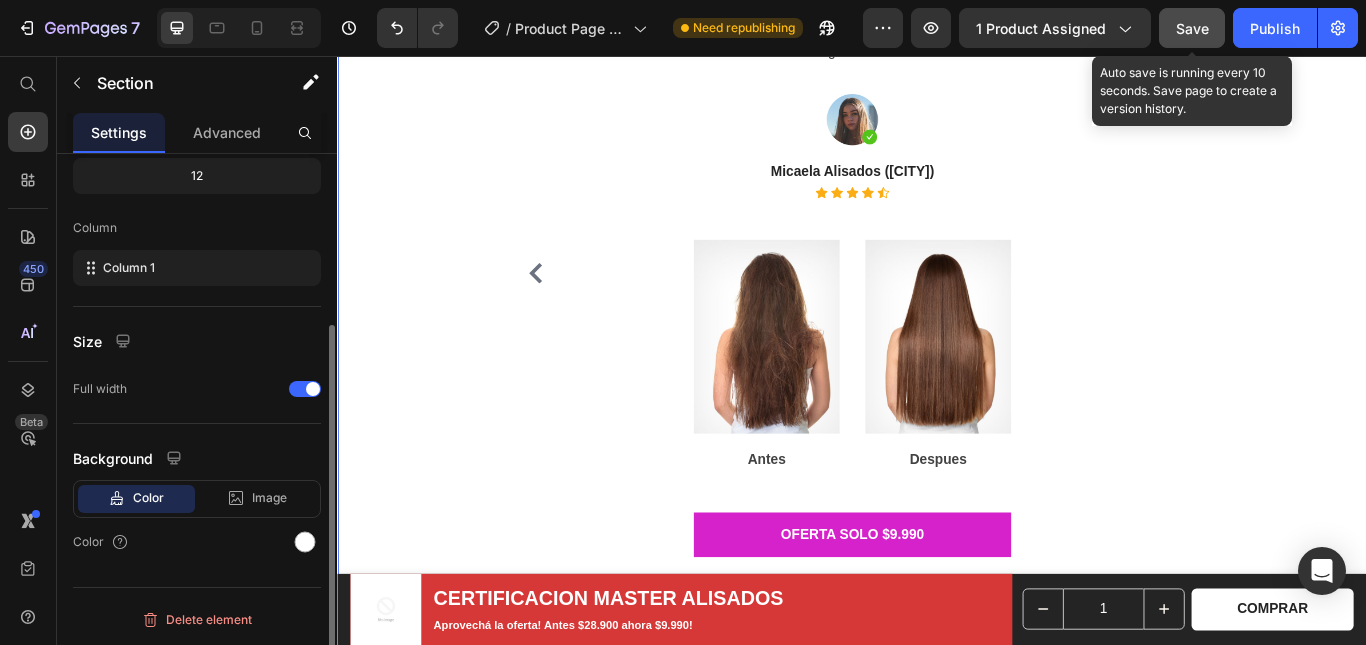scroll, scrollTop: 0, scrollLeft: 0, axis: both 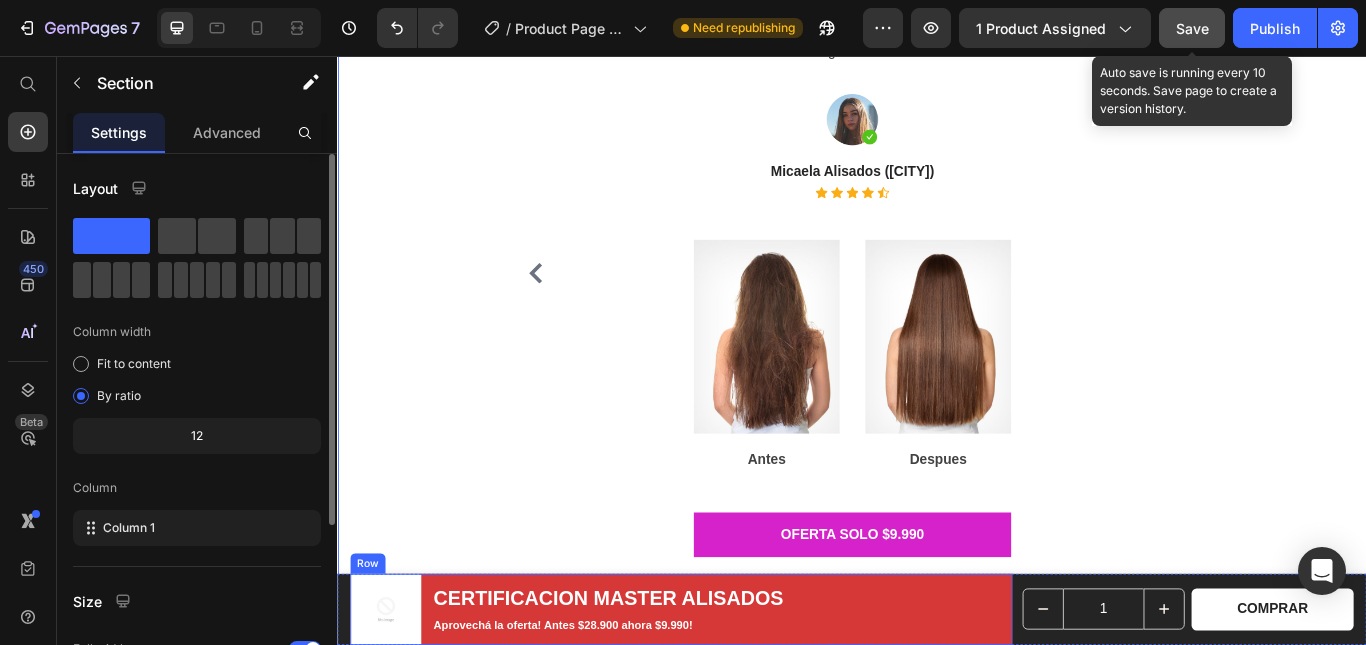 click on "Product Images CERTIFICACION MASTER ALISADOS Product Title Aprovechá la oferta! Antes $28.900 ahora $9.990! Text Block Row" at bounding box center (738, 701) 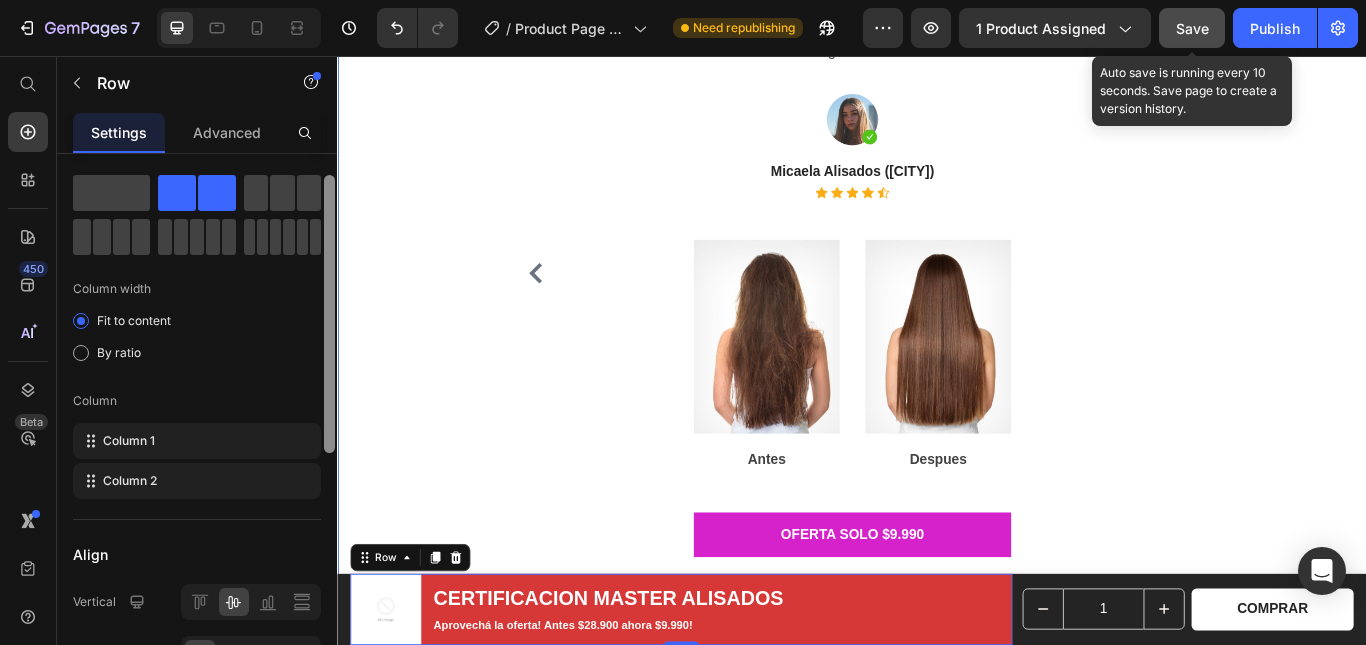 scroll, scrollTop: 331, scrollLeft: 0, axis: vertical 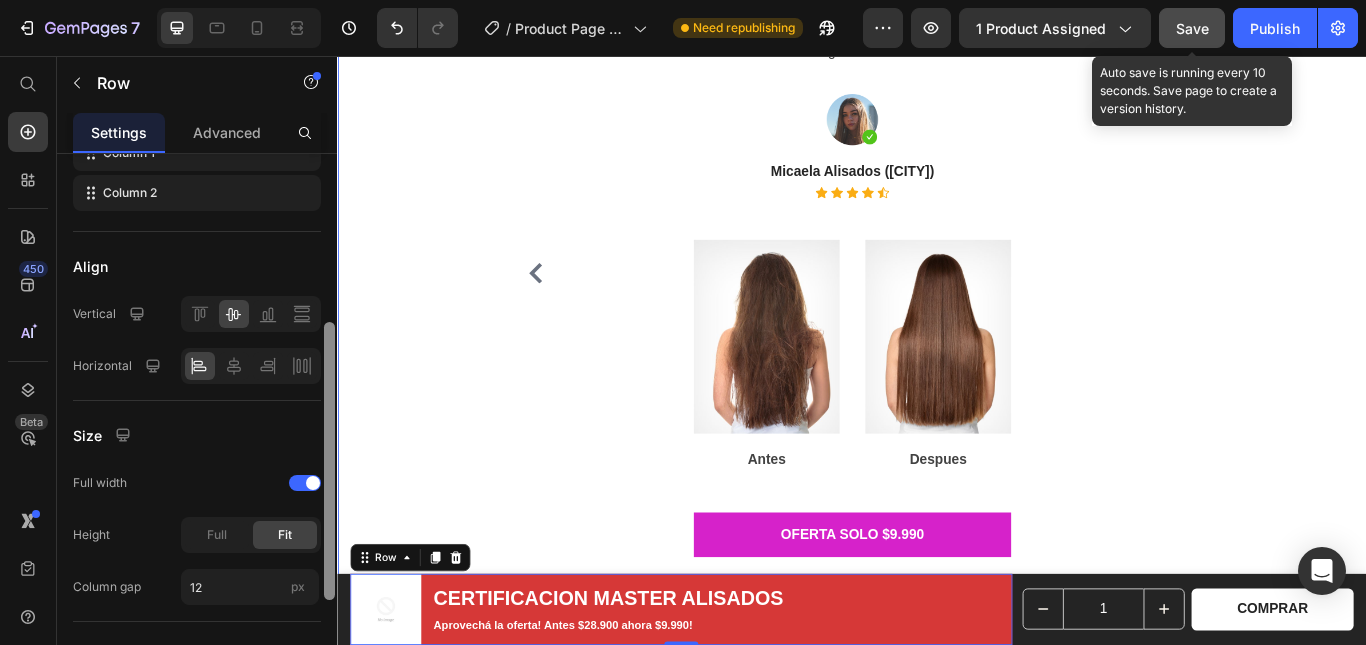 drag, startPoint x: 335, startPoint y: 389, endPoint x: 337, endPoint y: 536, distance: 147.01361 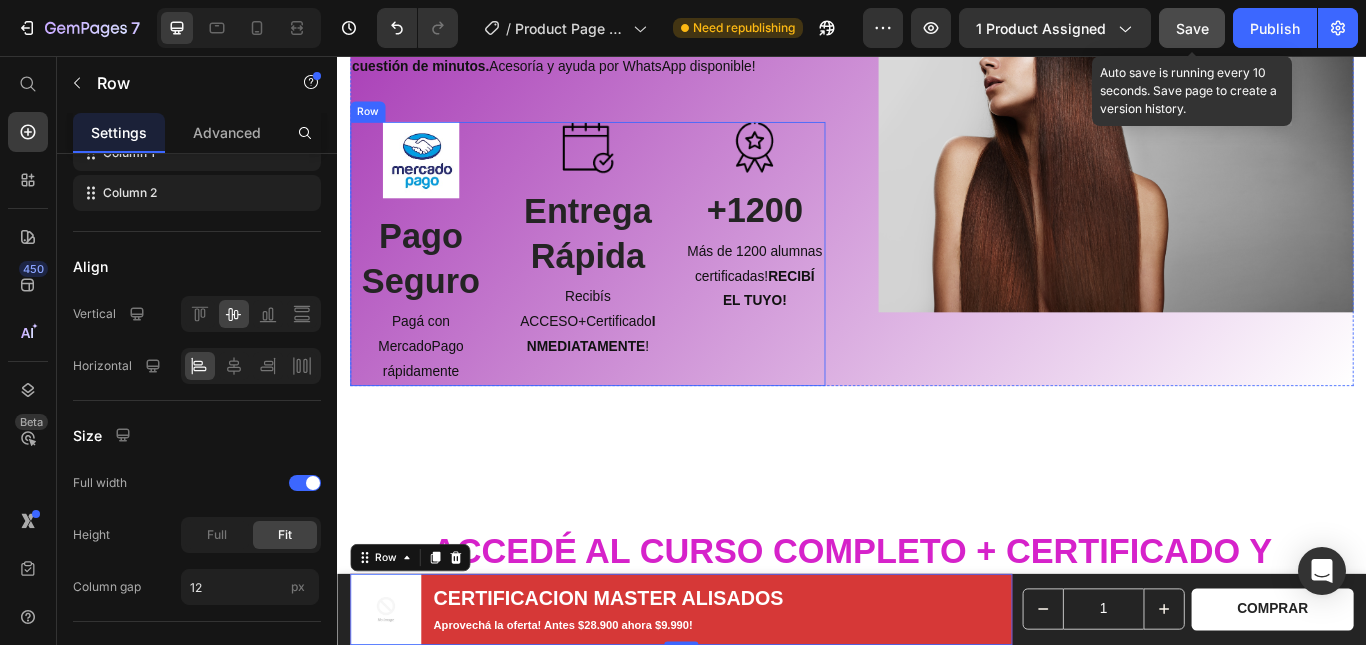 scroll, scrollTop: 4068, scrollLeft: 0, axis: vertical 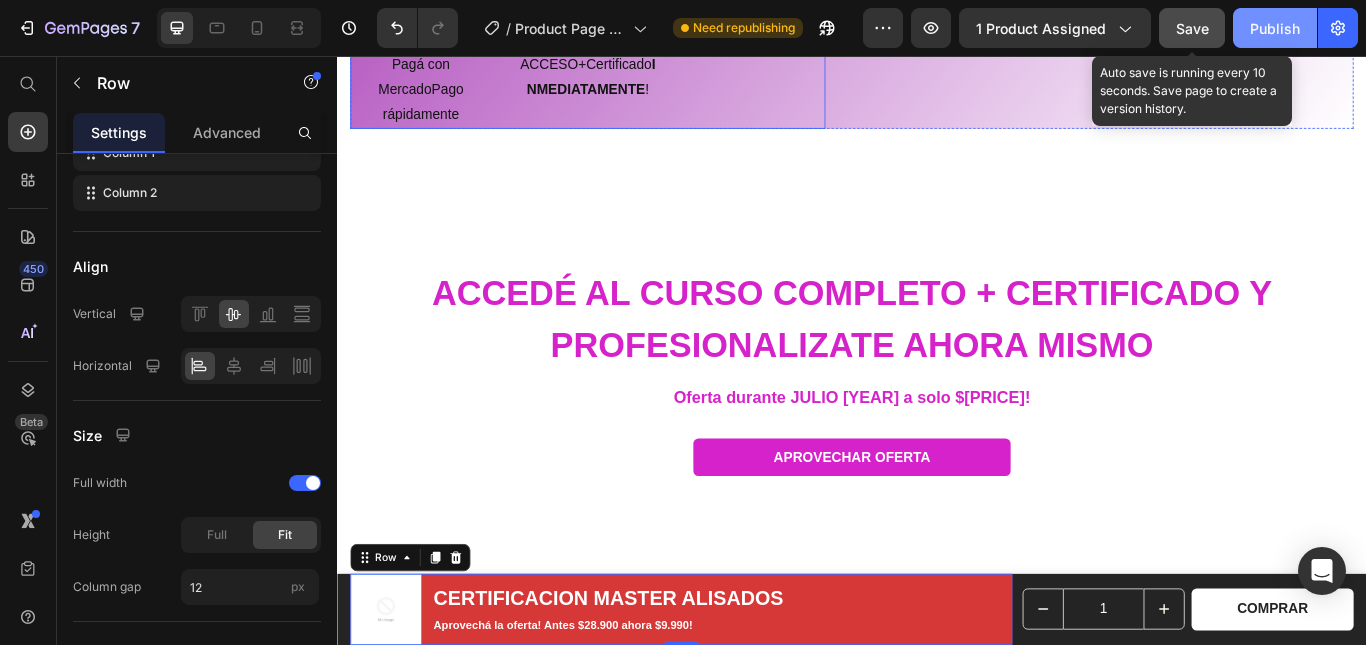 click on "Publish" 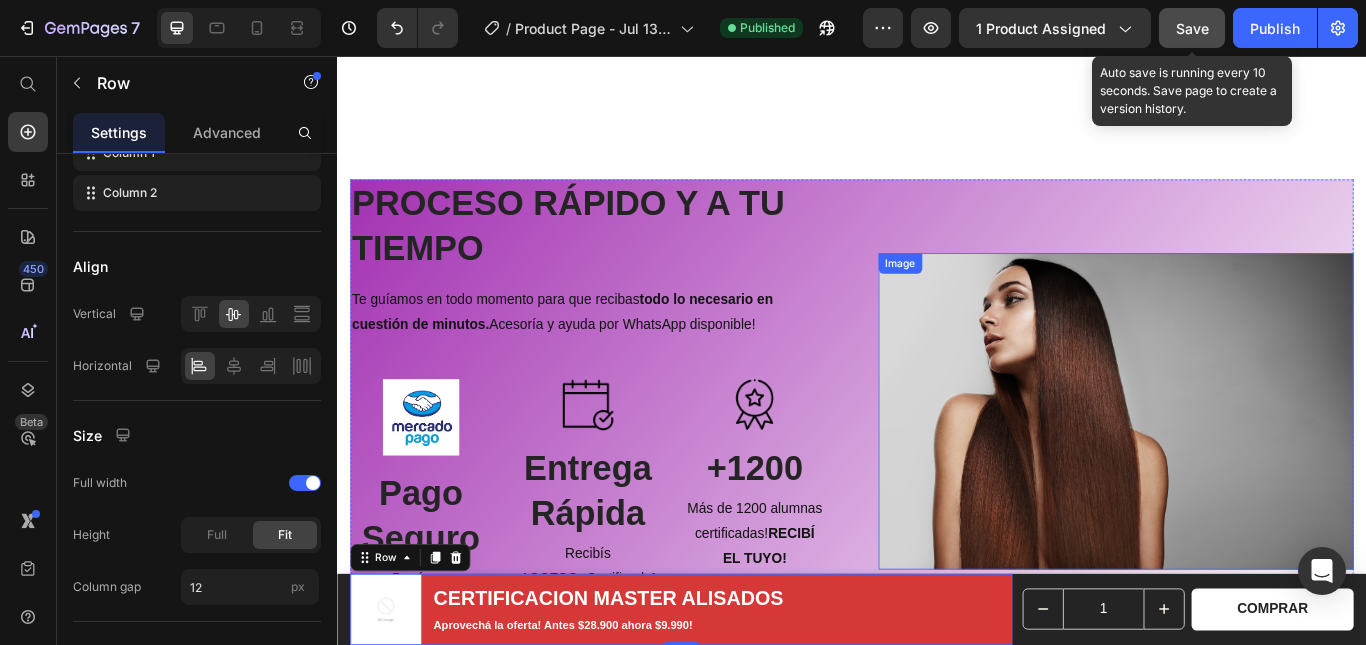 scroll, scrollTop: 3668, scrollLeft: 0, axis: vertical 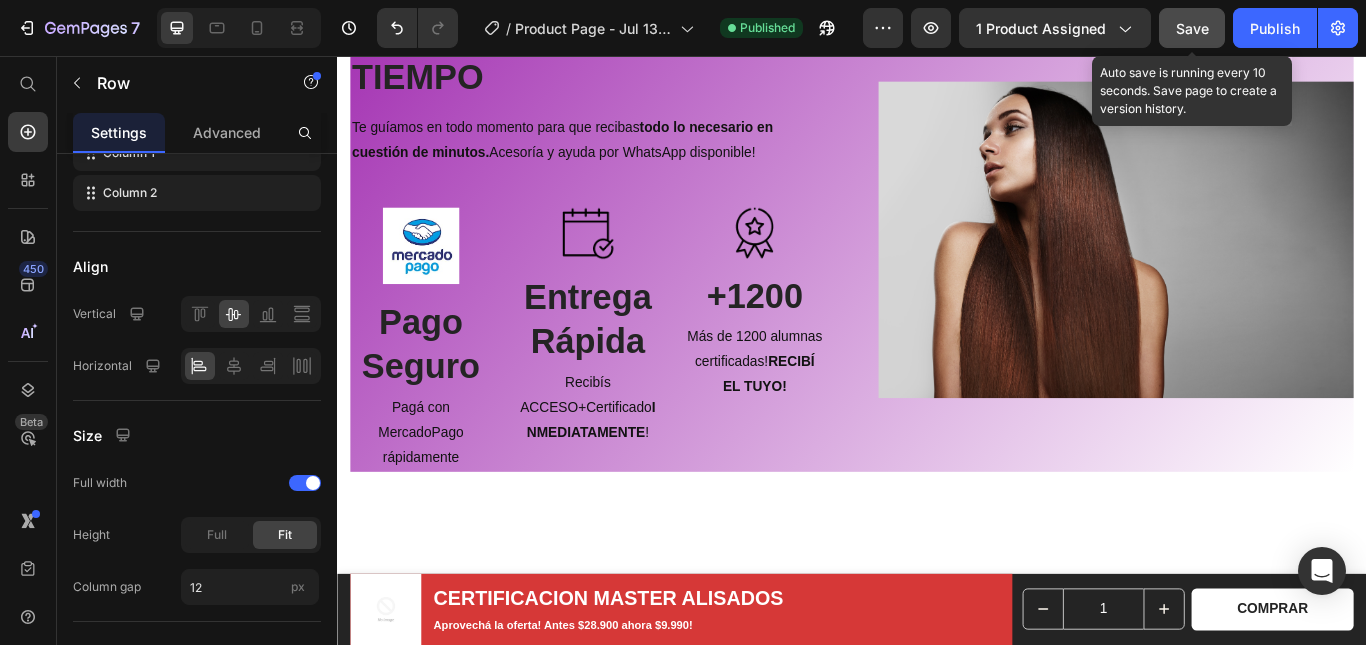 drag, startPoint x: 1530, startPoint y: 620, endPoint x: 1227, endPoint y: 87, distance: 613.1052 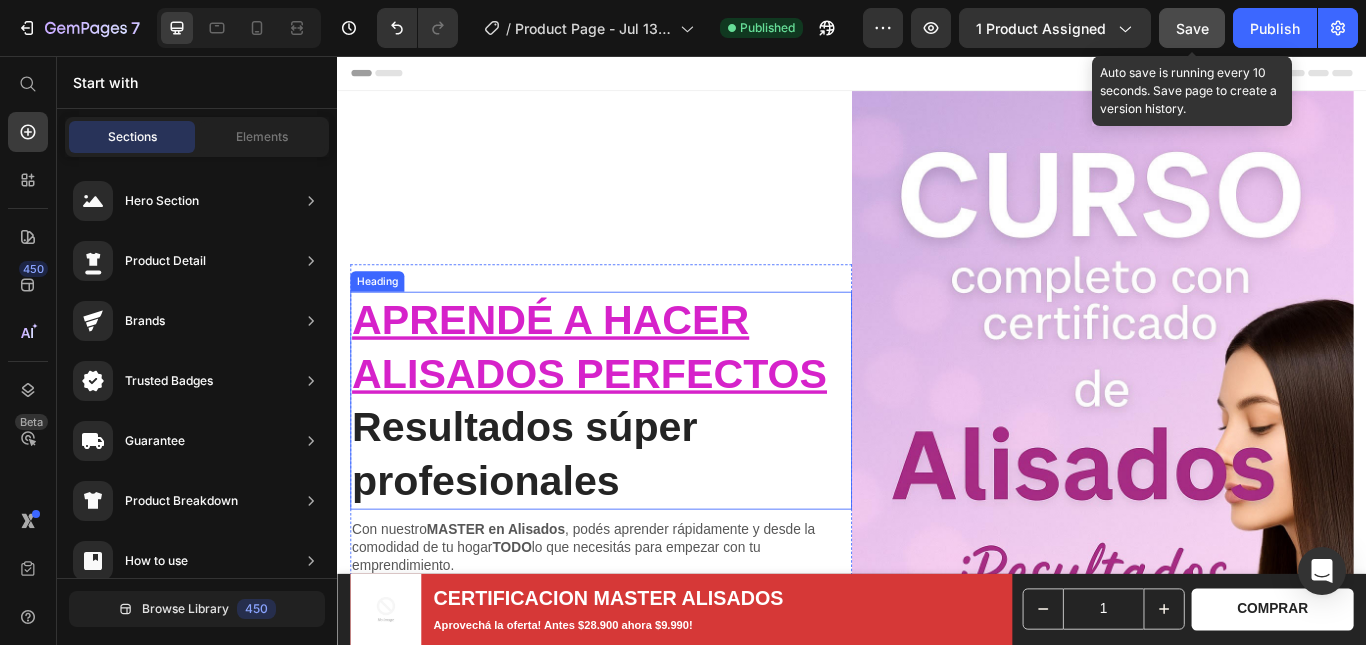 scroll, scrollTop: 200, scrollLeft: 0, axis: vertical 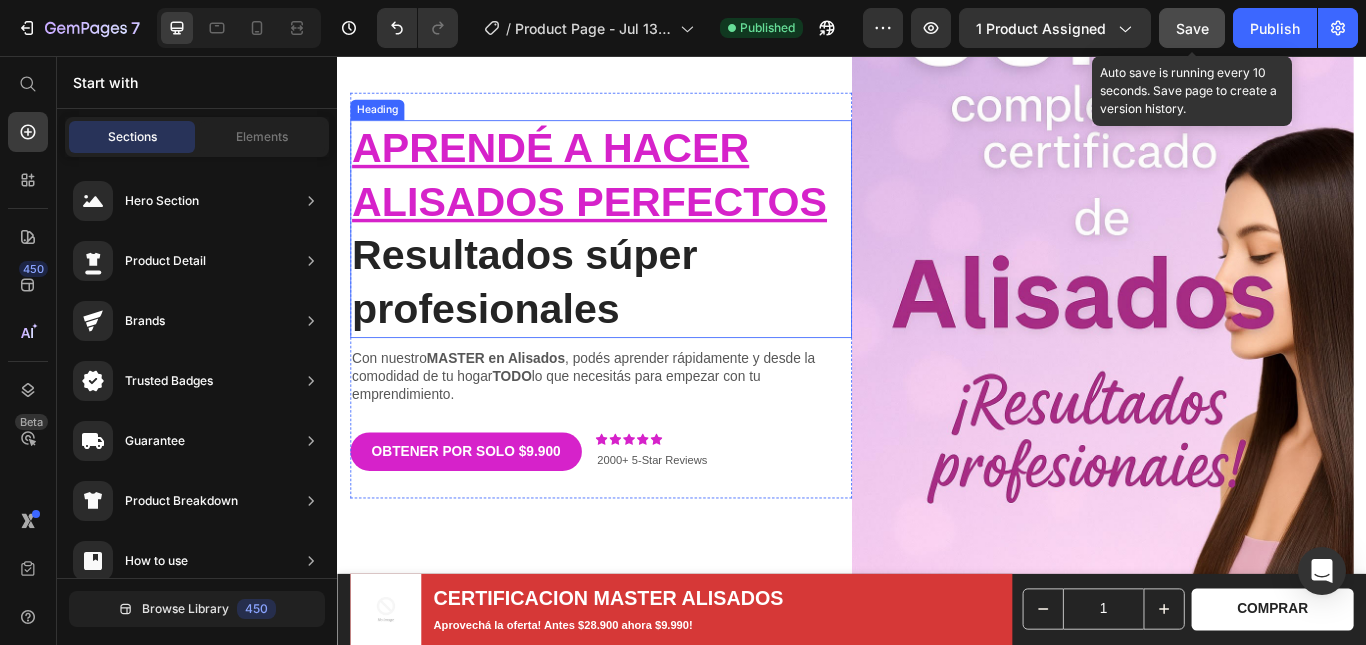 click on "APRENDÉ A HACER ALISADOS PERFECTOS" at bounding box center [631, 194] 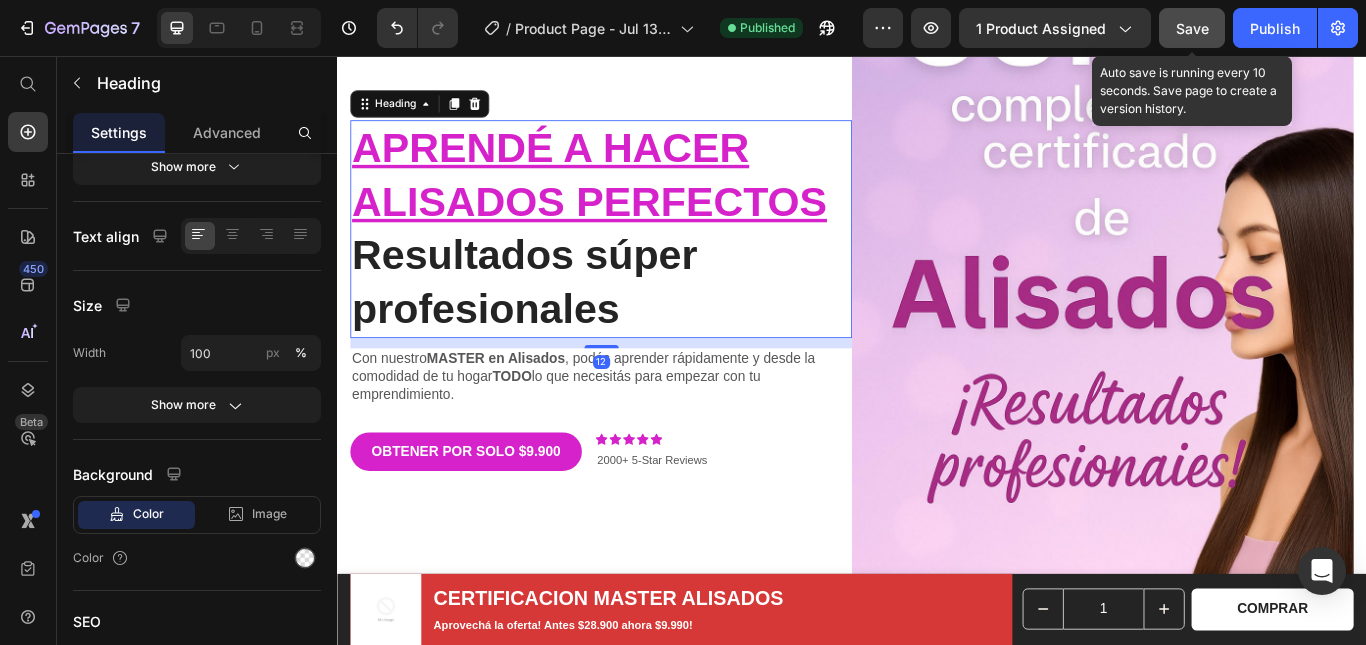 scroll, scrollTop: 0, scrollLeft: 0, axis: both 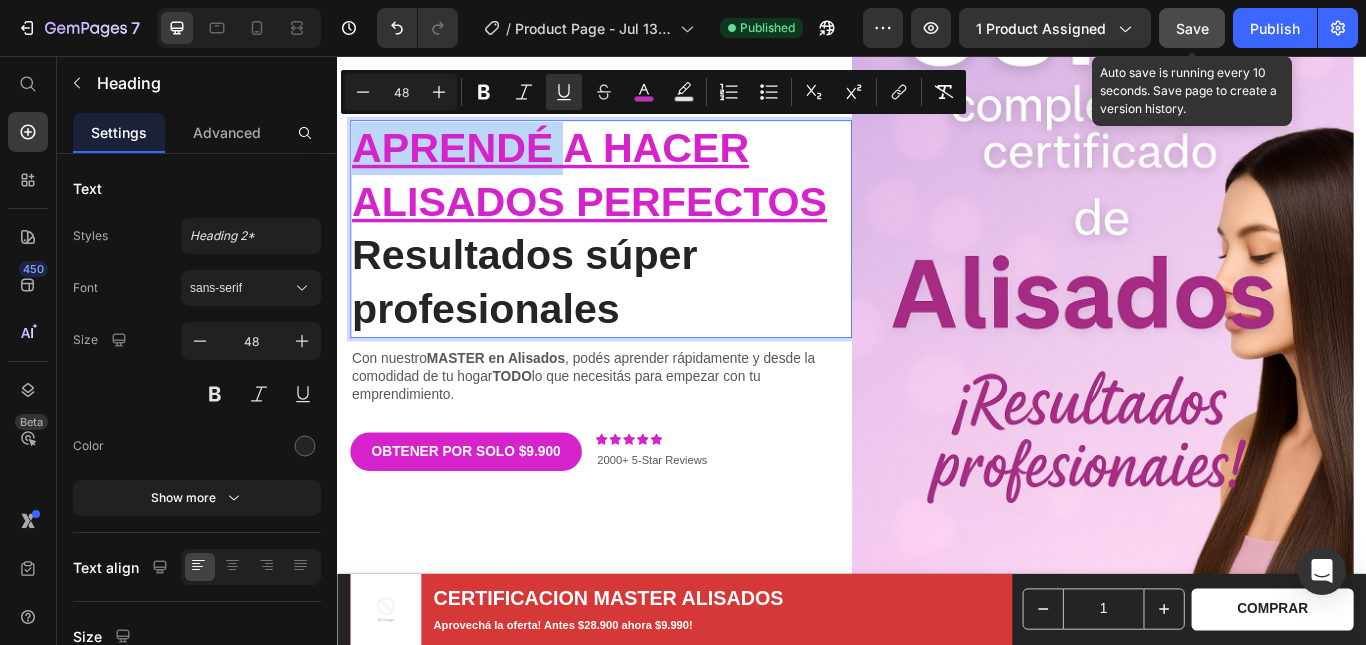 click on "APRENDÉ A HACER ALISADOS PERFECTOS" at bounding box center [631, 194] 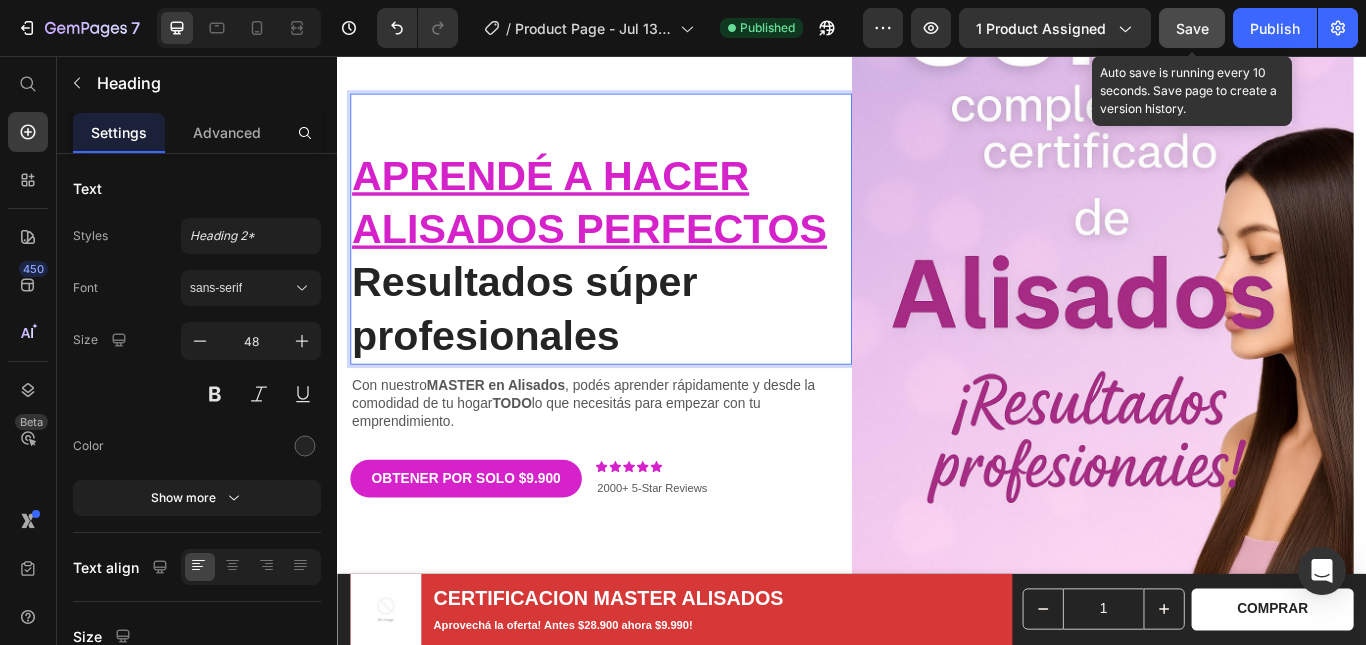 scroll, scrollTop: 169, scrollLeft: 0, axis: vertical 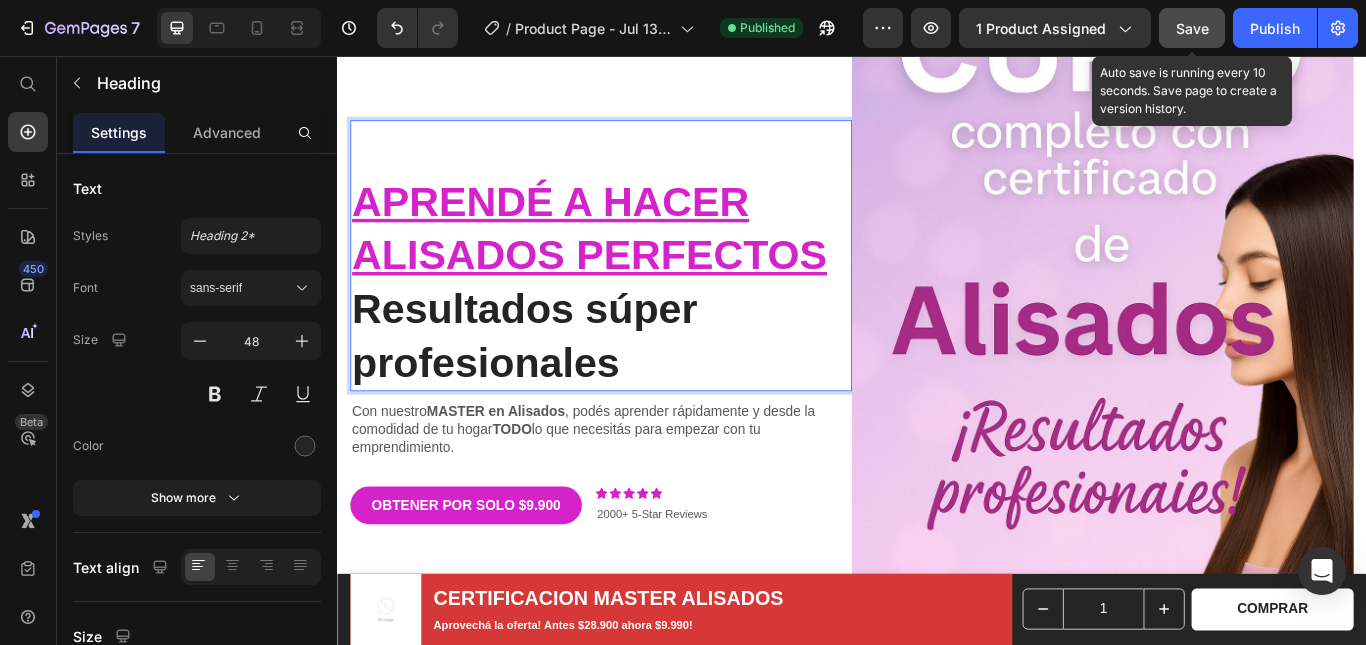 click on "APRENDÉ A HACER ALISADOS PERFECTOS Resultados súper profesionales" at bounding box center [644, 289] 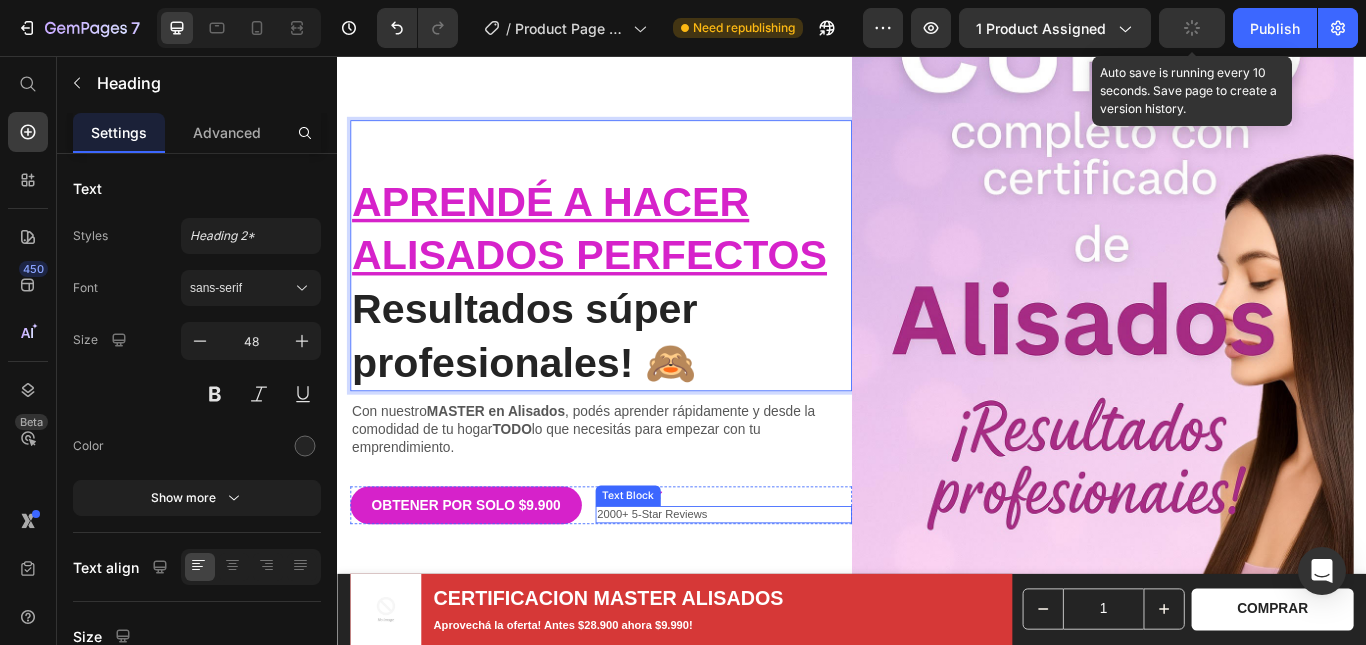 scroll, scrollTop: 269, scrollLeft: 0, axis: vertical 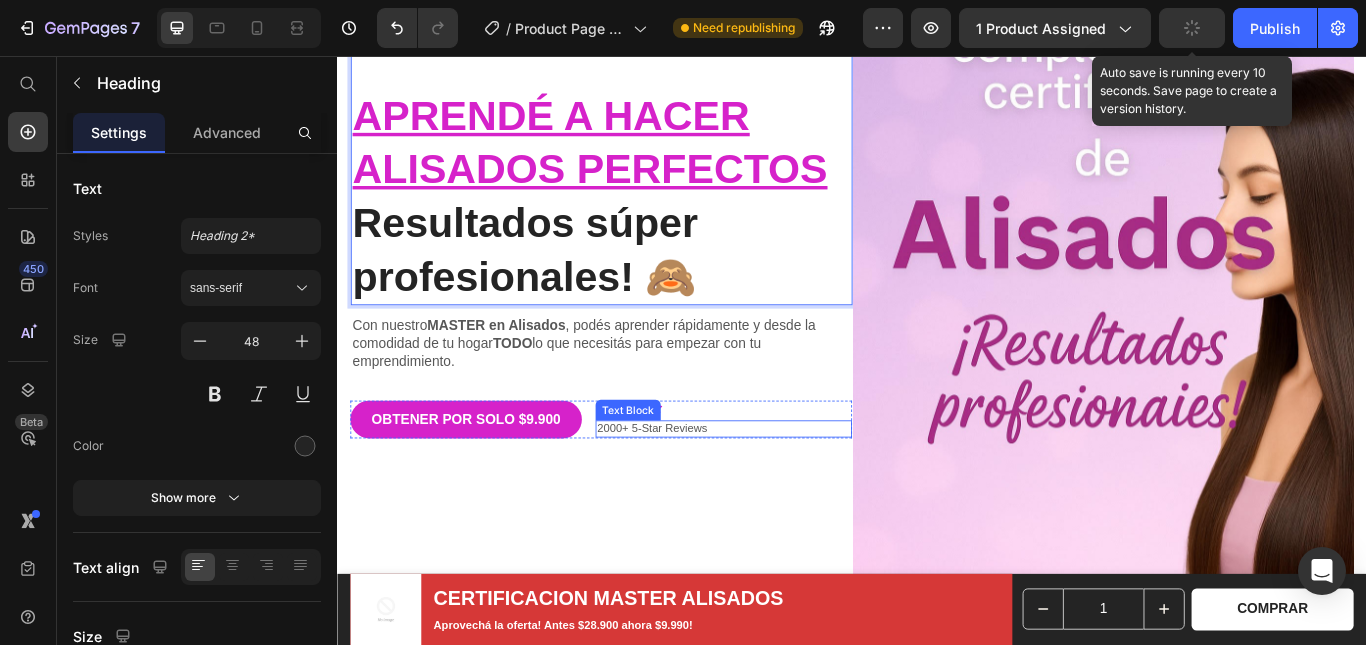 click on "APRENDÉ A HACER ALISADOS PERFECTOS Resultados súper profesionales! 🙈 Heading   12 Con nuestro  MASTER en Alisados , podés aprender rápidamente y desde la comodidad de tu hogar  TODO  lo que necesitás para empezar con tu emprendimiento. Text Block OBTENER POR SOLO $[PRICE] Button Icon Icon Icon Icon Icon Icon List 1200+ alumnas certificadas Text Block Row 2000+ 5-Star Reviews Text Block Row" at bounding box center [644, 266] 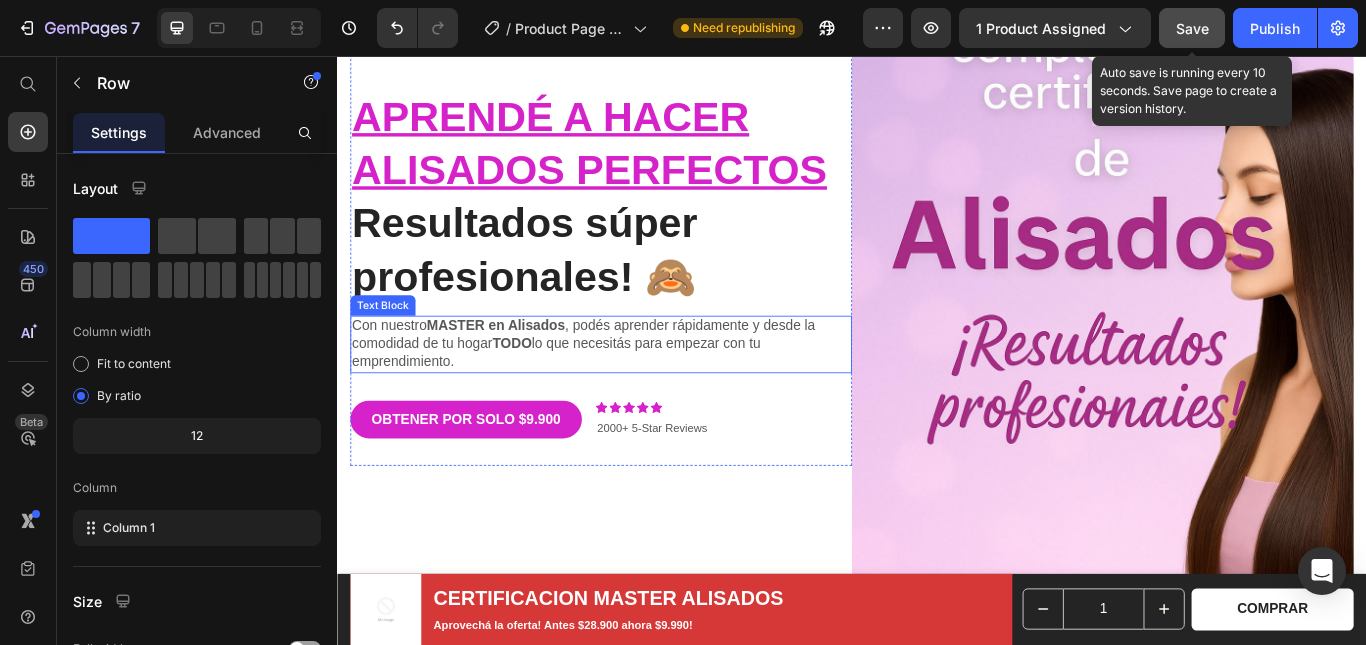 click on "MASTER en Alisados" at bounding box center [521, 370] 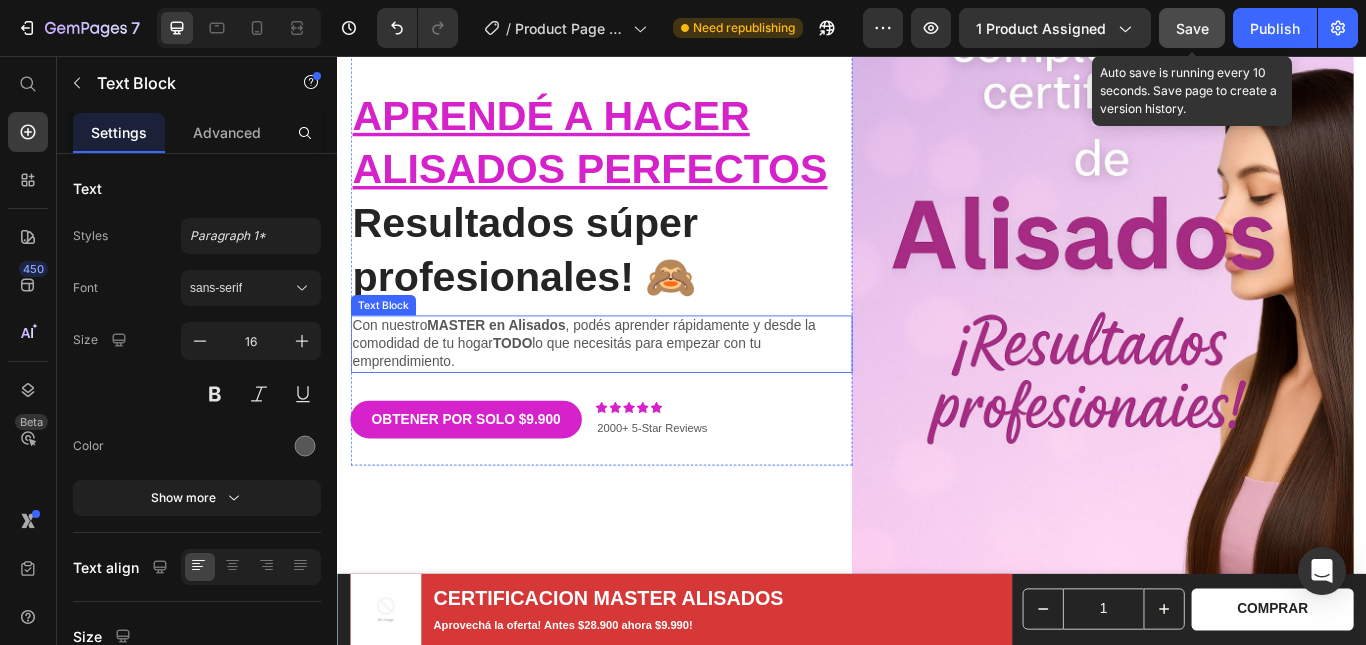 click on "MASTER en Alisados" at bounding box center (521, 370) 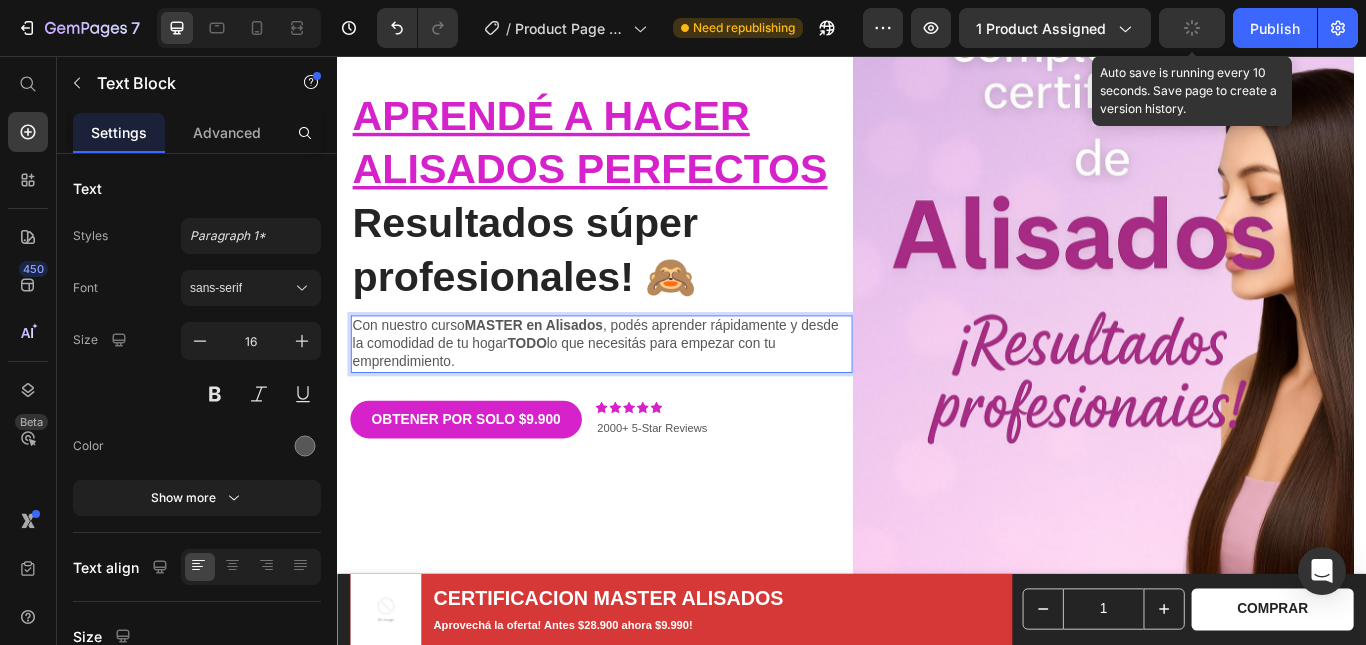 click on "Con nuestro curso  MASTER en Alisados , podés aprender rápidamente y desde la comodidad de tu hogar  TODO  lo que necesitás para empezar con tu emprendimiento." at bounding box center [644, 392] 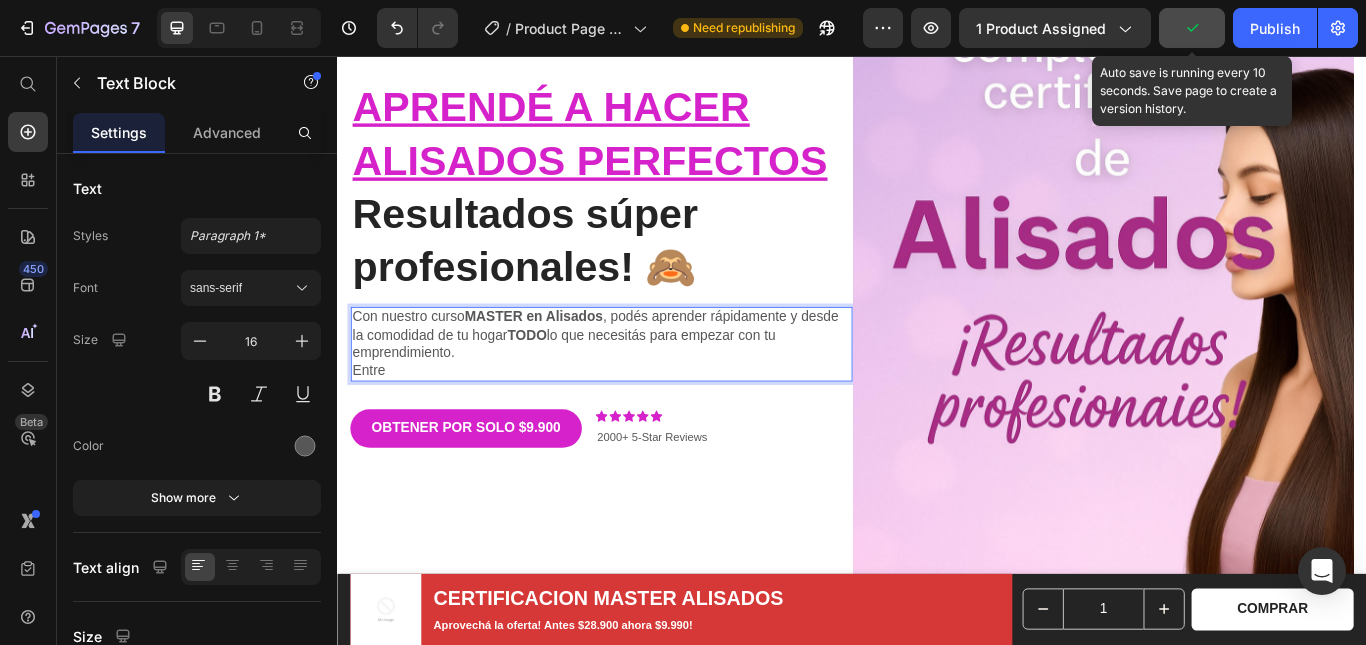 scroll, scrollTop: 258, scrollLeft: 0, axis: vertical 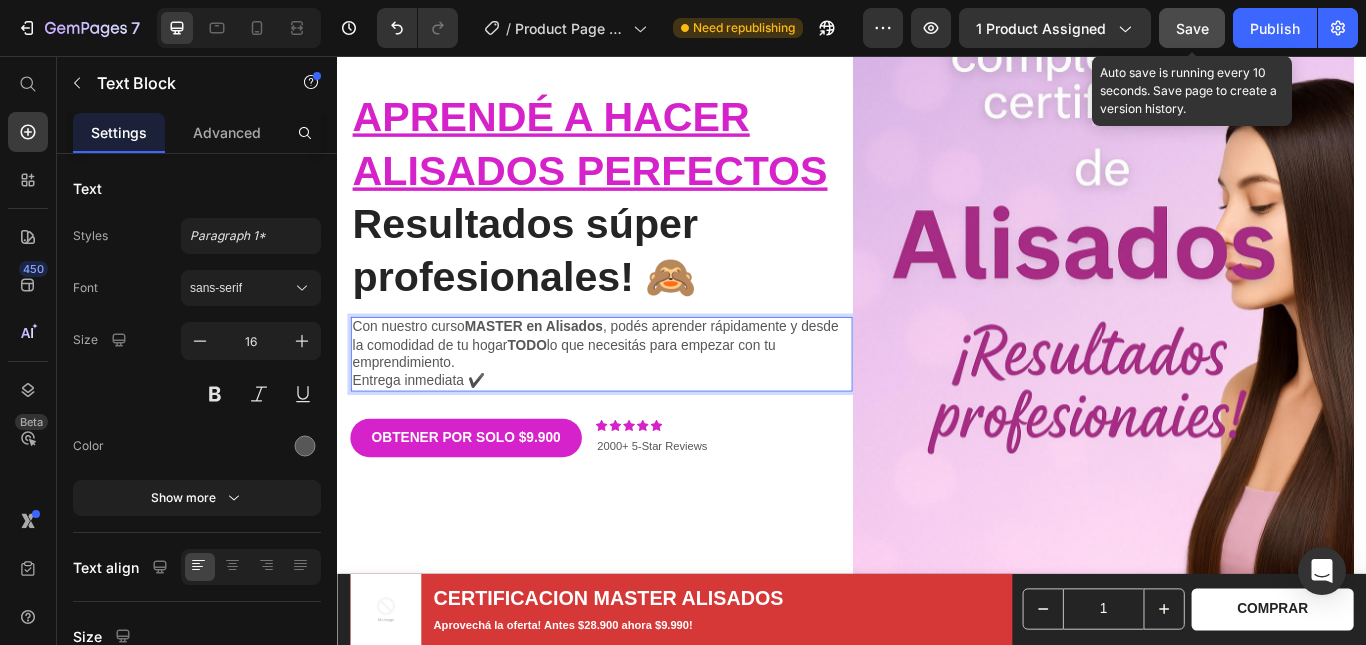 click on "Con nuestro curso  MASTER en Alisados , podés aprender rápidamente y desde la comodidad de tu hogar  TODO  lo que necesitás para empezar con tu emprendimiento." at bounding box center [644, 393] 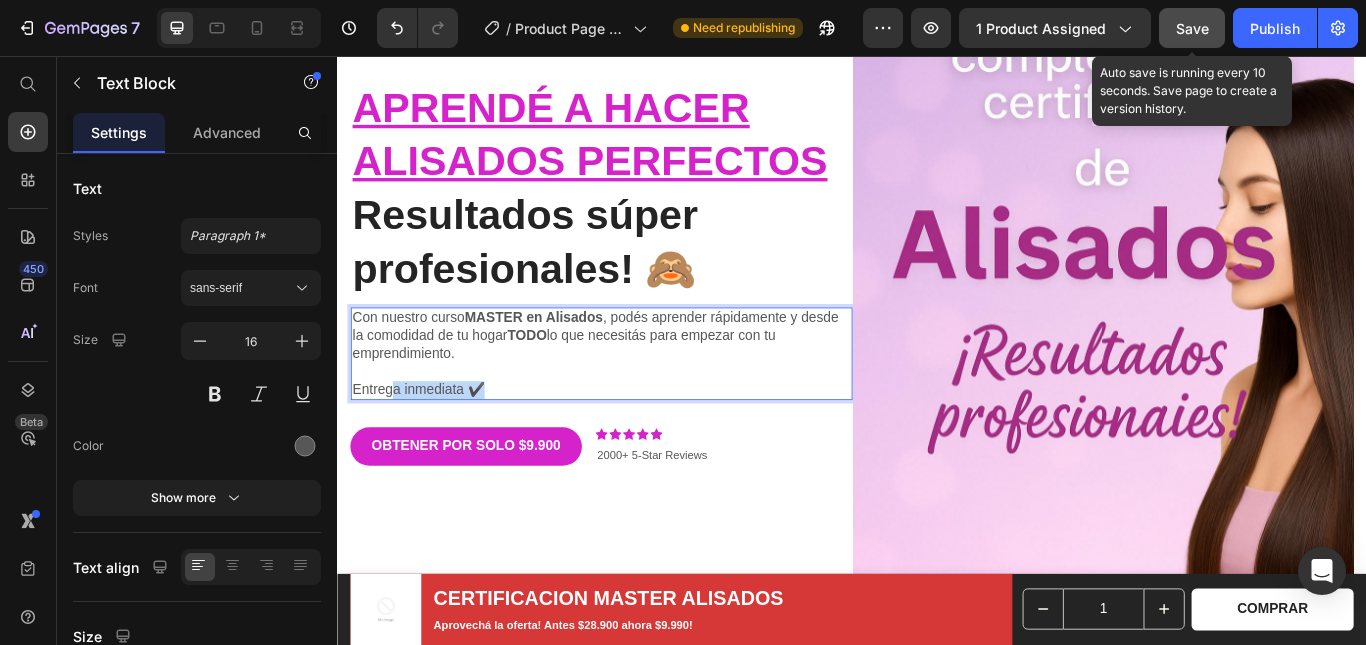 scroll, scrollTop: 247, scrollLeft: 0, axis: vertical 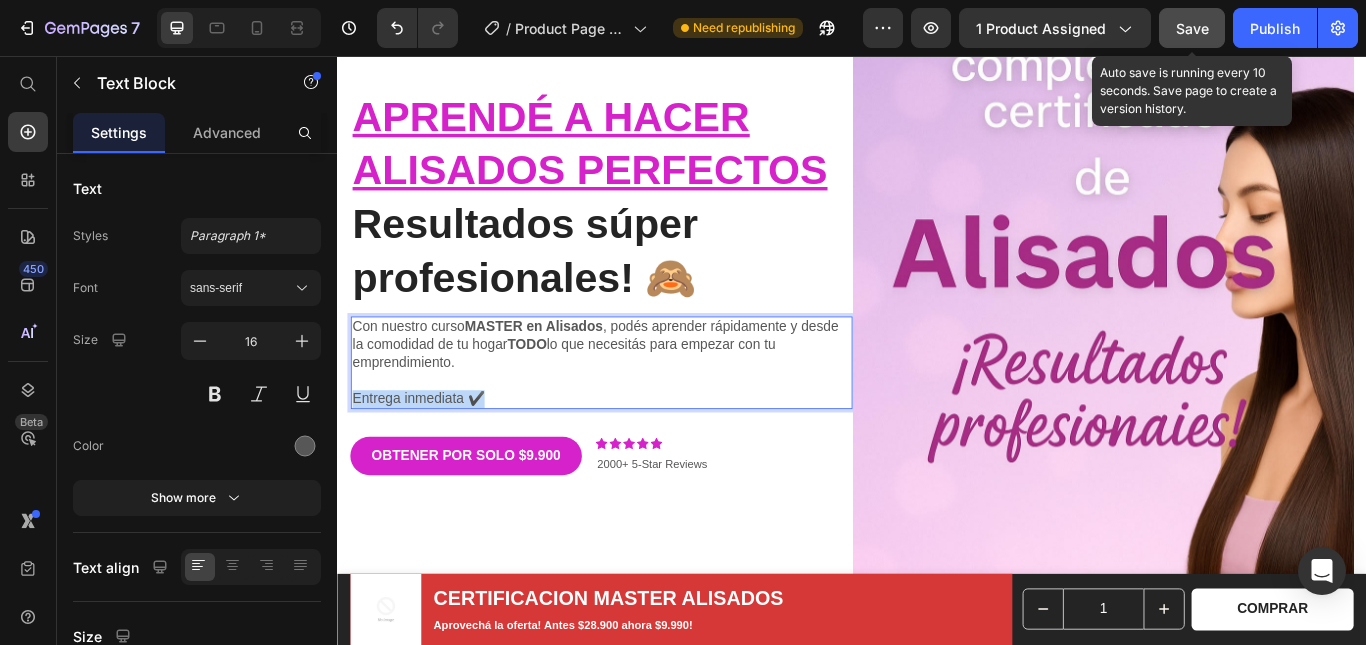 drag, startPoint x: 436, startPoint y: 449, endPoint x: 357, endPoint y: 460, distance: 79.762146 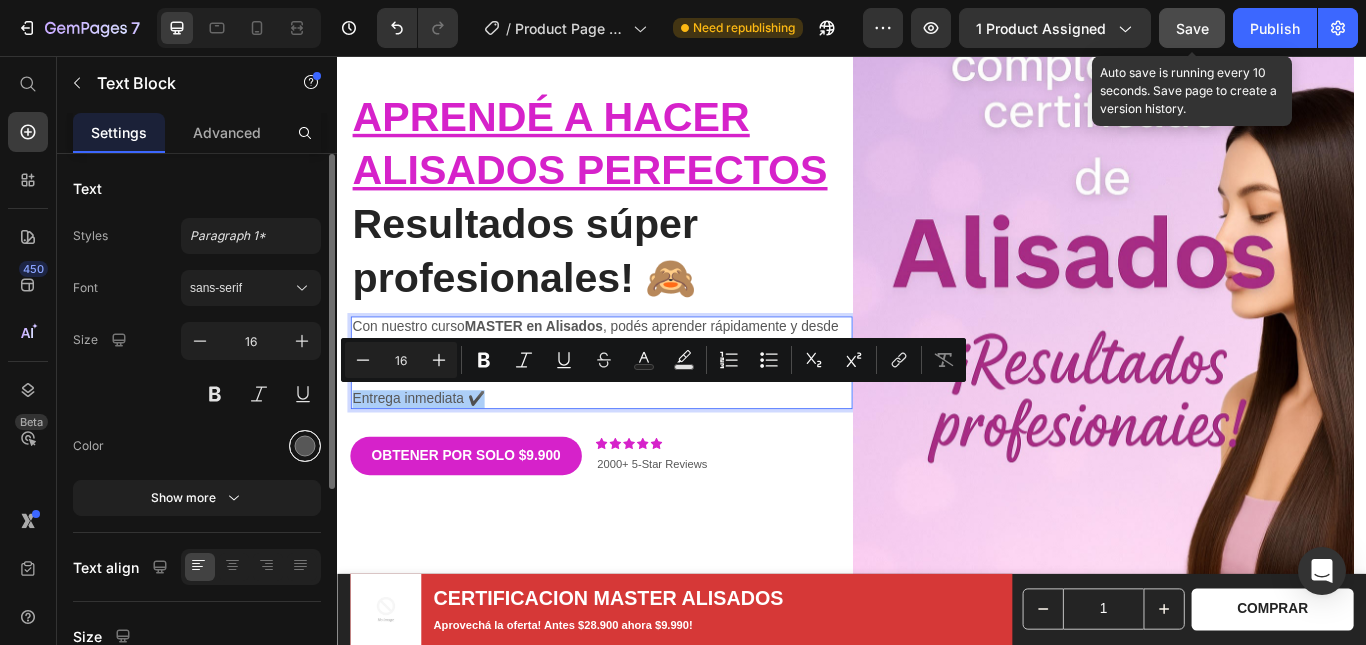 click at bounding box center [305, 446] 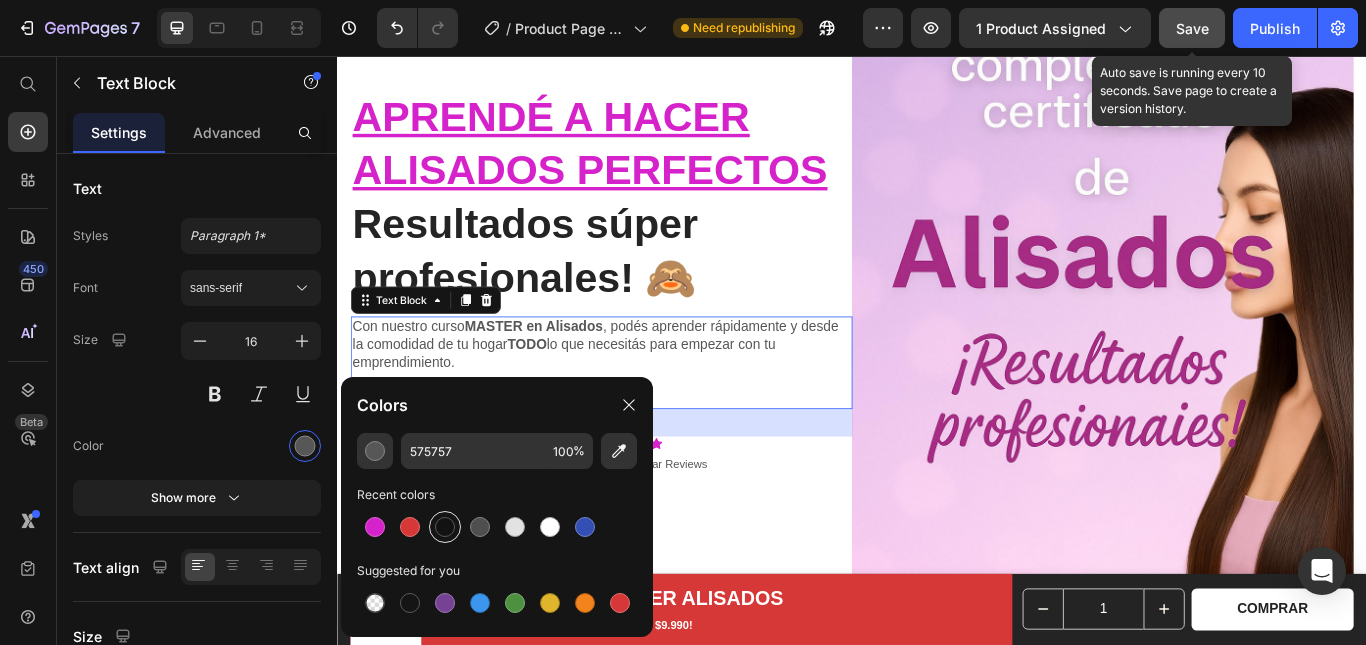 click at bounding box center (445, 527) 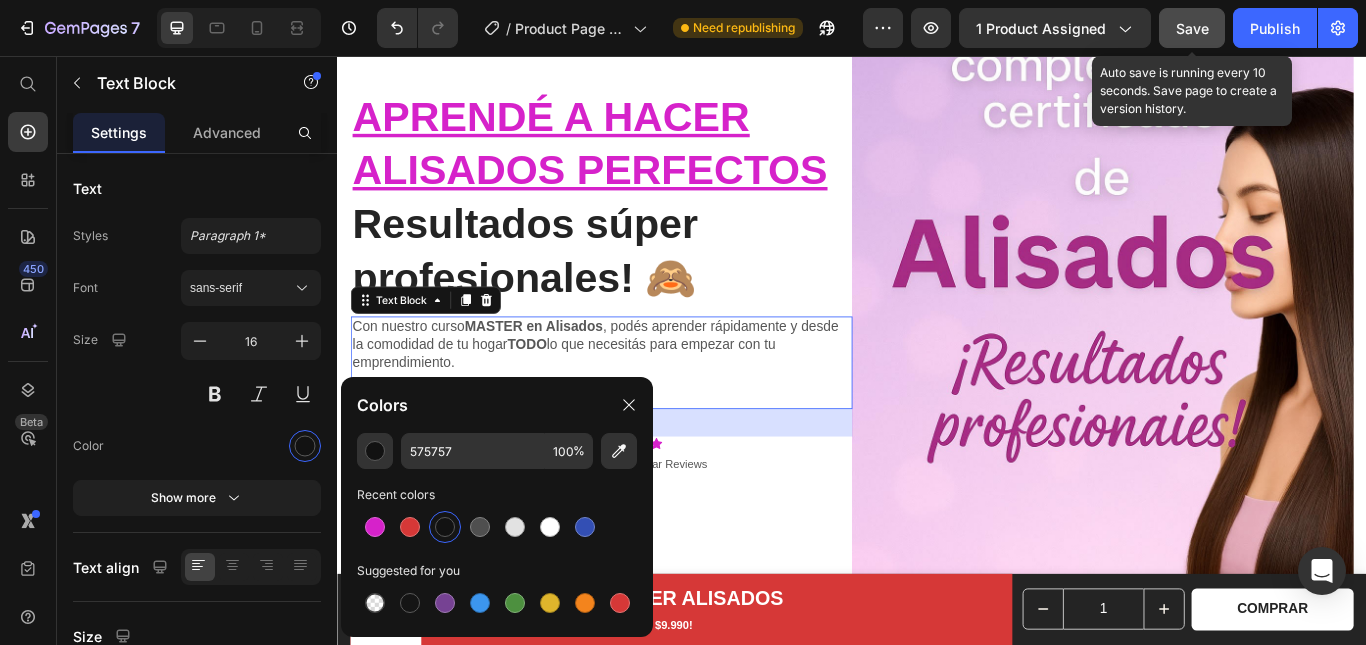 type on "121212" 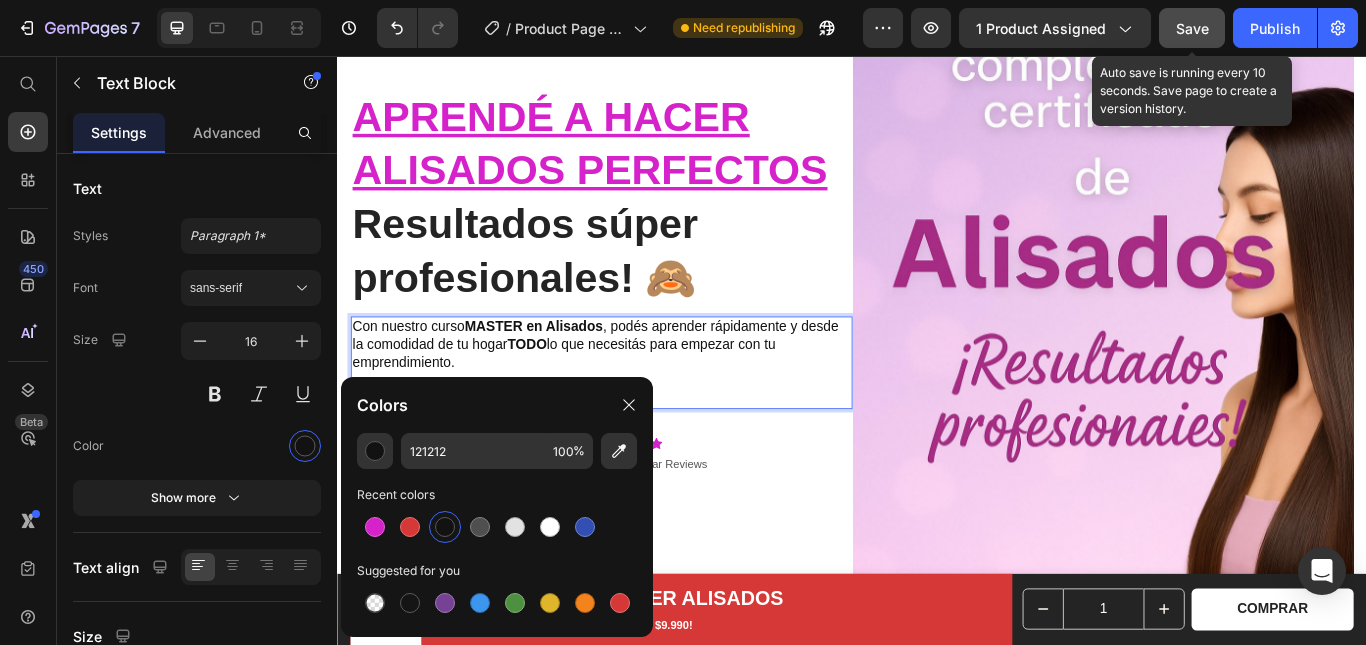 click on "Con nuestro curso  MASTER en Alisados , podés aprender rápidamente y desde la comodidad de tu hogar  TODO  lo que necesitás para empezar con tu emprendimiento." at bounding box center [644, 393] 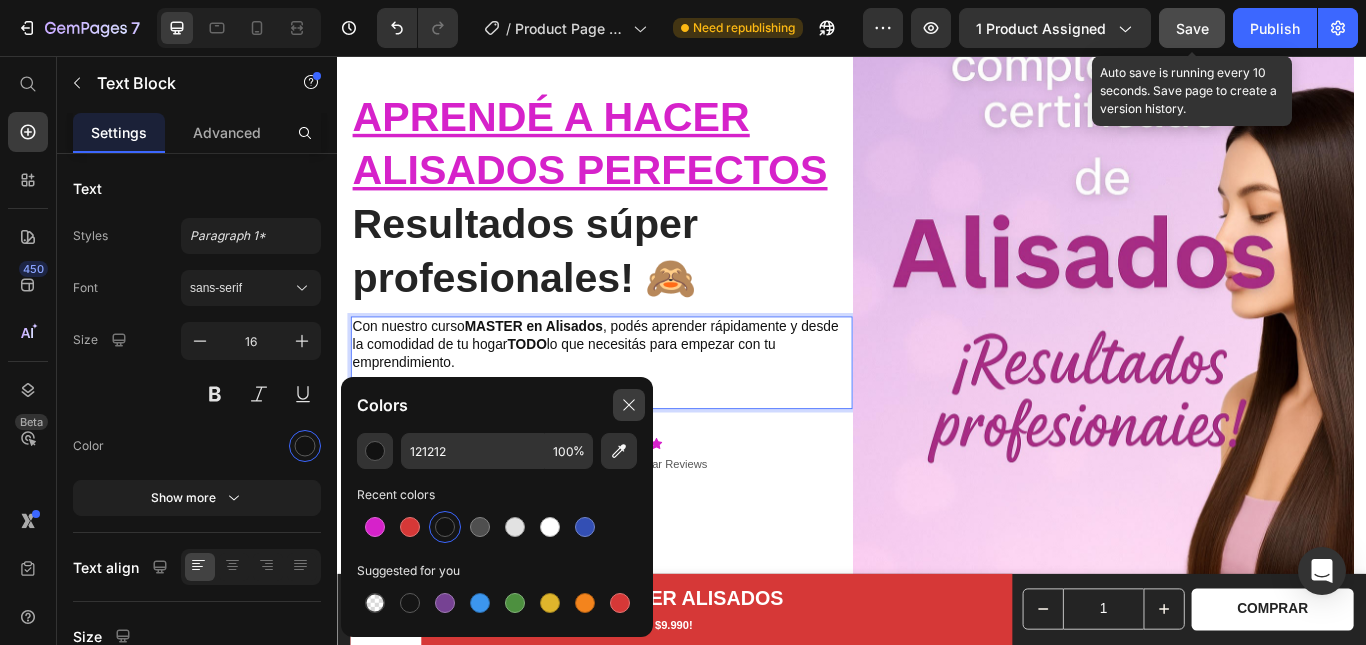 click 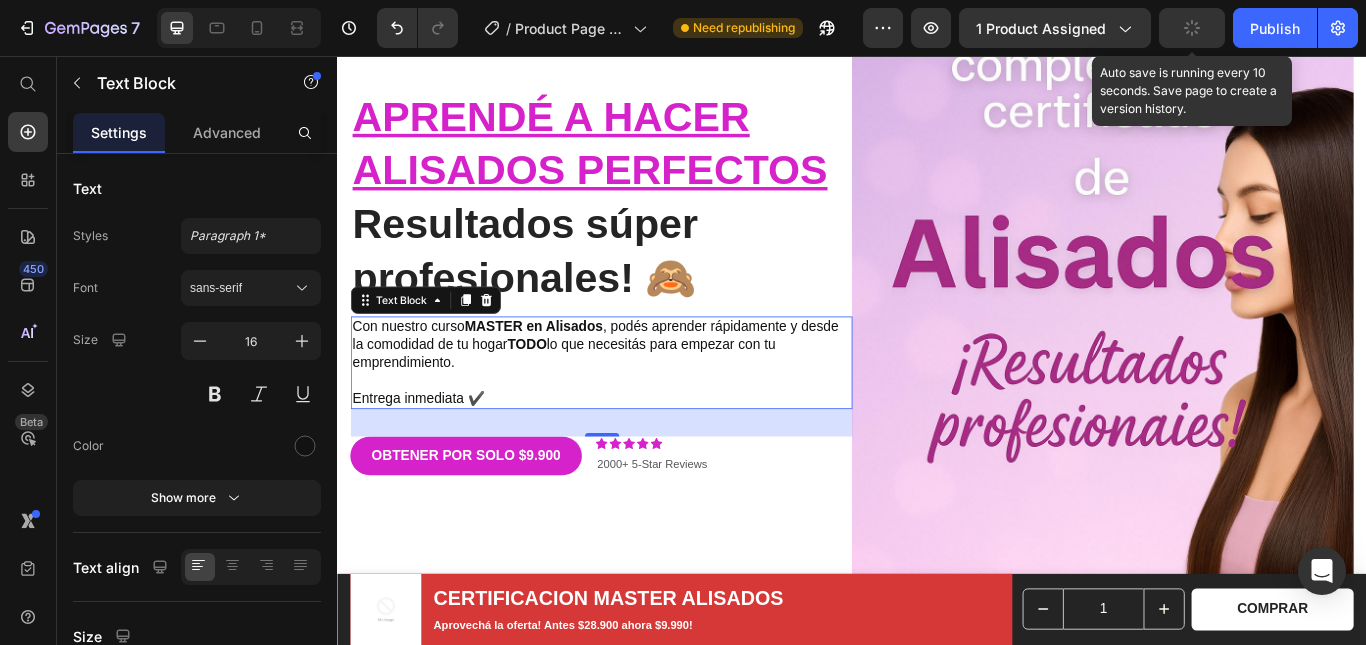 click on "Entrega inmediata ✔️" at bounding box center [644, 456] 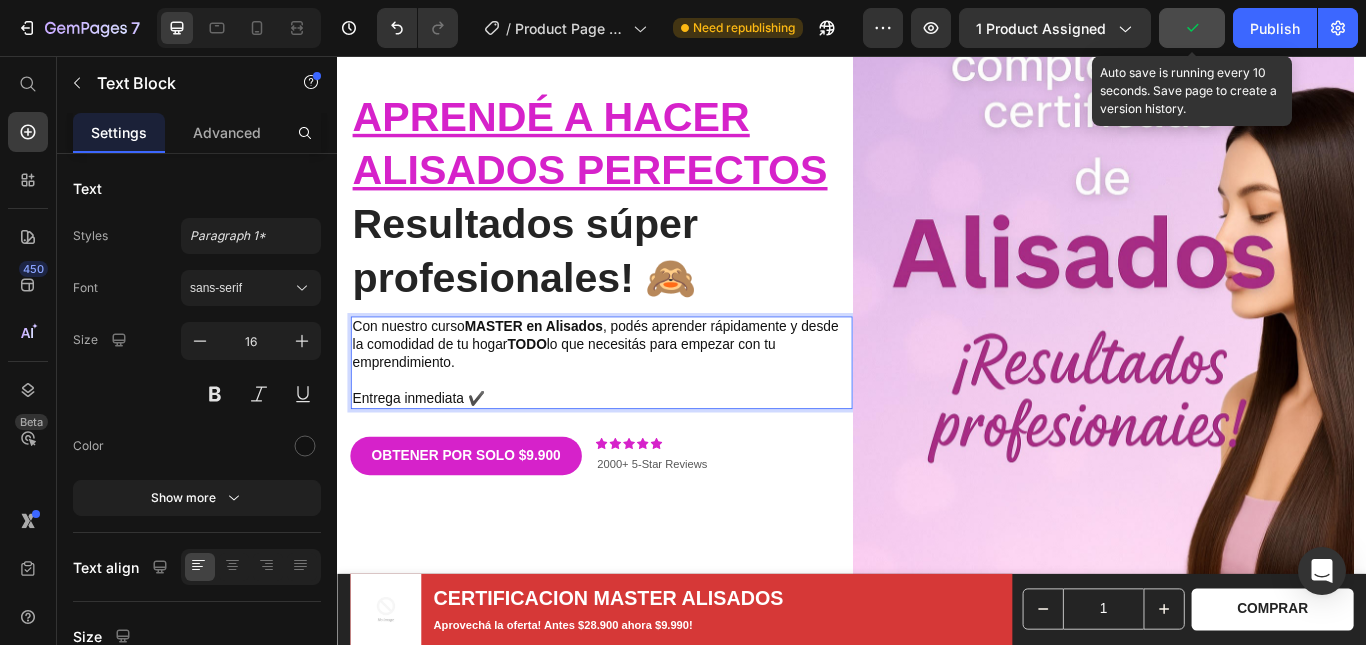 scroll, scrollTop: 236, scrollLeft: 0, axis: vertical 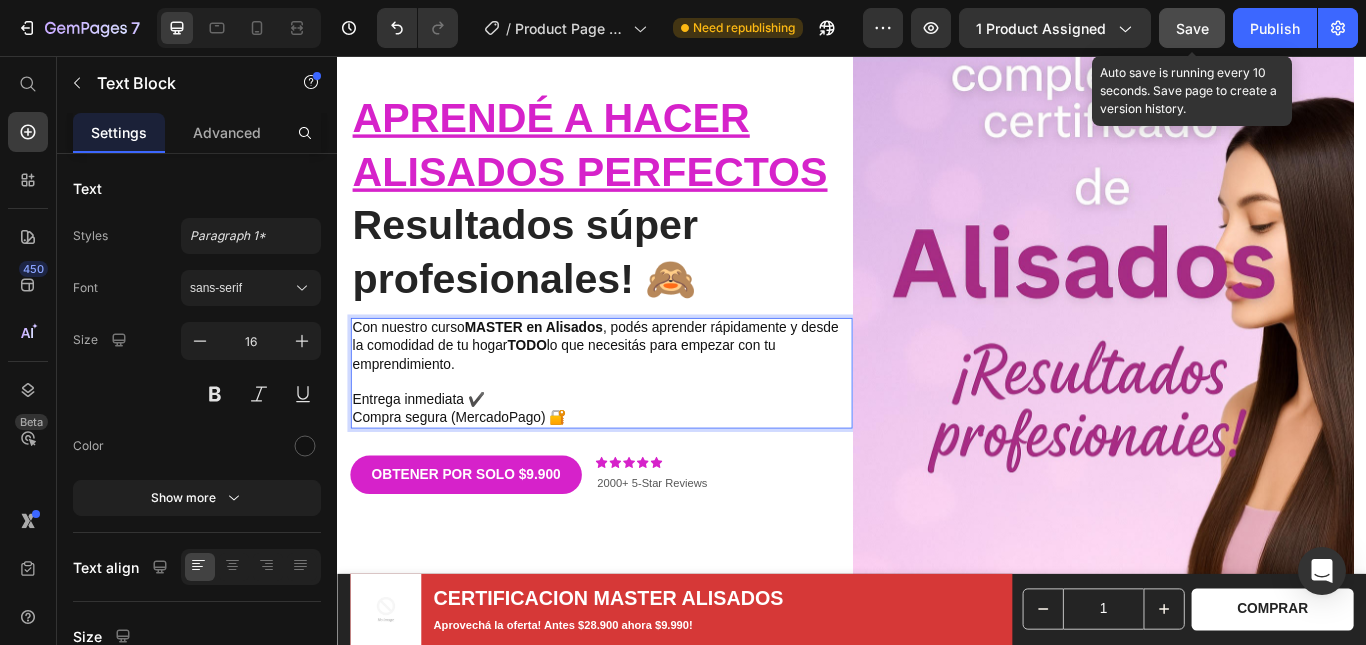 click on "Compra segura (MercadoPago) 🔐" at bounding box center [644, 477] 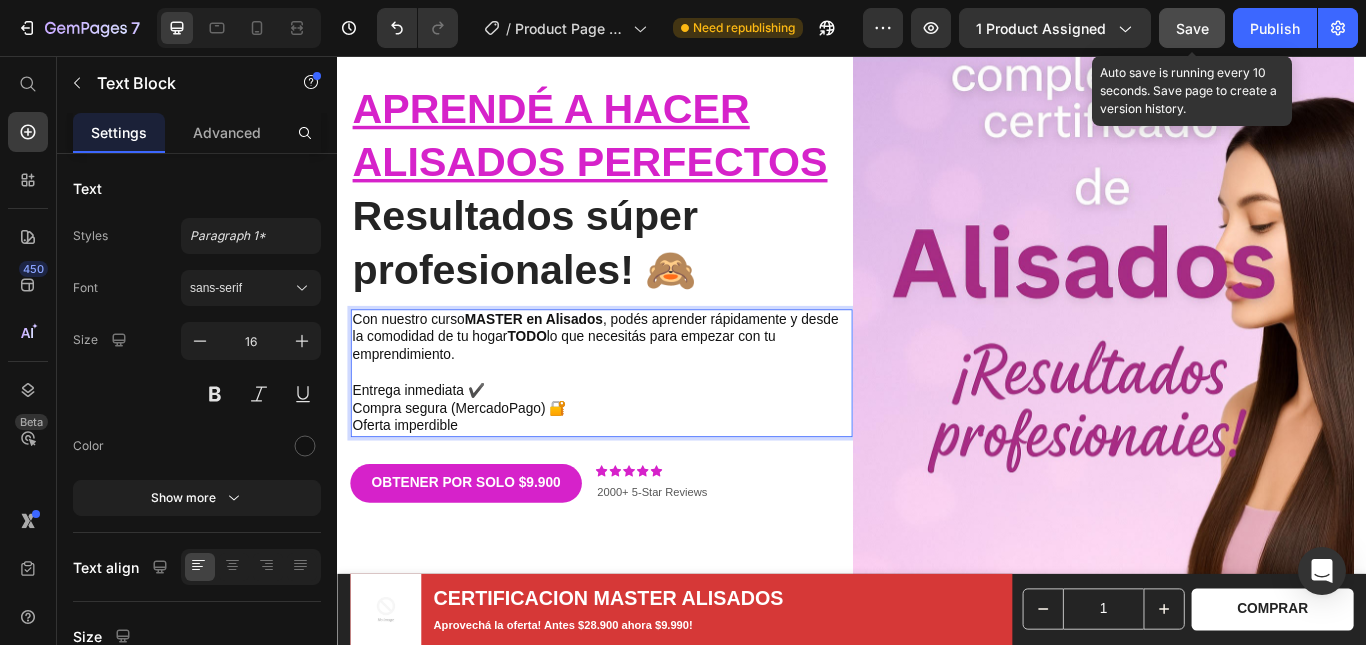 scroll, scrollTop: 225, scrollLeft: 0, axis: vertical 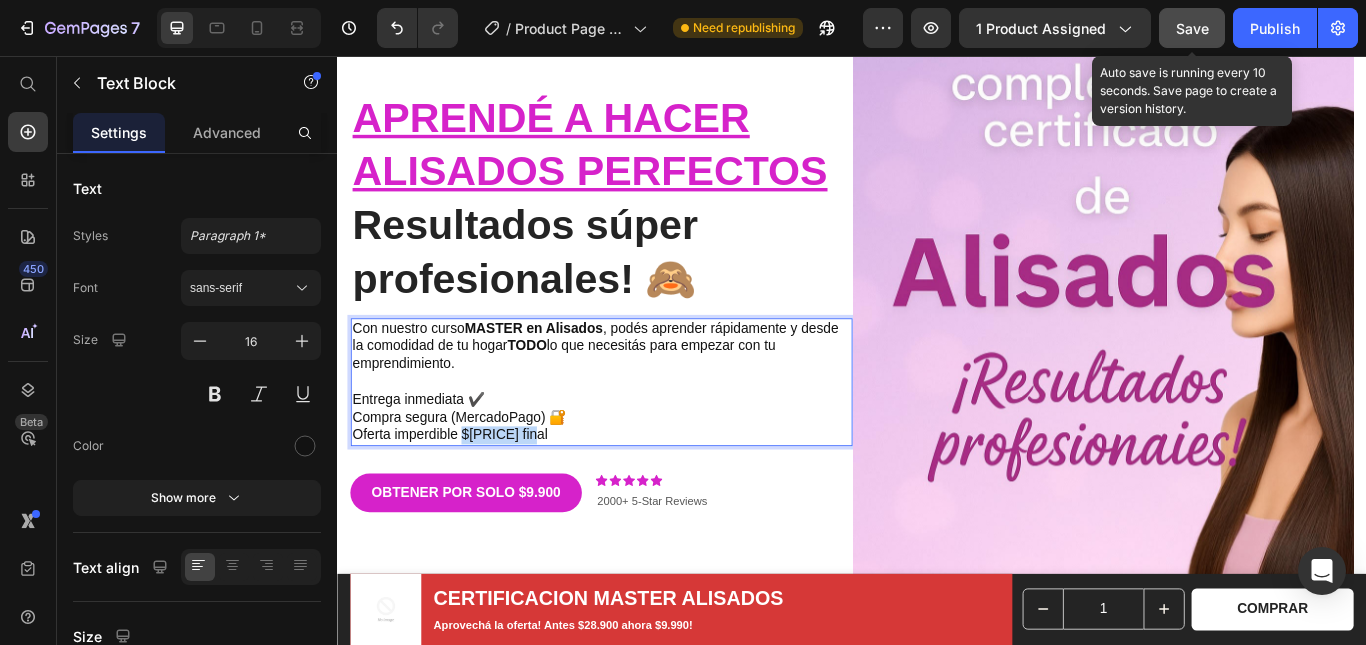 drag, startPoint x: 569, startPoint y: 497, endPoint x: 480, endPoint y: 497, distance: 89 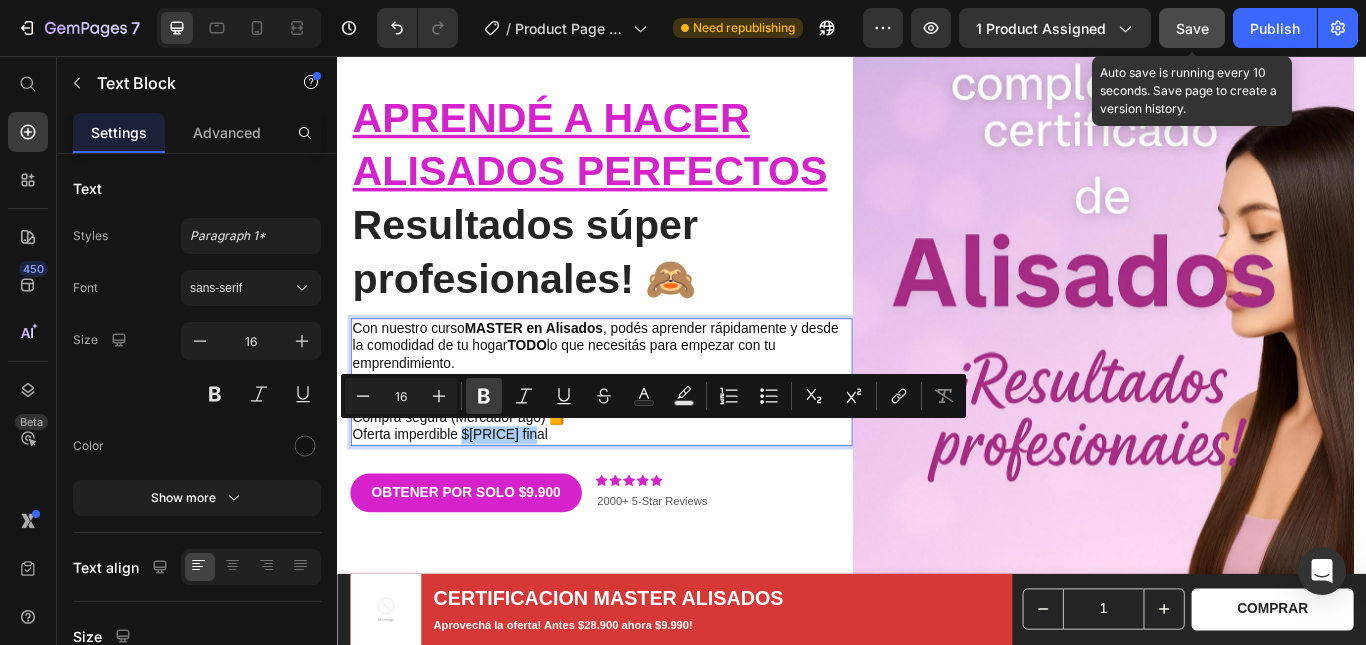 click on "Bold" at bounding box center (484, 396) 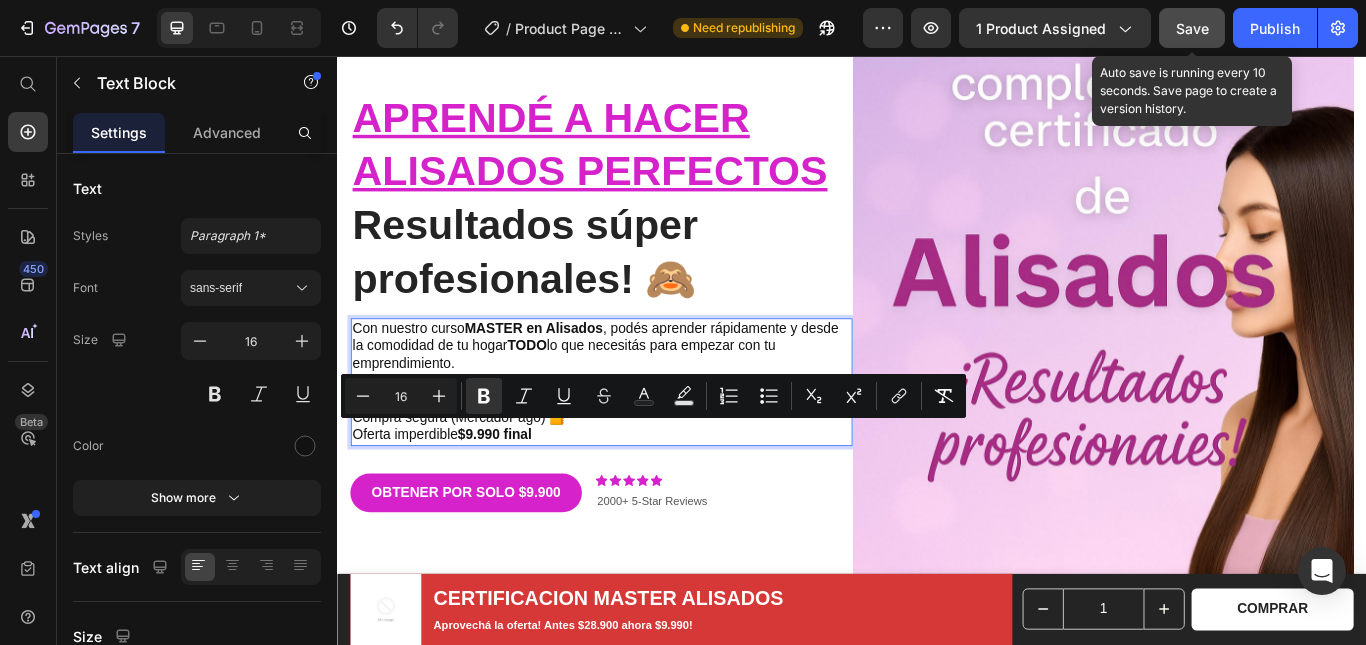 click 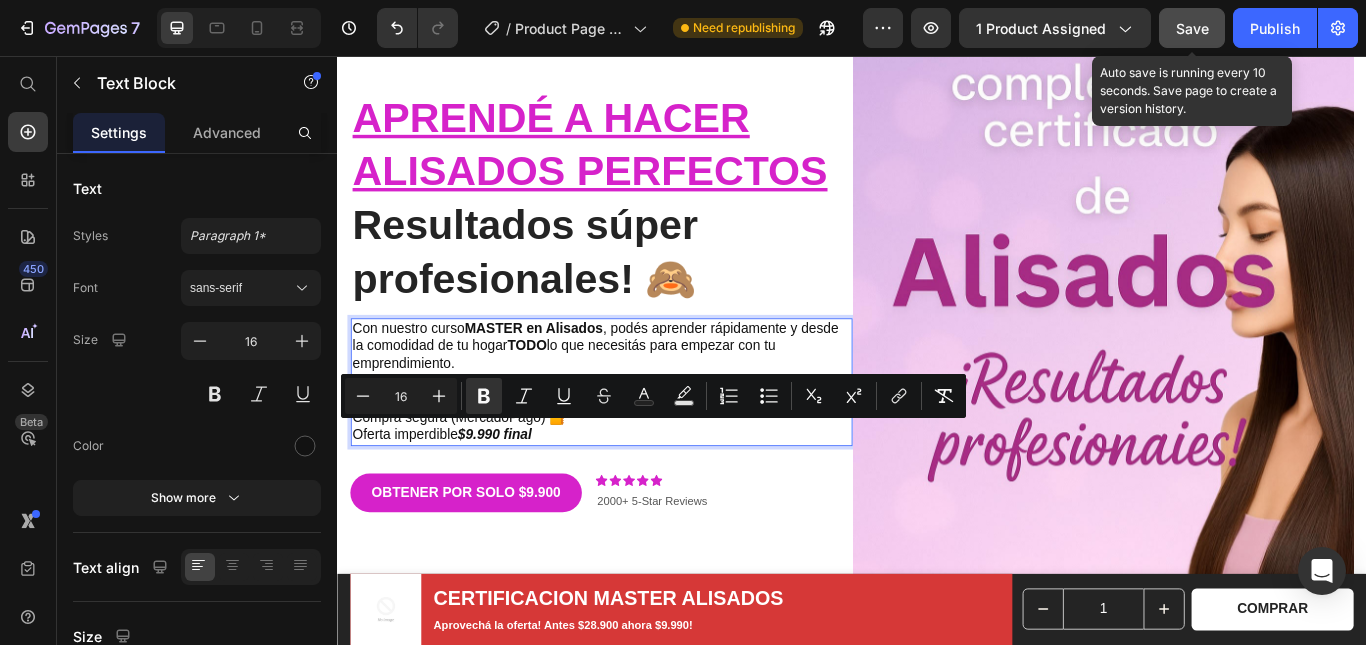 click 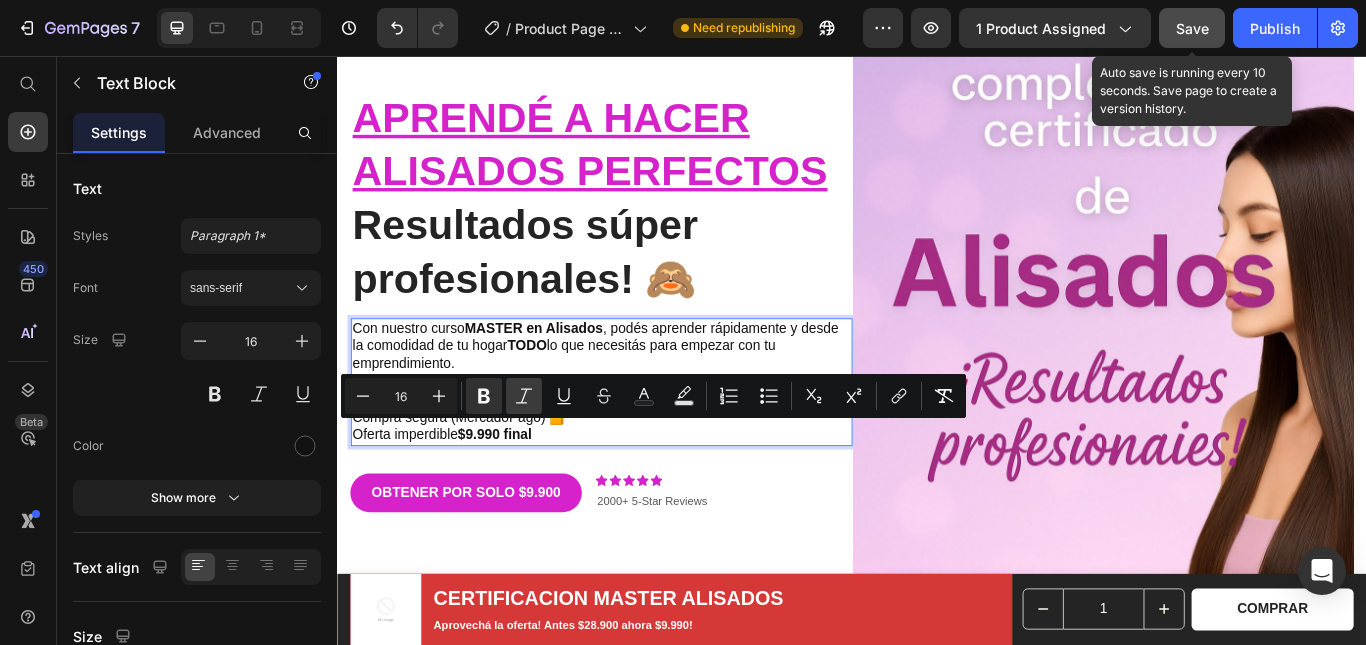 click on "Italic" at bounding box center [524, 396] 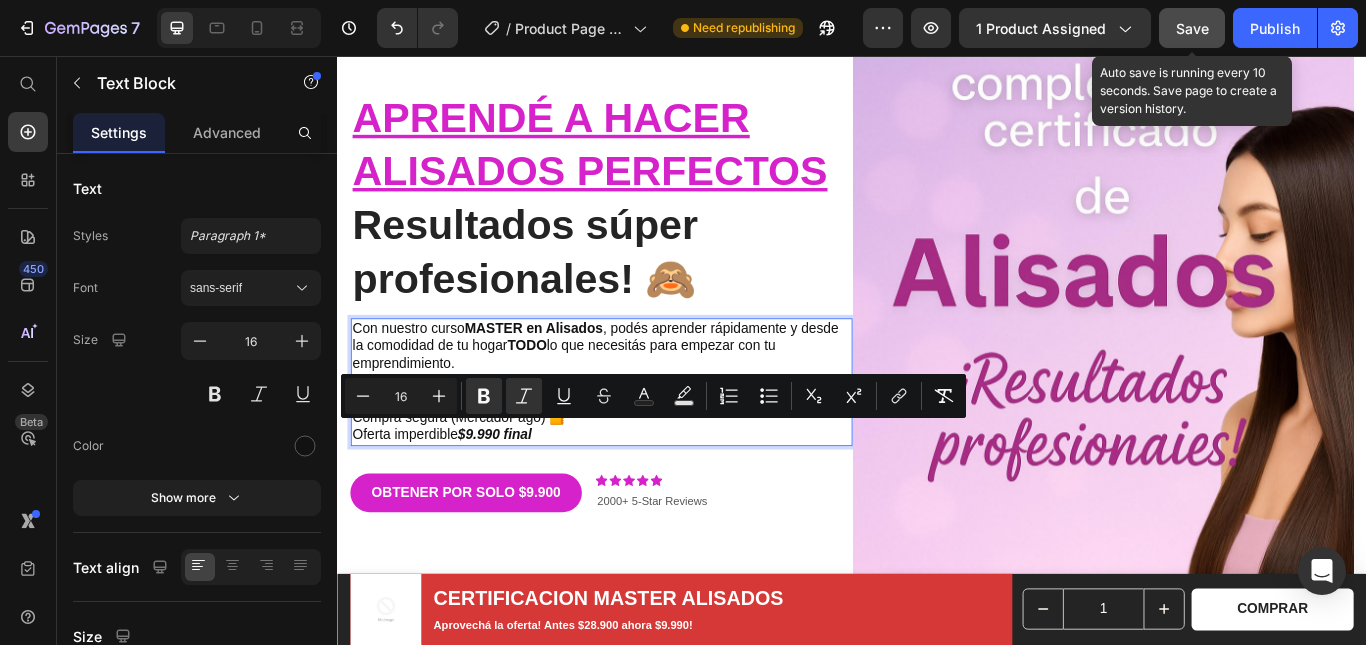 click on "Oferta imperdible $[PRICE] final" at bounding box center [644, 498] 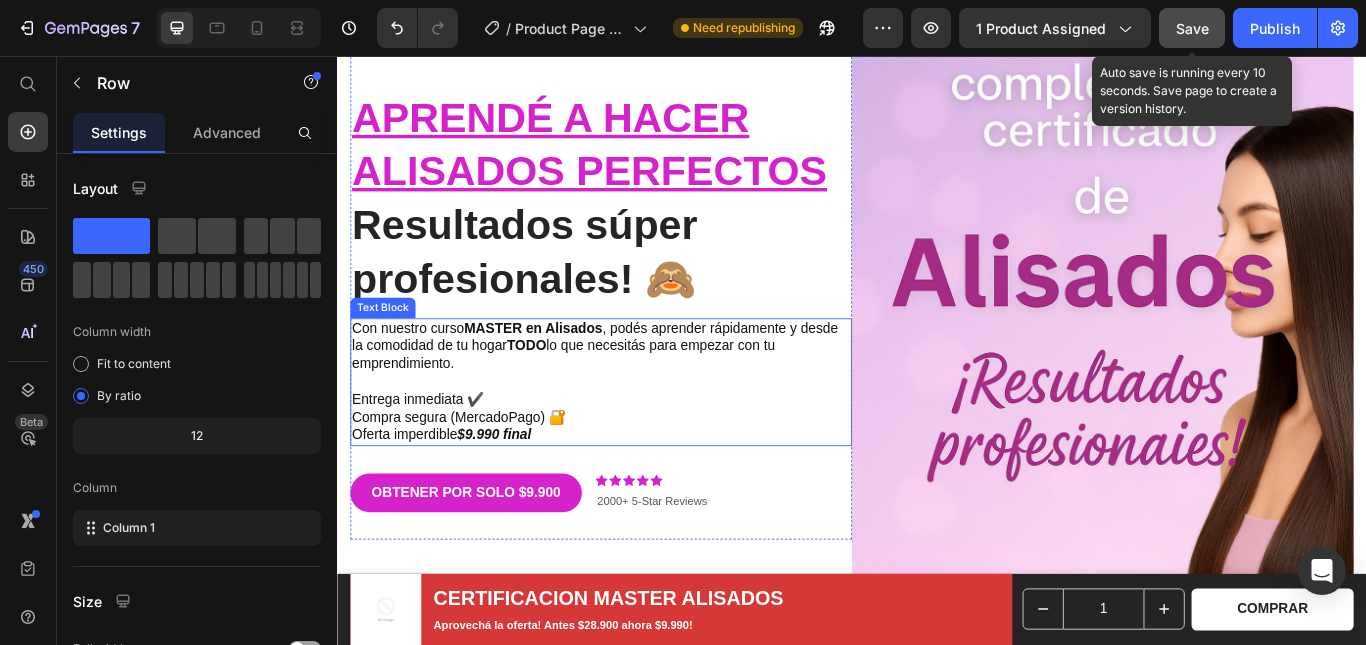 click on "Oferta imperdible $[PRICE] final" at bounding box center [644, 498] 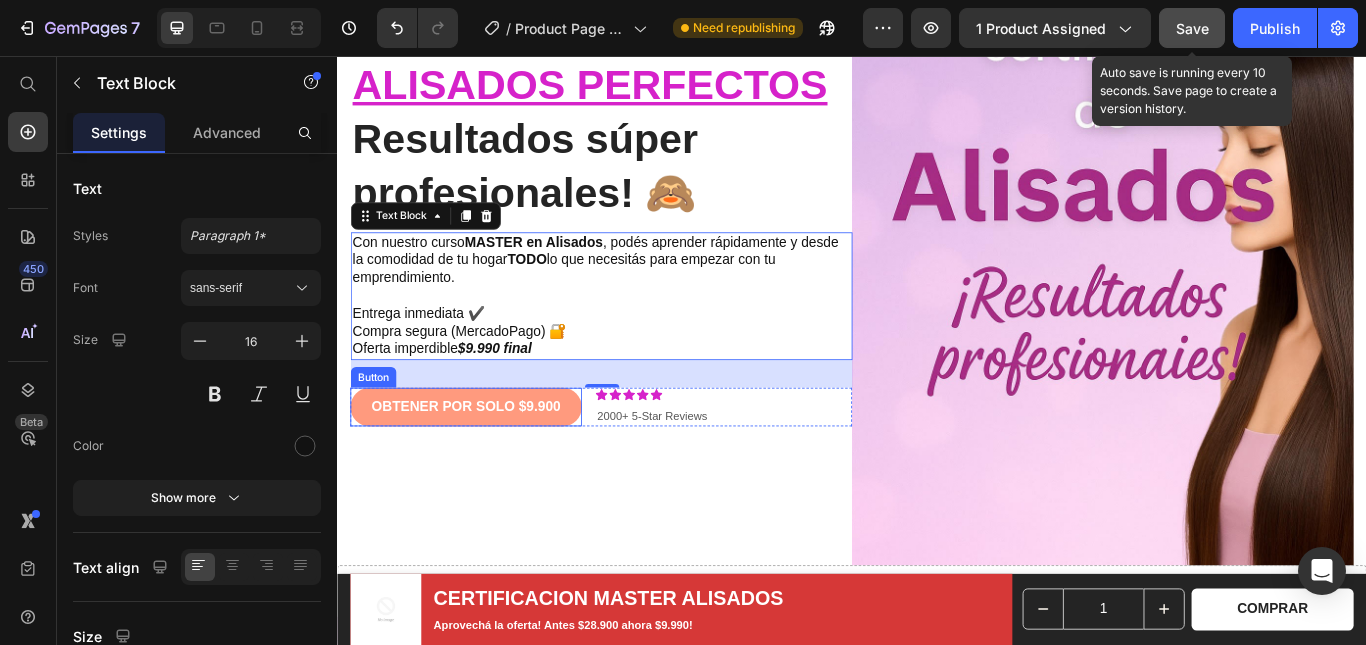 scroll, scrollTop: 525, scrollLeft: 0, axis: vertical 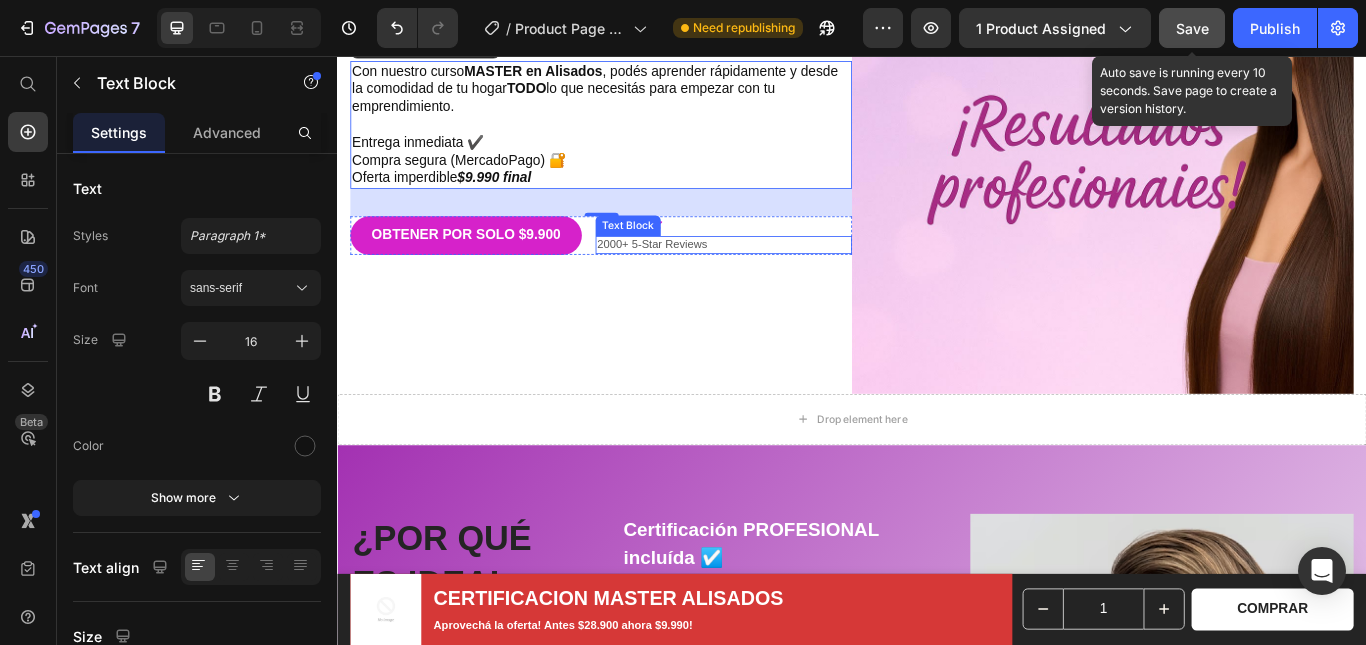 click on "2000+ 5-Star Reviews" at bounding box center (787, 276) 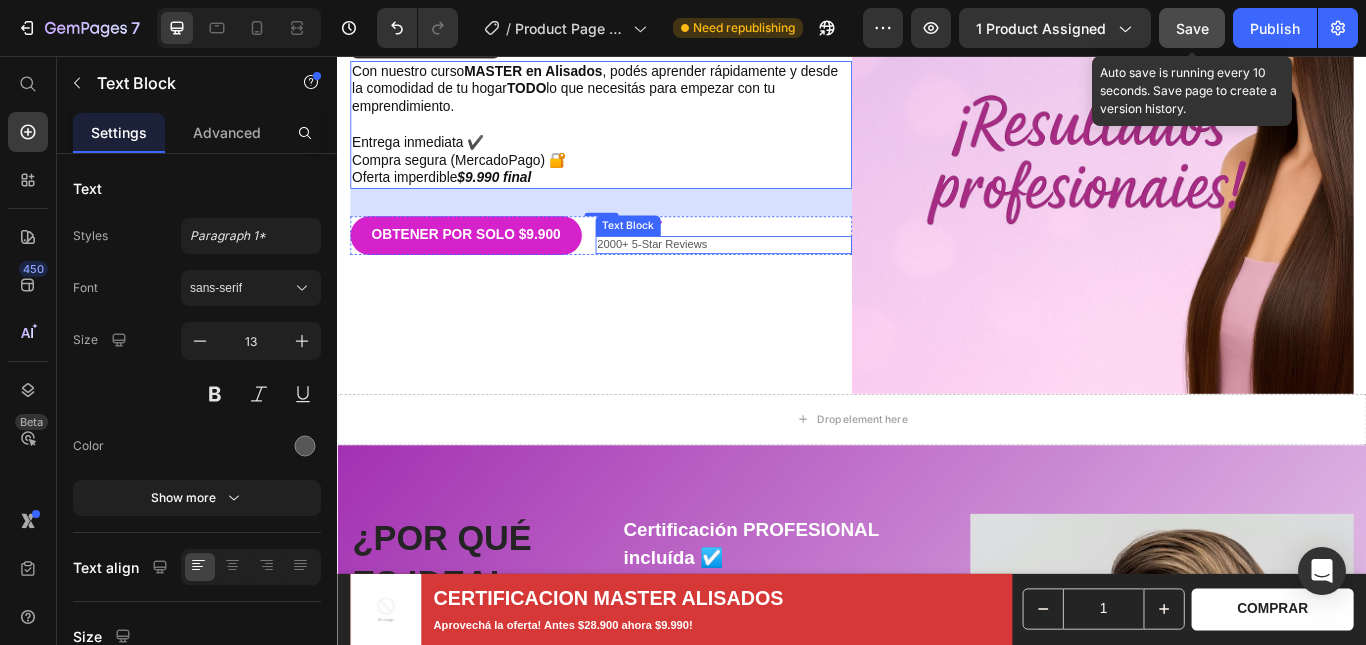 click on "2000+ 5-Star Reviews" at bounding box center [787, 276] 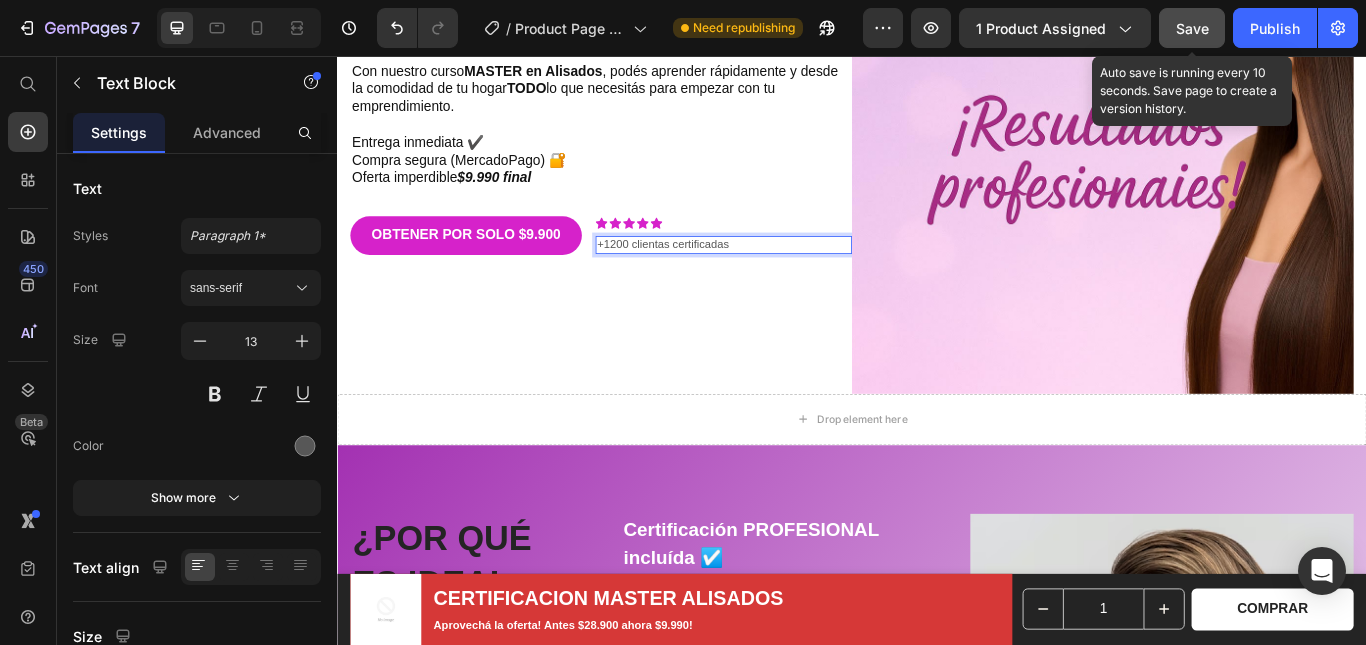 click on "⁠⁠⁠⁠⁠⁠⁠ APRENDÉ A HACER ALISADOS PERFECTOS Resultados súper profesionales! 🙈 Heading Con nuestro curso  MASTER en Alisados , podés aprender rápidamente y desde la comodidad de tu hogar  TODO  lo que necesitás para empezar con tu emprendimiento. Entrega inmediata ✔️ Compra segura (MercadoPago) 🔐 Oferta imperdible  $[PRICE] final Text Block OBTENER POR SOLO $[PRICE] Button Icon Icon Icon Icon Icon Icon List 1200+ alumnas certificadas Text Block Row +1200 clientas certificadas Text Block   0 Row Row" at bounding box center [644, 11] 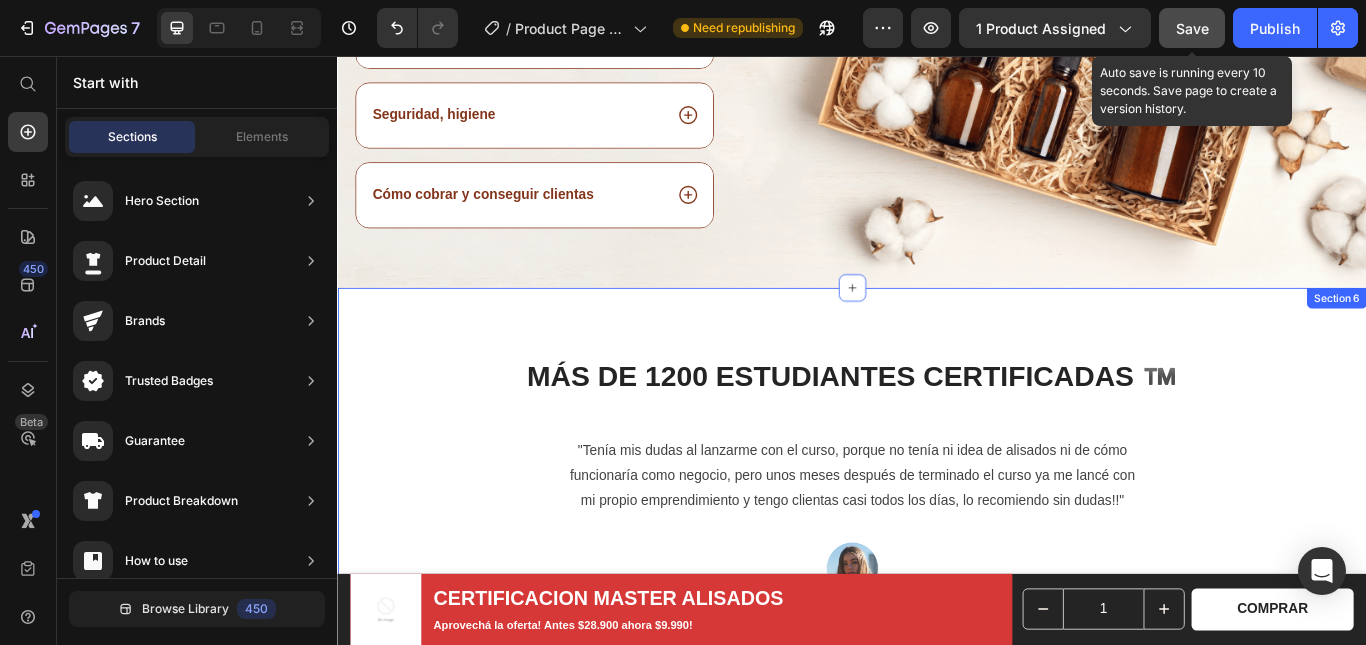 scroll, scrollTop: 2561, scrollLeft: 0, axis: vertical 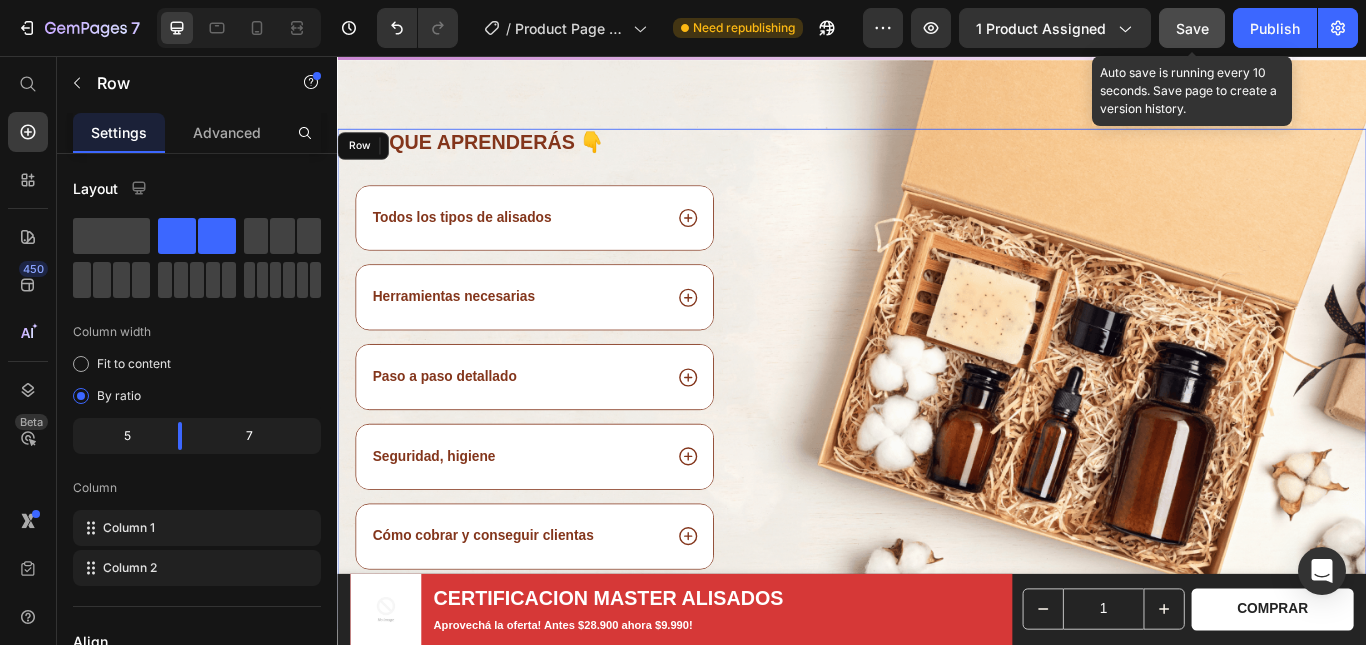 click on "Image" at bounding box center (1196, 433) 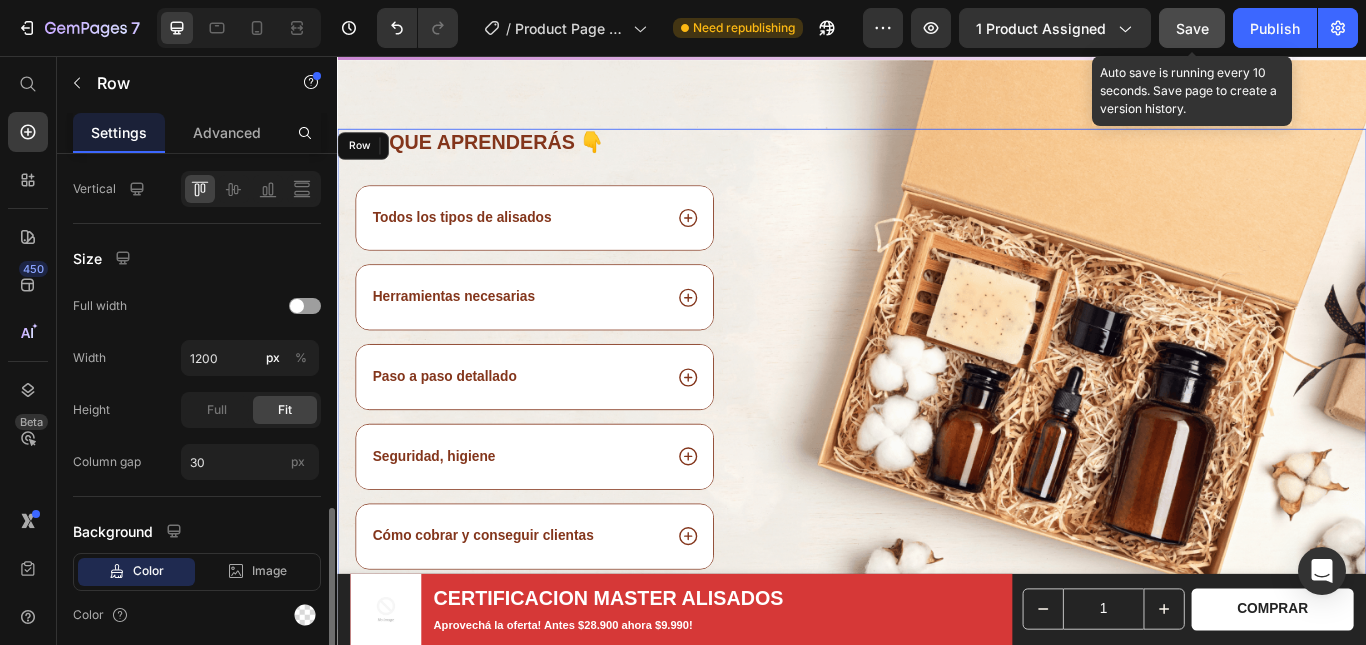 scroll, scrollTop: 573, scrollLeft: 0, axis: vertical 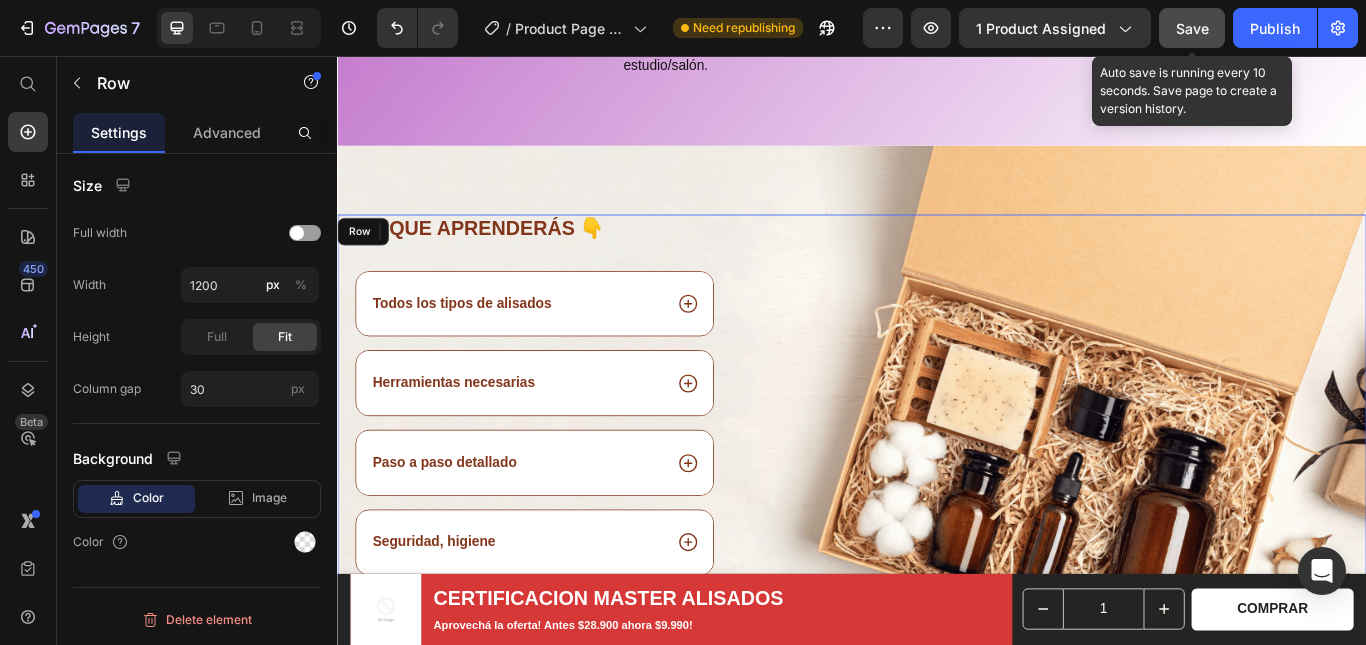 click on "Image" at bounding box center (1196, 533) 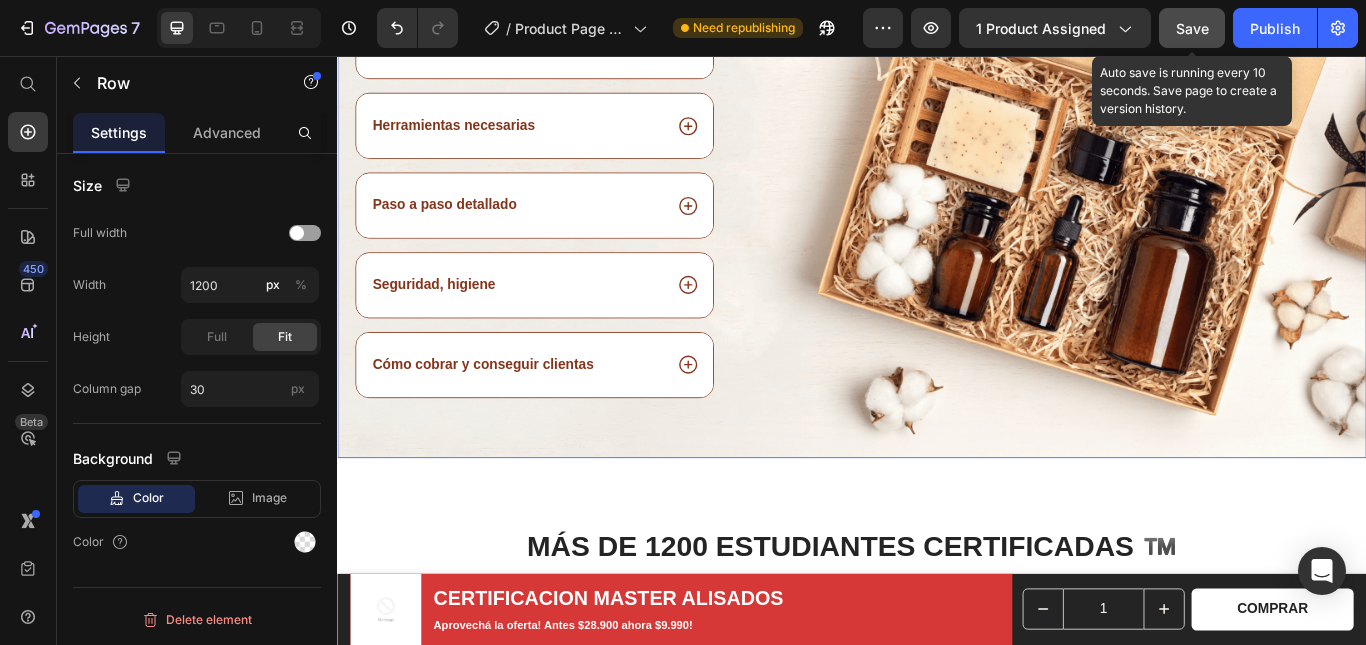 scroll, scrollTop: 1863, scrollLeft: 0, axis: vertical 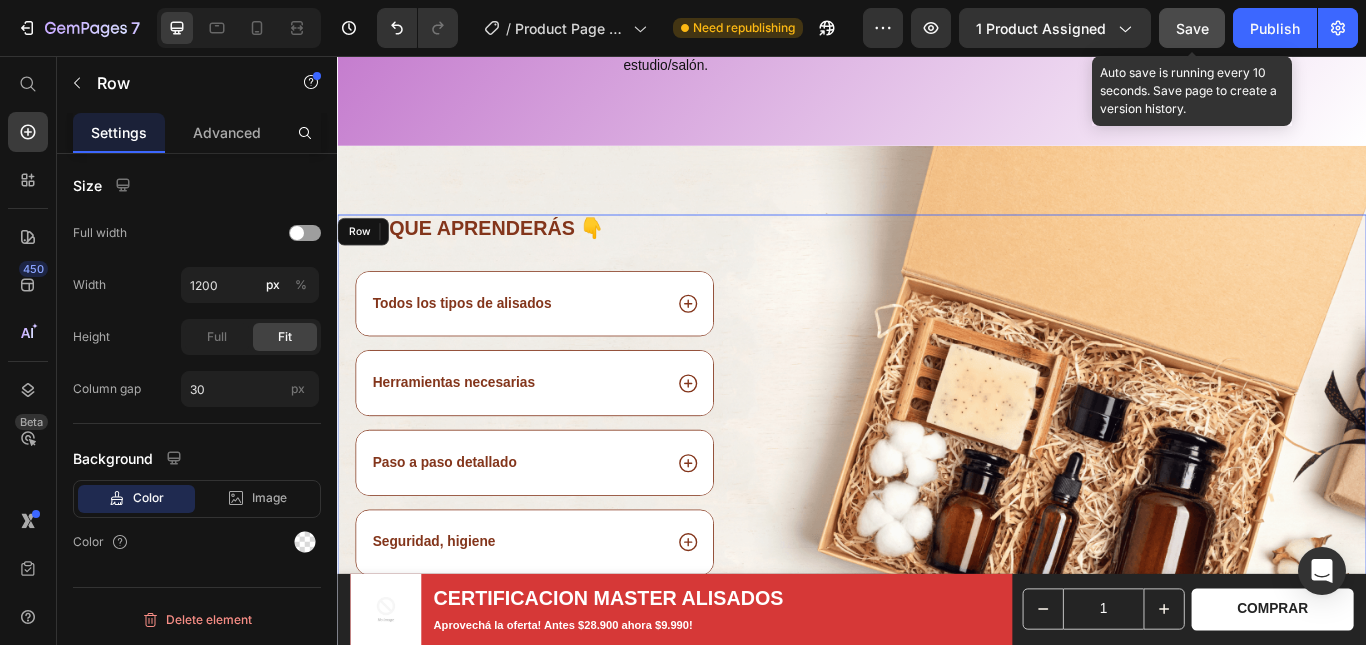 click on "Image" at bounding box center (1196, 533) 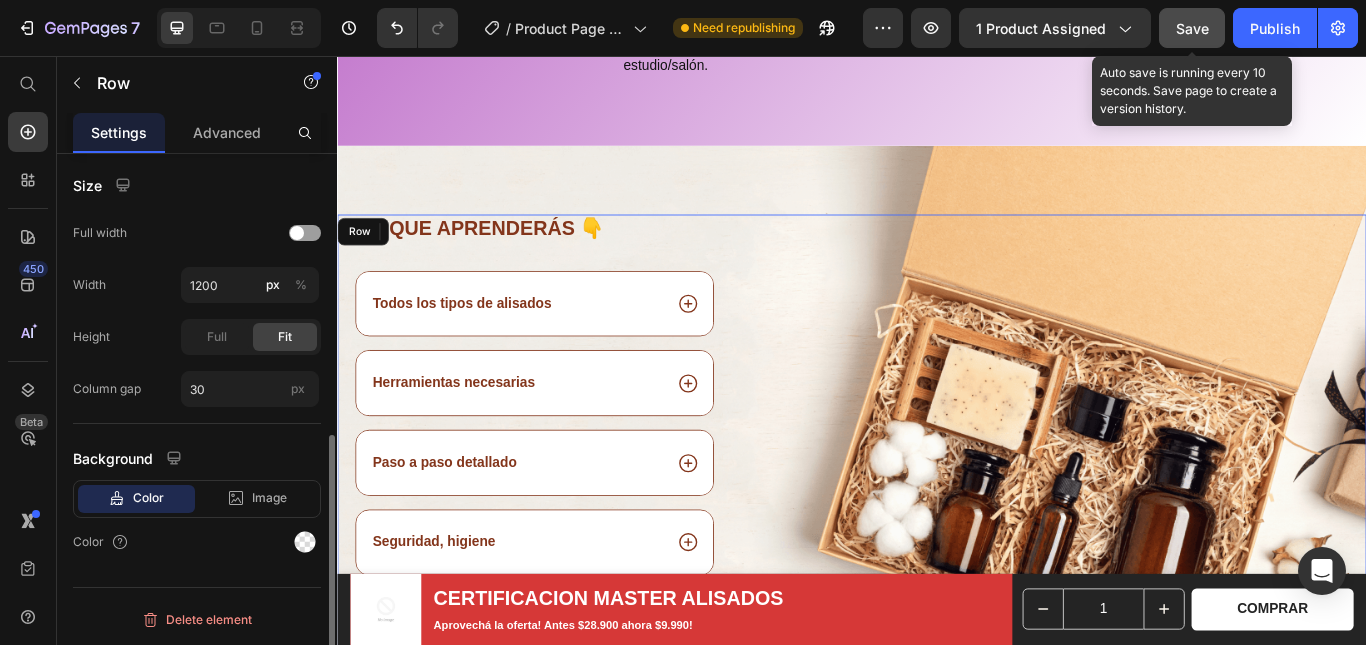 click on "Advanced" 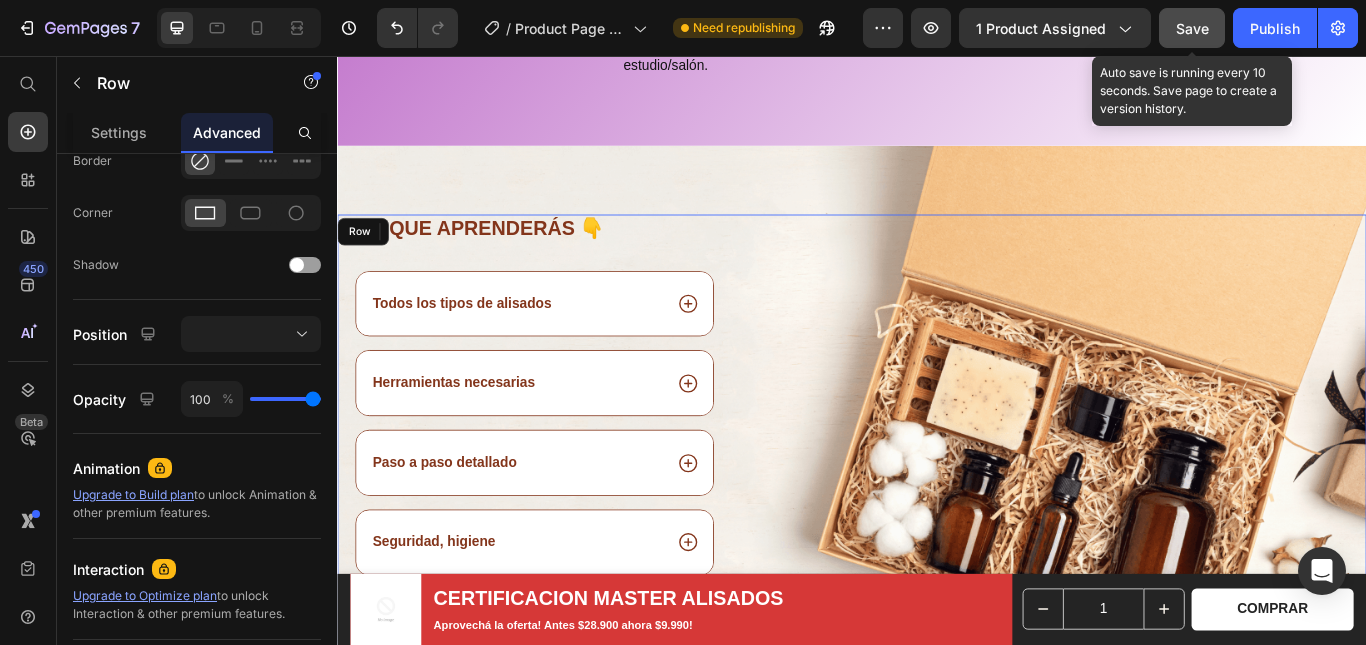scroll, scrollTop: 0, scrollLeft: 0, axis: both 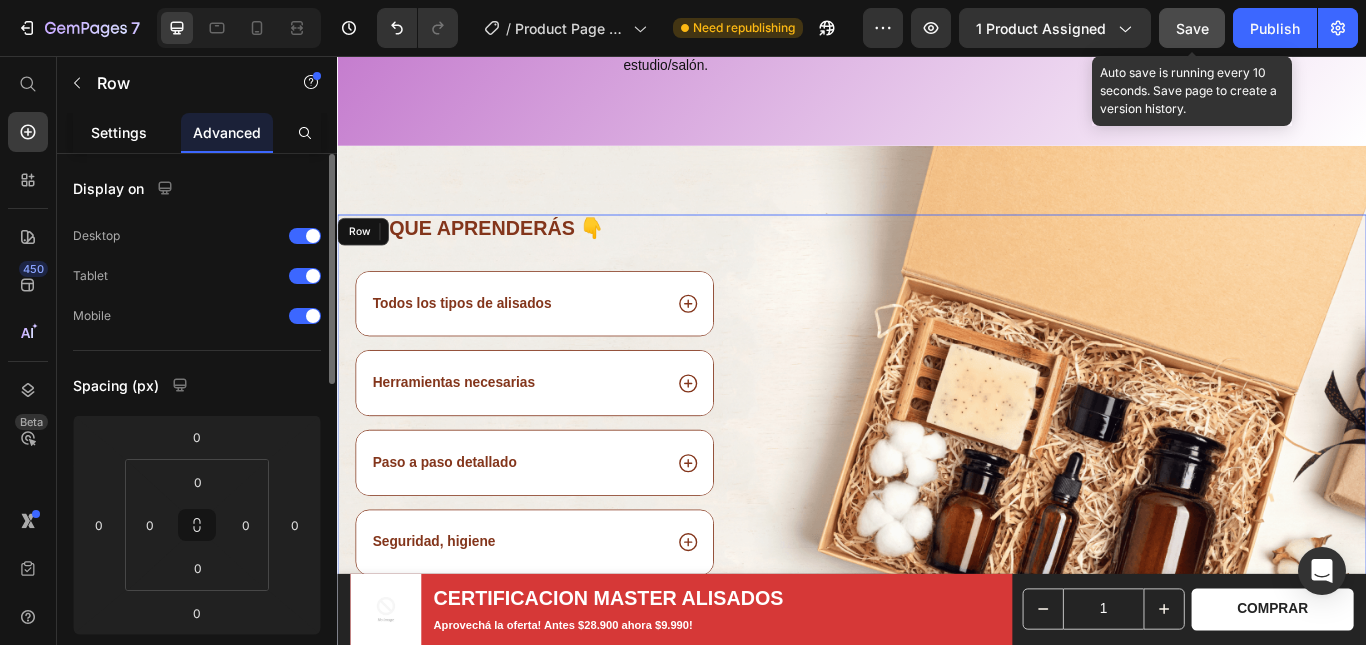 drag, startPoint x: 85, startPoint y: 117, endPoint x: 527, endPoint y: 297, distance: 477.24628 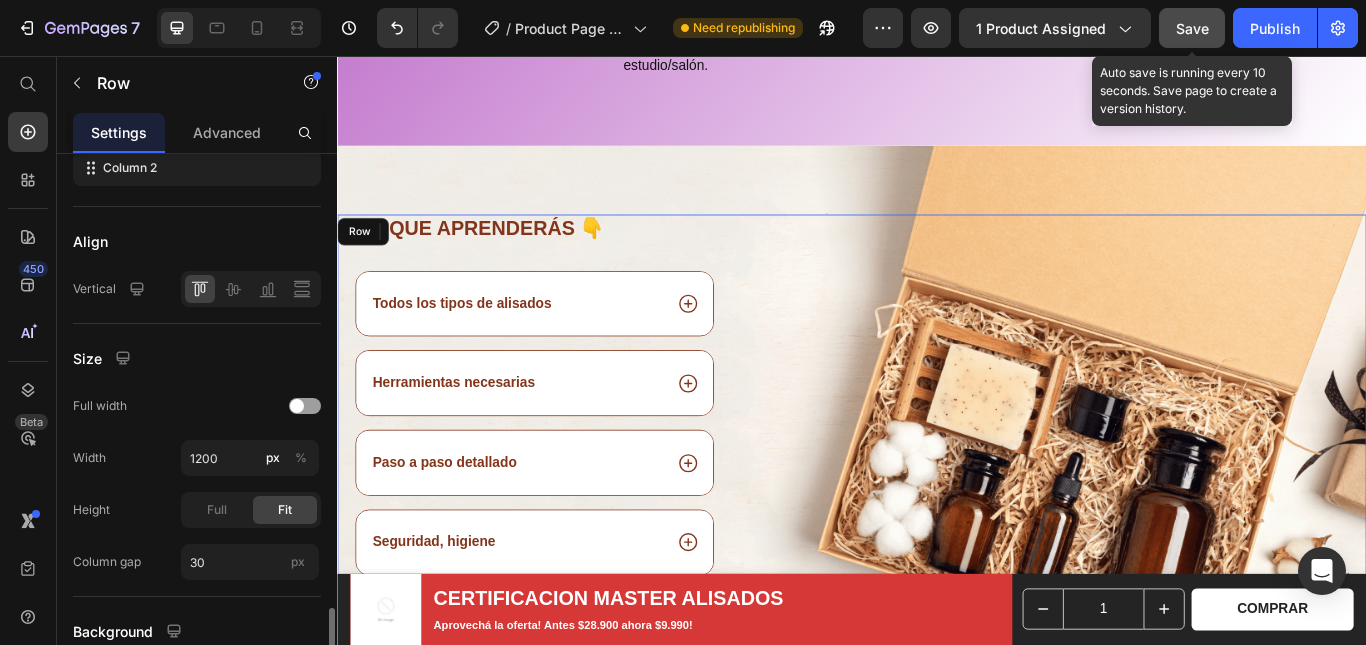 scroll, scrollTop: 573, scrollLeft: 0, axis: vertical 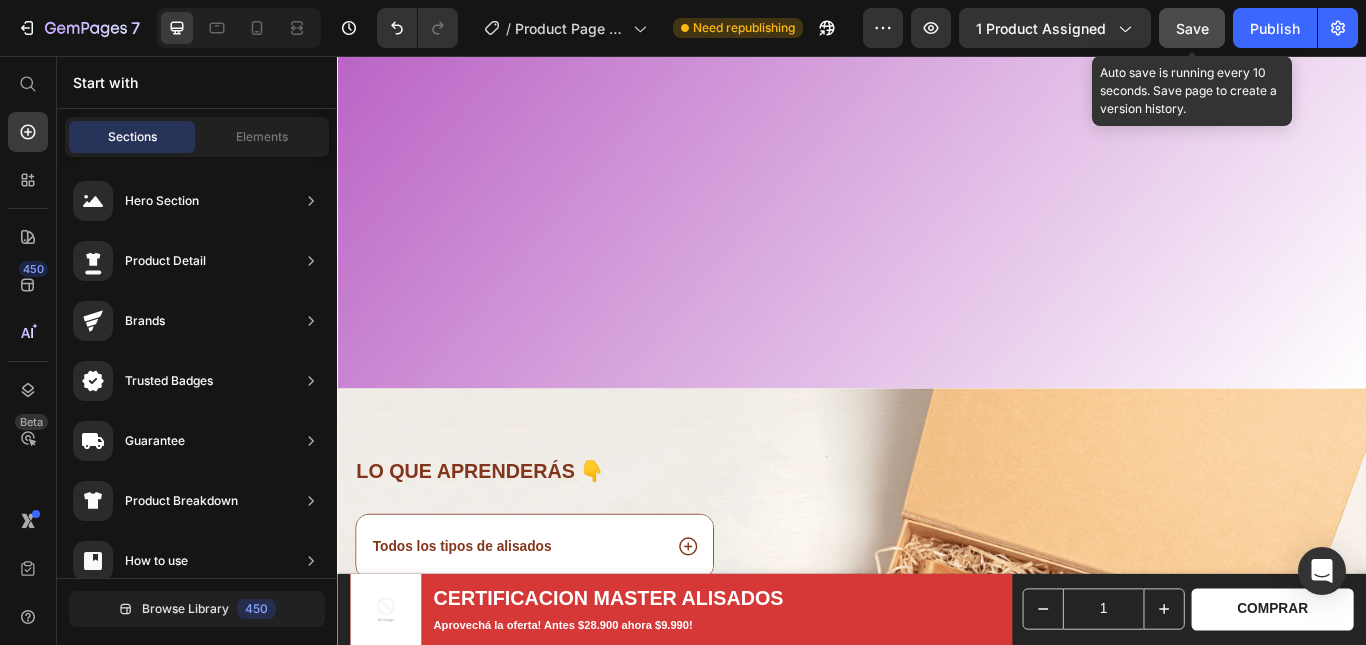 click on "LO QUE APRENDERÁS 👇 Heading
Todos los tipos de alisados
Herramientas necesarias
Paso a paso detallado
Seguridad, higiene
Cómo cobrar y conseguir clientas Accordion Row Image Row Section 5" at bounding box center [937, 776] 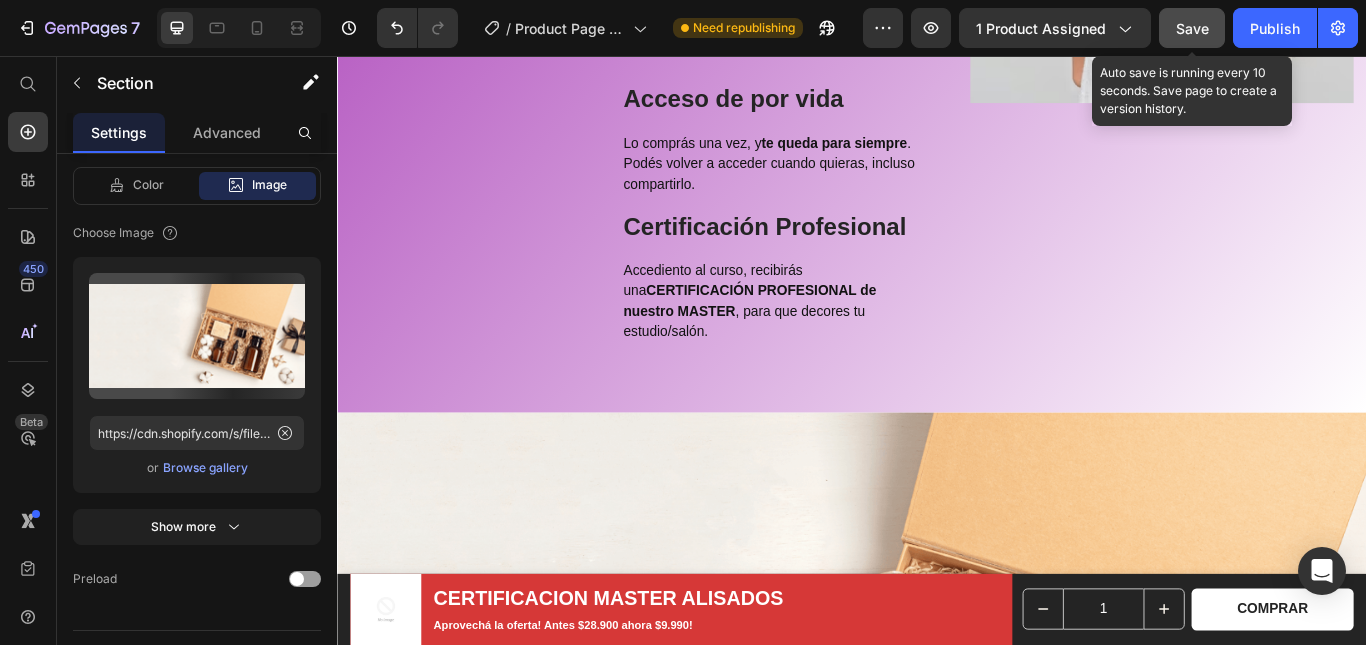 scroll, scrollTop: 1700, scrollLeft: 0, axis: vertical 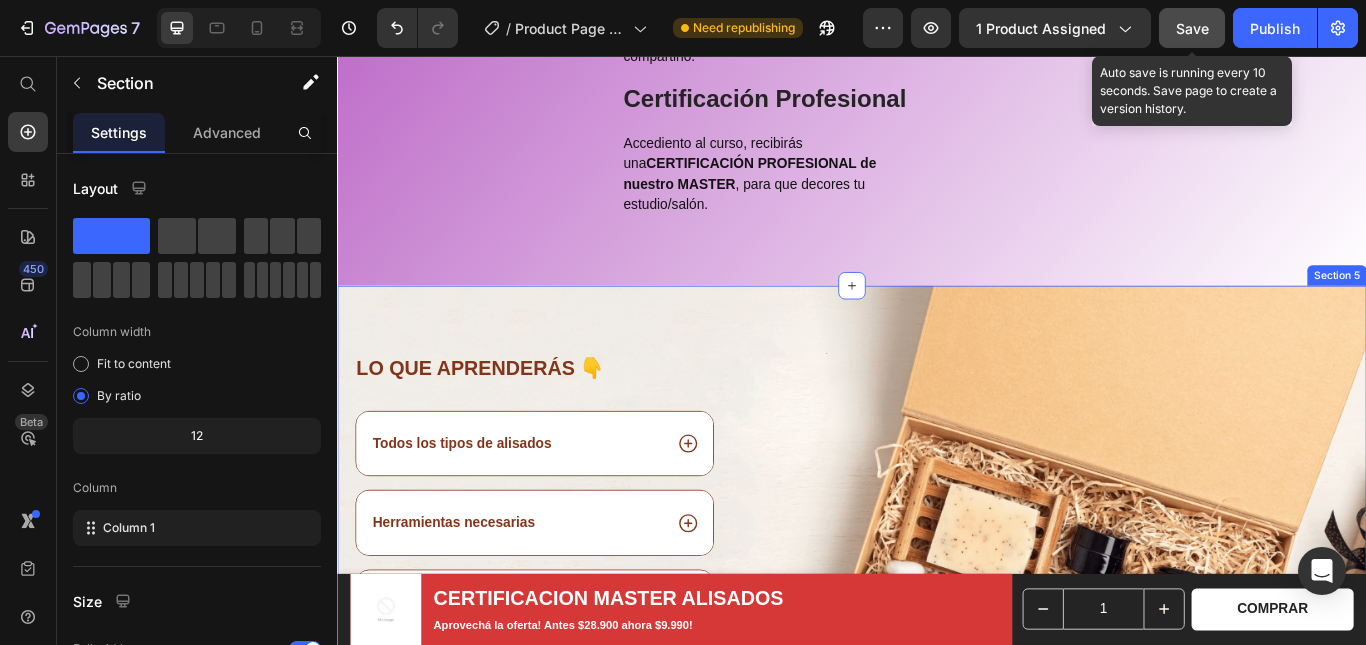 click on "LO QUE APRENDERÁS 👇 Heading
Todos los tipos de alisados
Herramientas necesarias
Paso a paso detallado
Seguridad, higiene
Cómo cobrar y conseguir clientas Accordion Row Image Row Section 5" at bounding box center (937, 656) 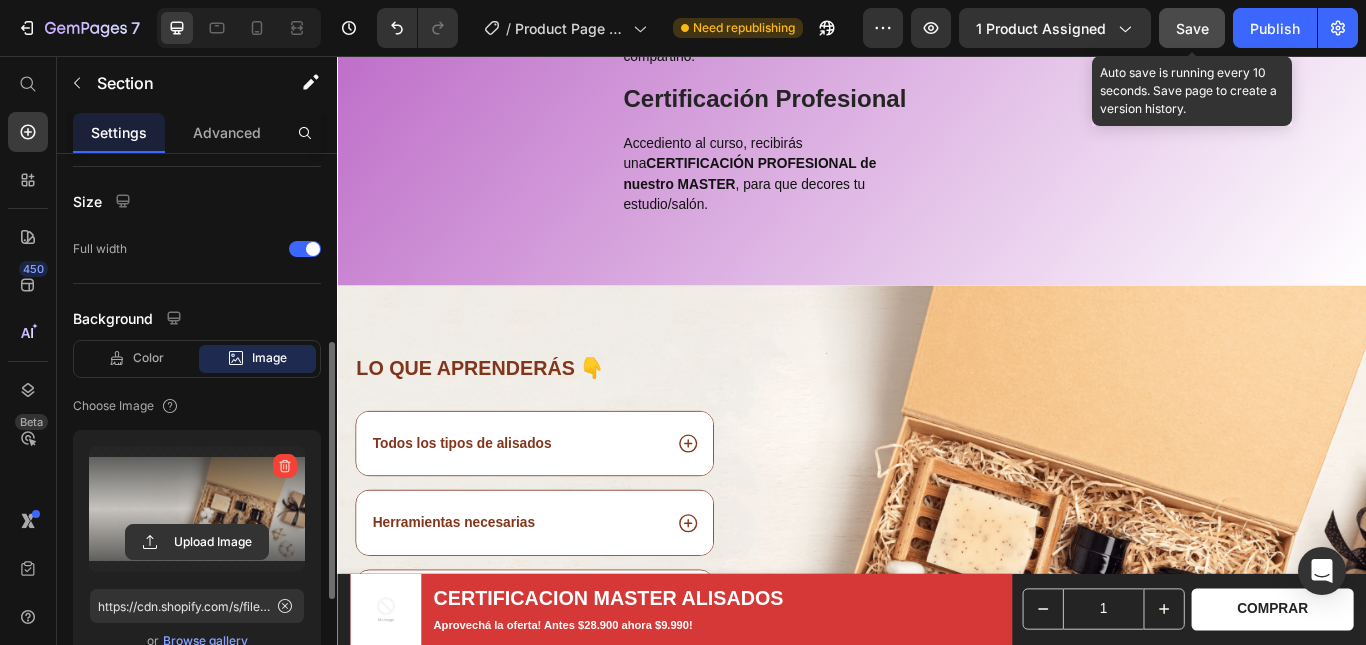 scroll, scrollTop: 500, scrollLeft: 0, axis: vertical 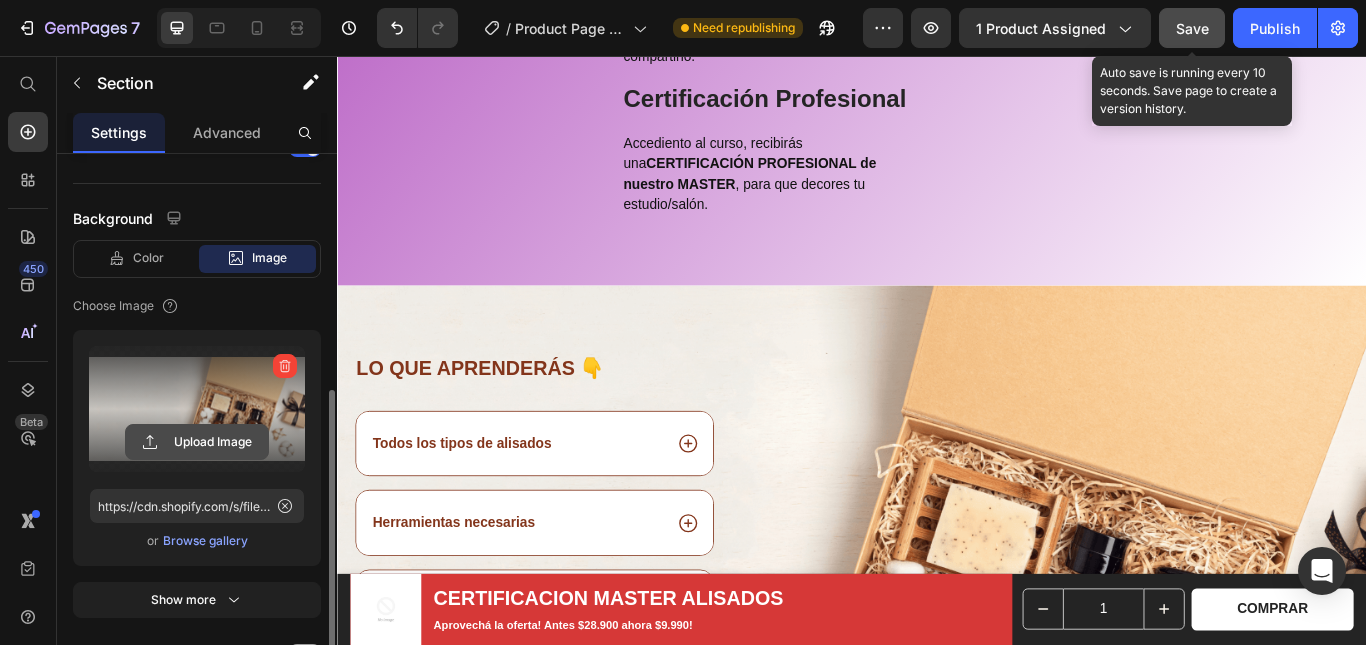click 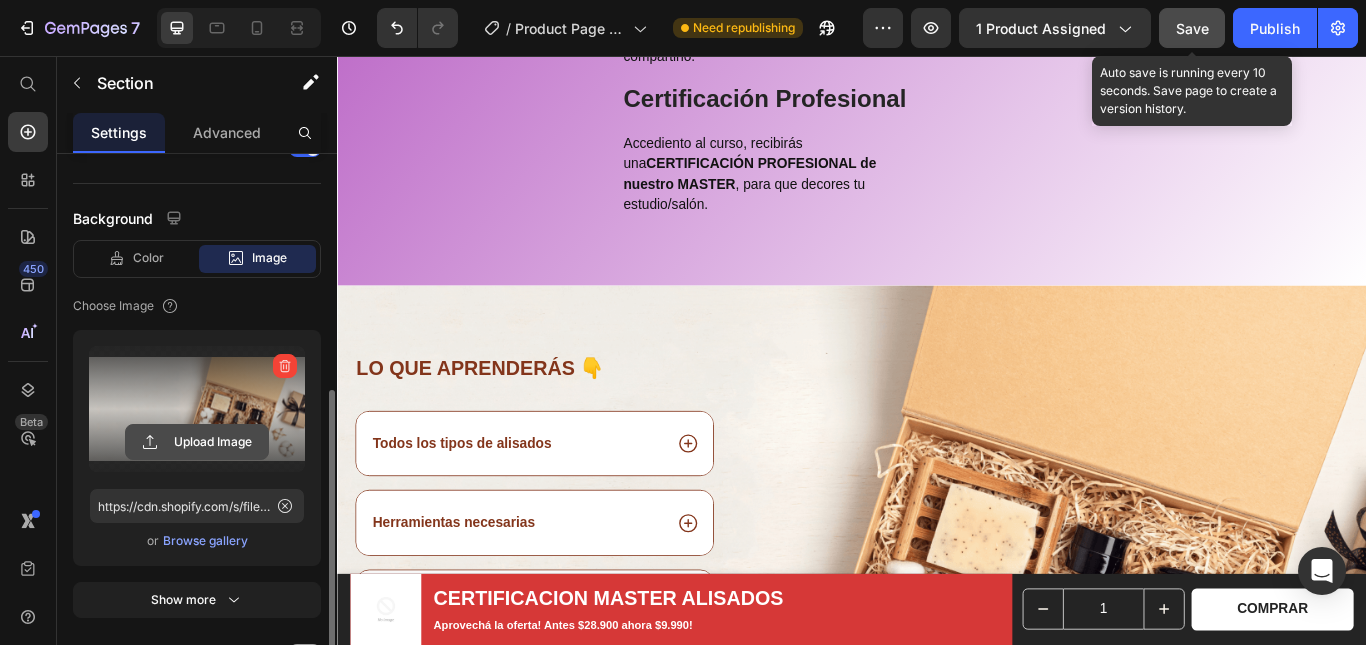 type on "C:\fakepath\mujer-cortandose-el-pelo-en-el-salon-de-belleza.jpg" 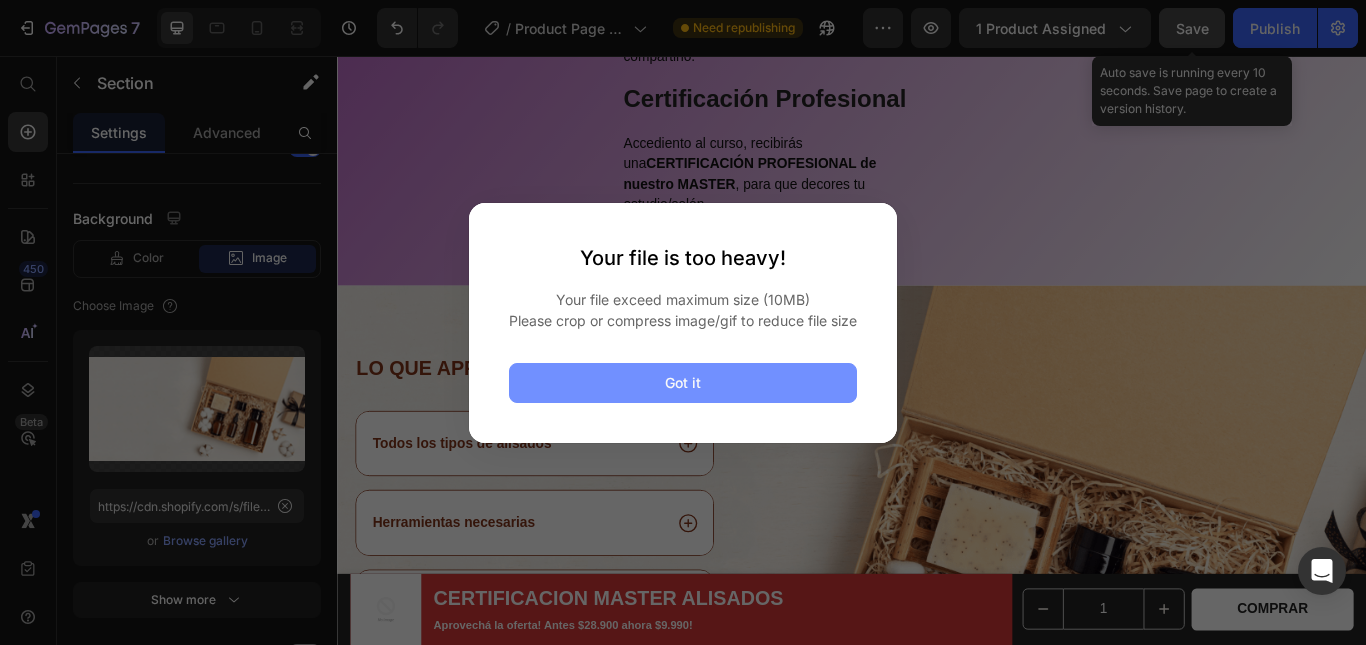 click on "Got it" at bounding box center [683, 383] 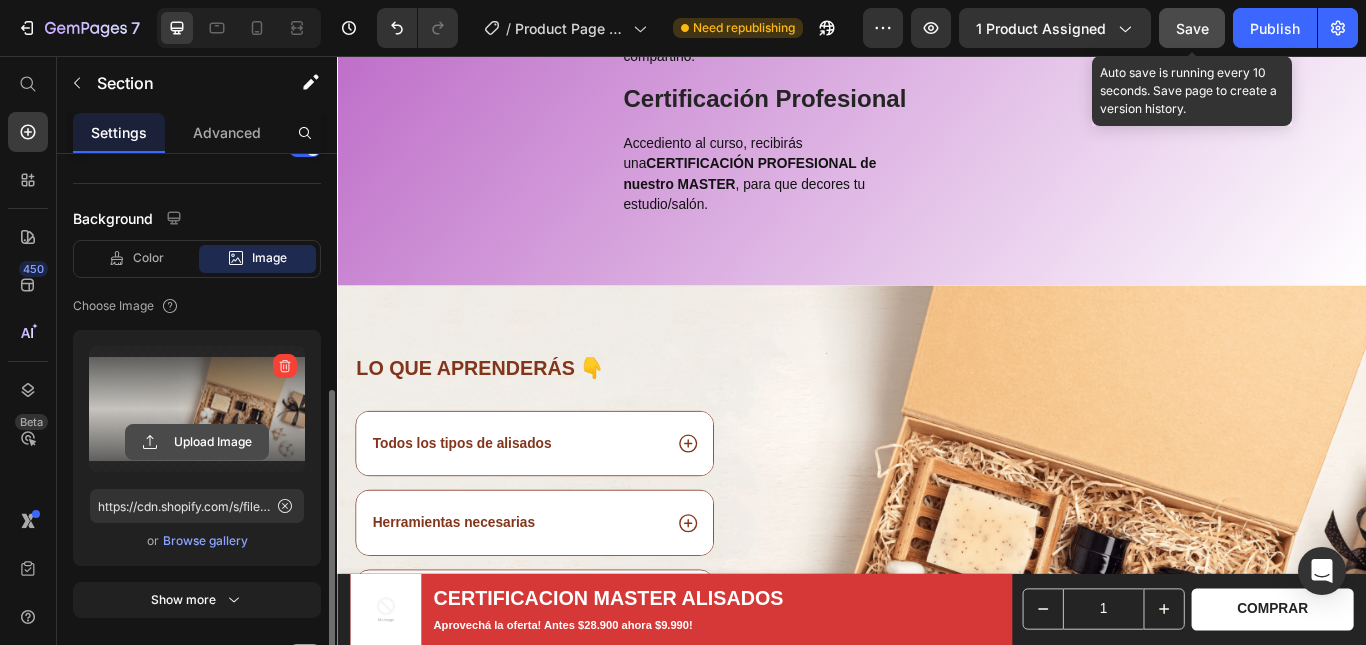 click 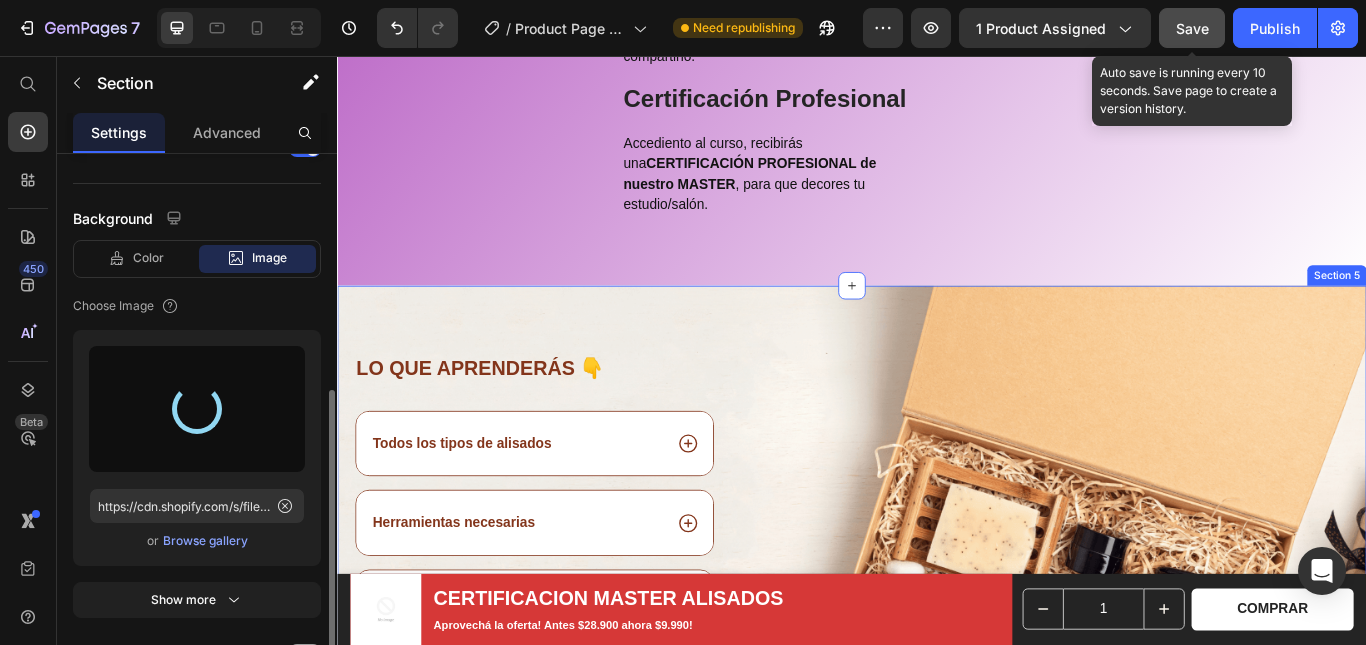 type on "https://cdn.shopify.com/s/files/1/0770/6404/4756/files/gempages_575257965100008010-204f479f-b8d3-4a78-83ea-88afa3c12830.jpg" 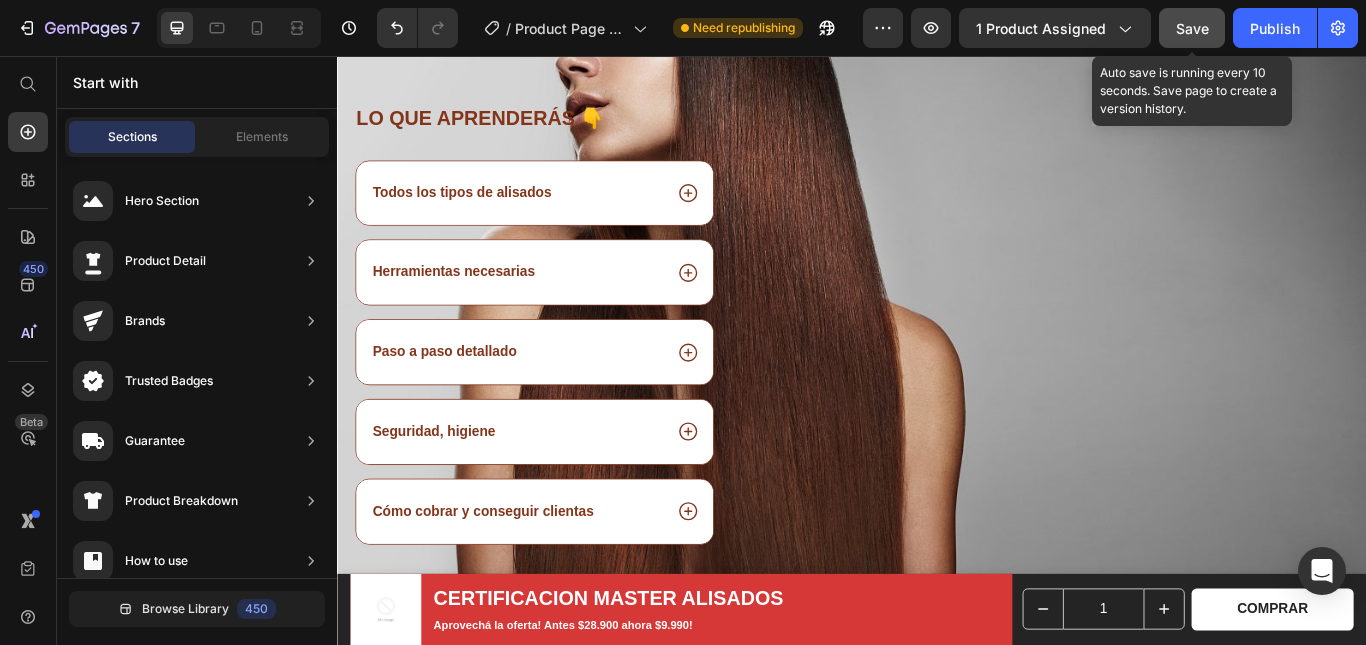 scroll, scrollTop: 1921, scrollLeft: 0, axis: vertical 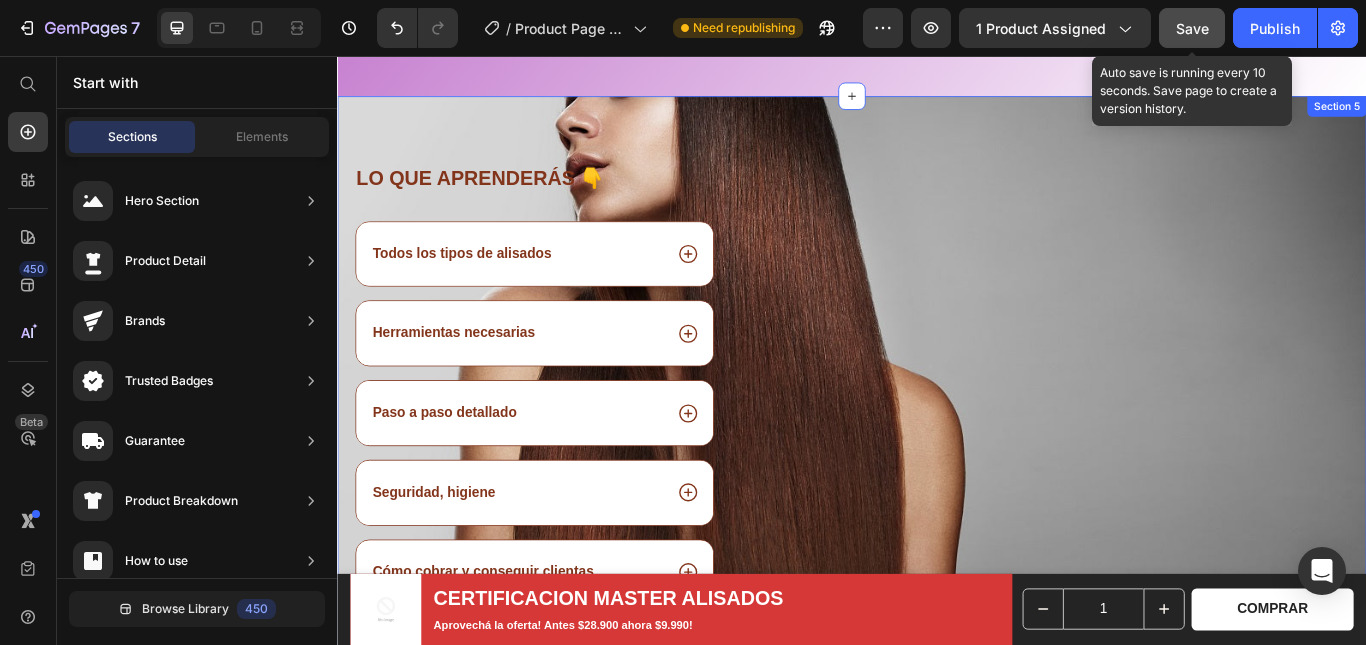 click on "LO QUE APRENDERÁS 👇 Heading
Todos los tipos de alisados
Herramientas necesarias
Paso a paso detallado
Seguridad, higiene
Cómo cobrar y conseguir clientas Accordion Row Image Row Section 5" at bounding box center (937, 435) 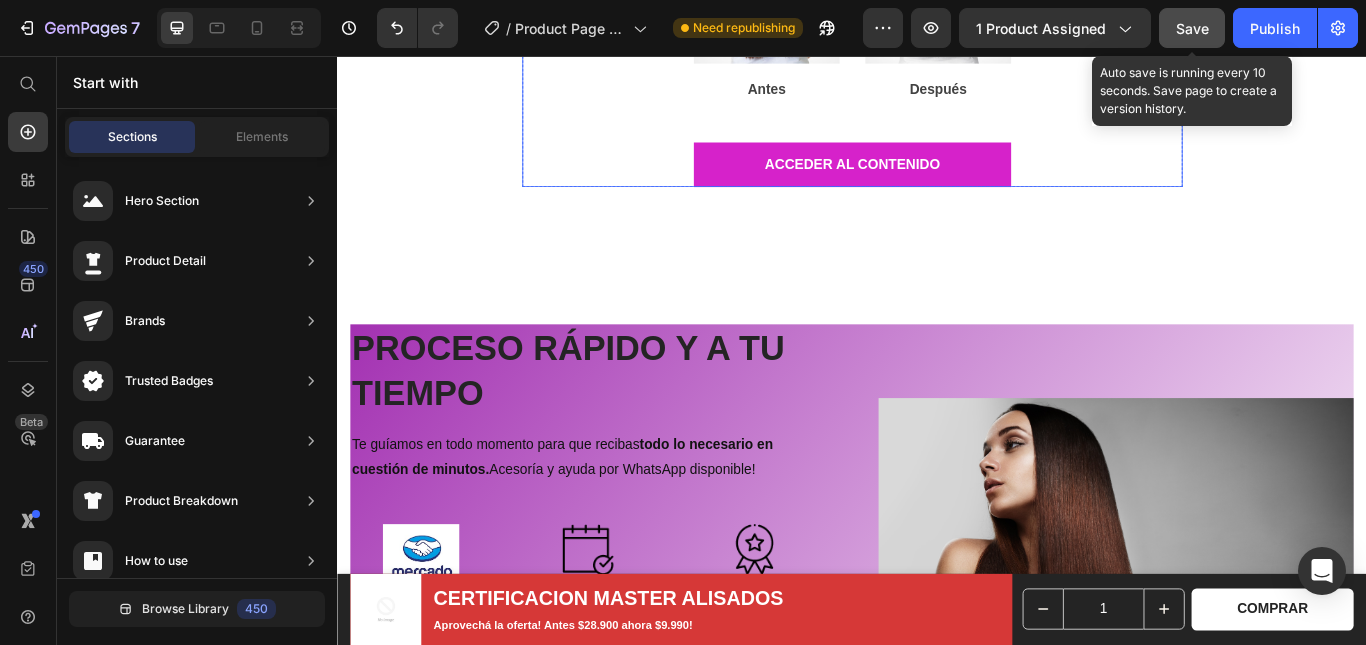 scroll, scrollTop: 3399, scrollLeft: 0, axis: vertical 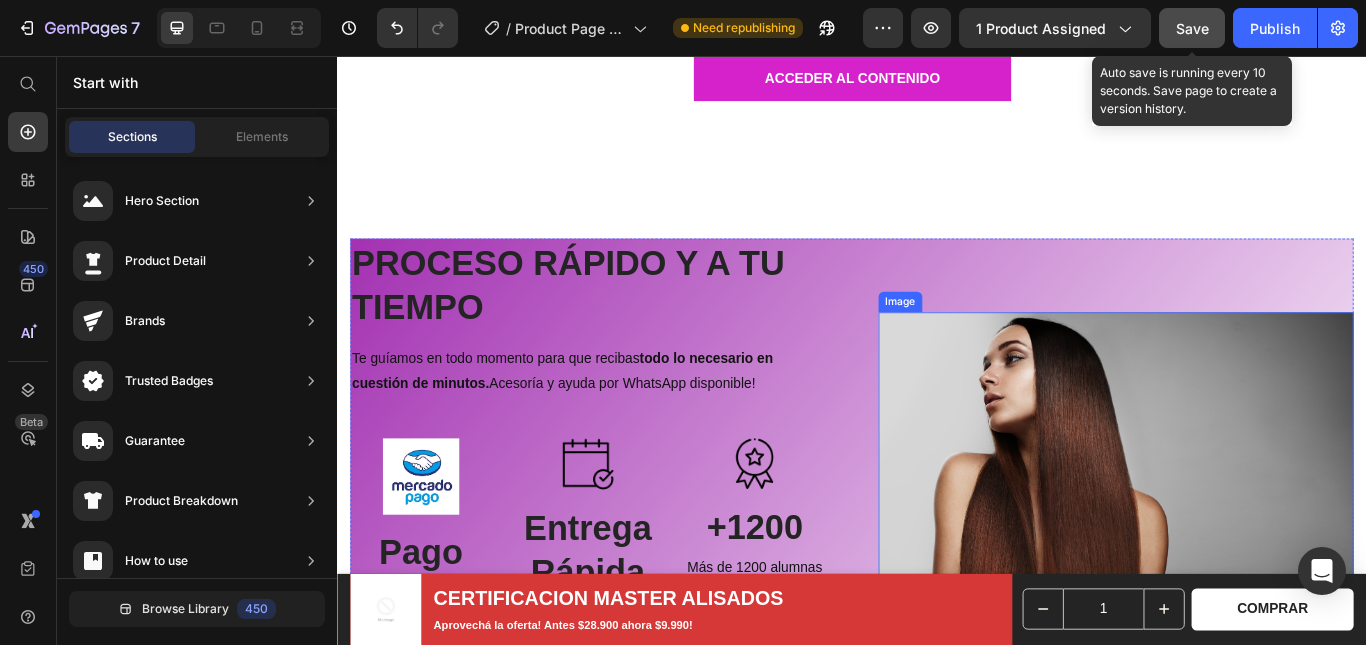 click at bounding box center (1245, 539) 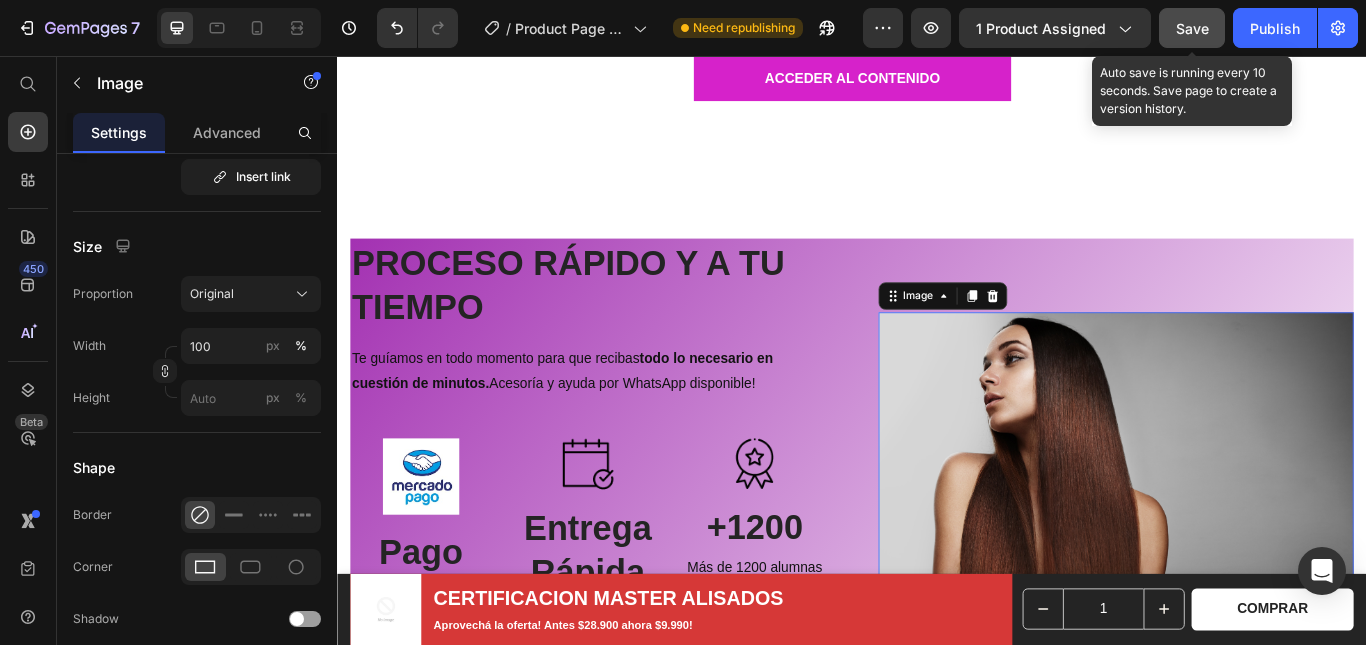 scroll, scrollTop: 0, scrollLeft: 0, axis: both 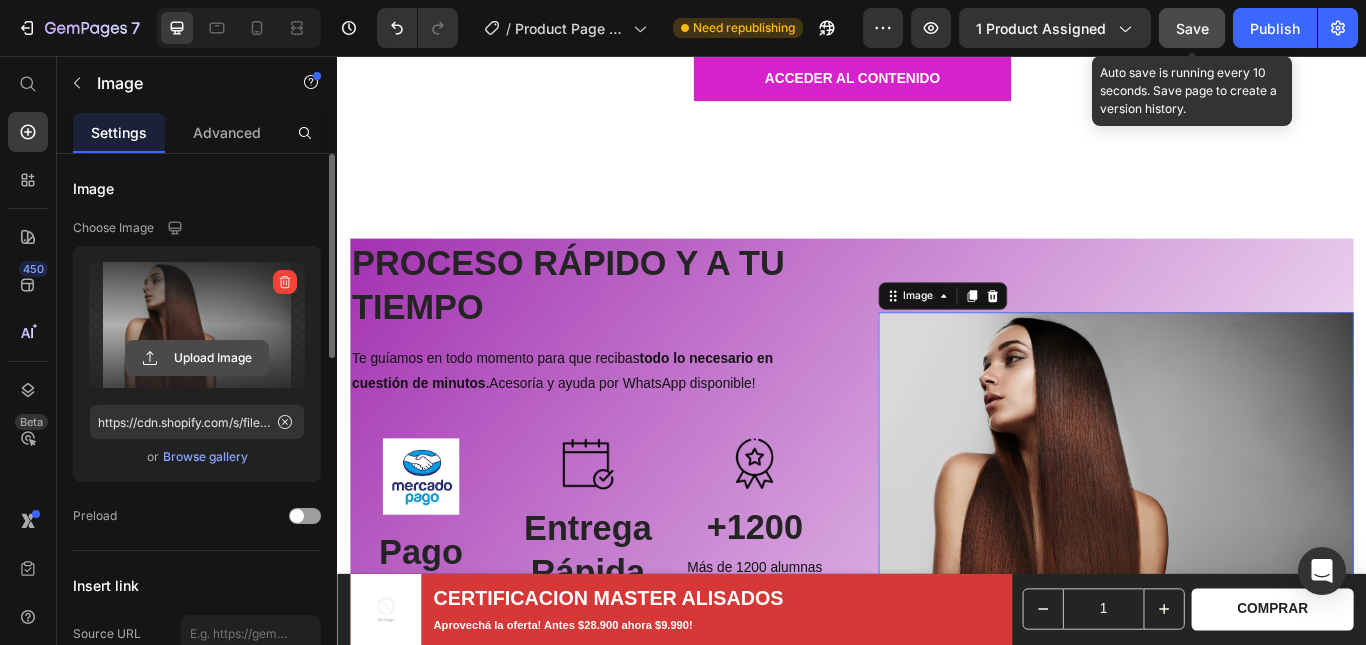 click 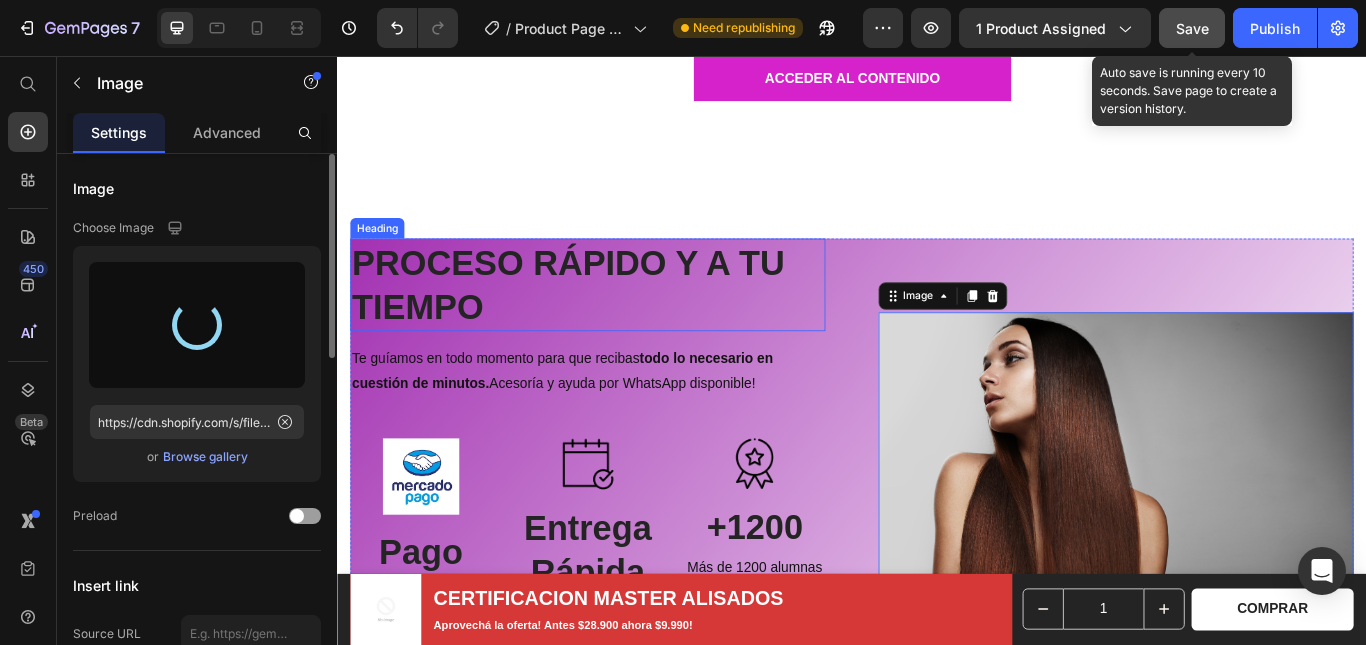 type on "https://cdn.shopify.com/s/files/1/0770/6404/4756/files/gempages_575257965100008010-093ae72c-2a01-473f-92cb-56bc15c3ec12.jpg" 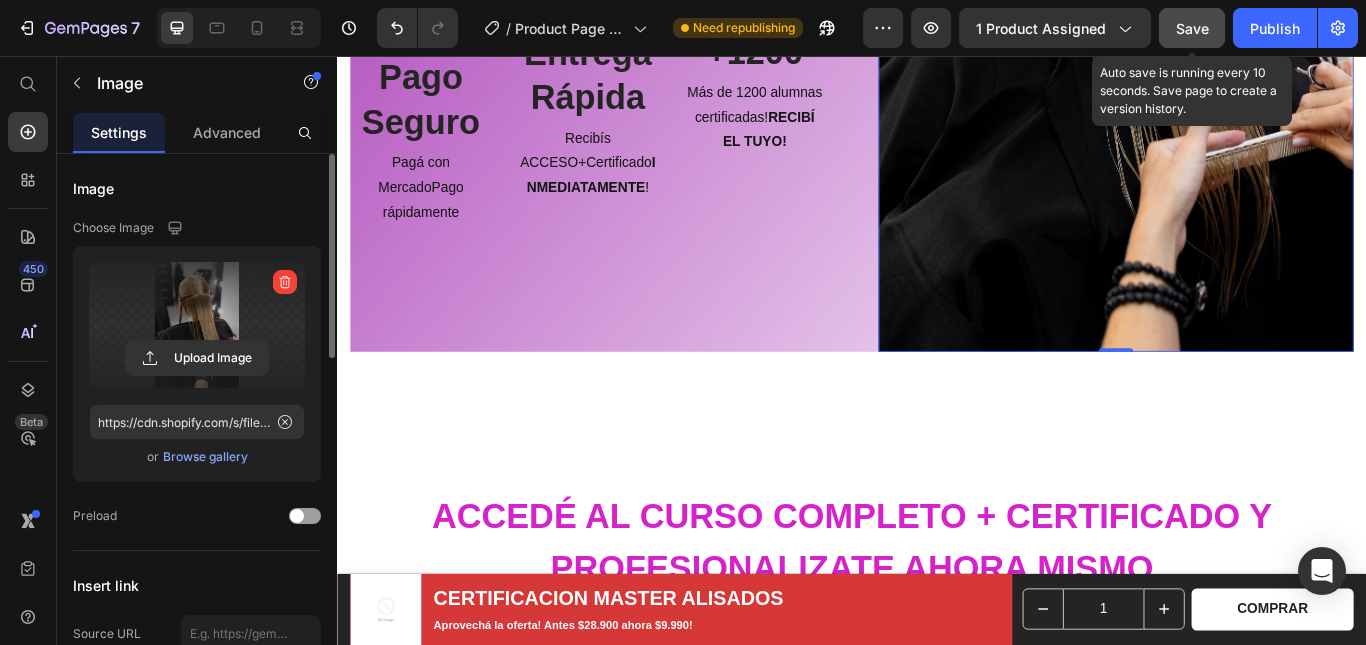 scroll, scrollTop: 3099, scrollLeft: 0, axis: vertical 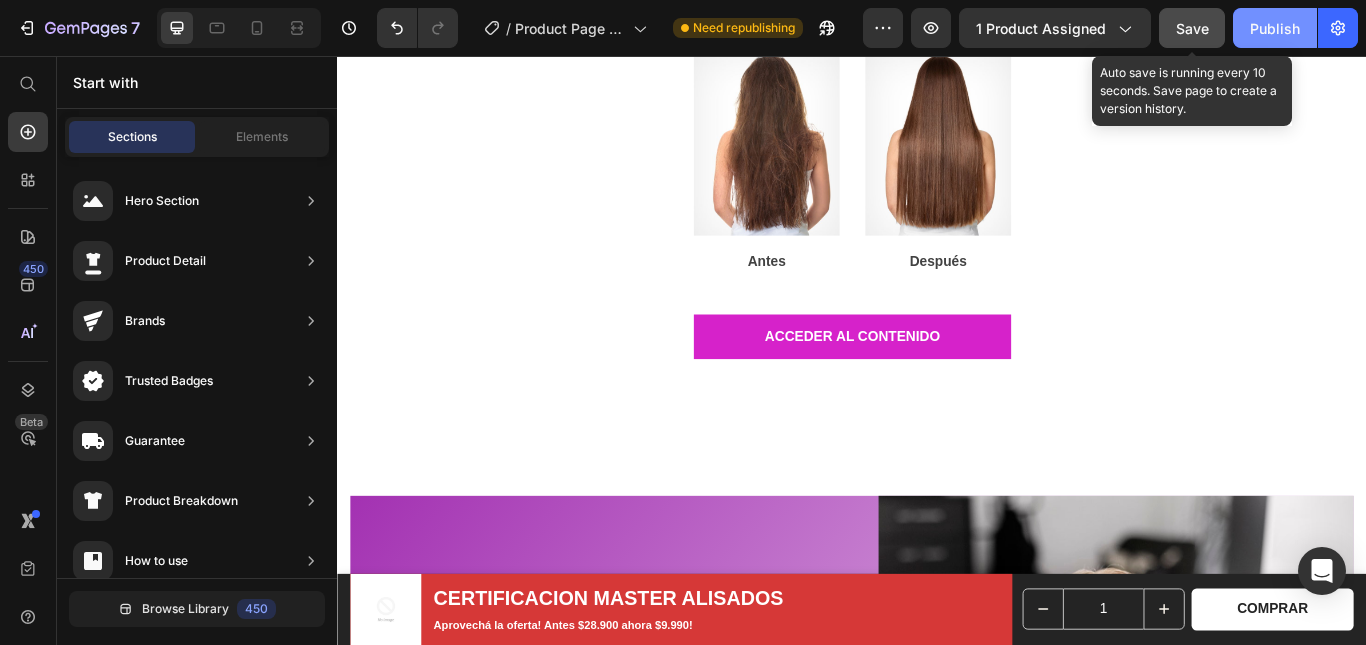 click on "Publish" at bounding box center (1275, 28) 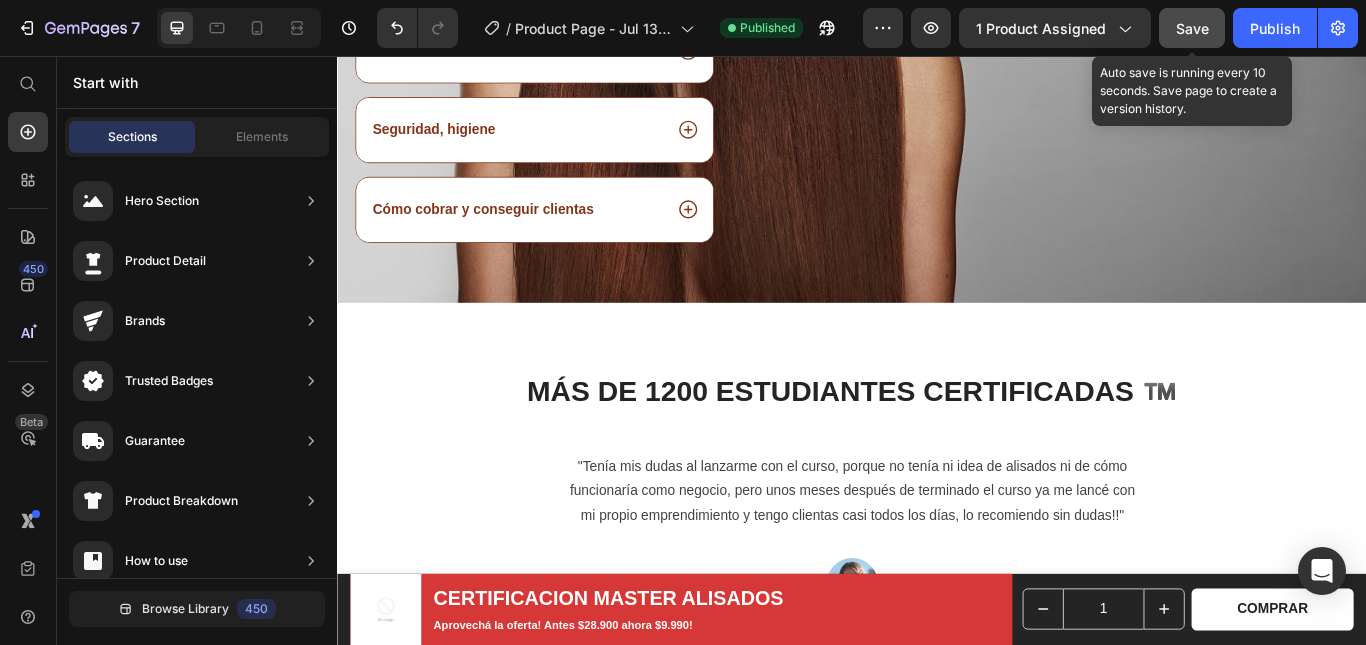 scroll, scrollTop: 2827, scrollLeft: 0, axis: vertical 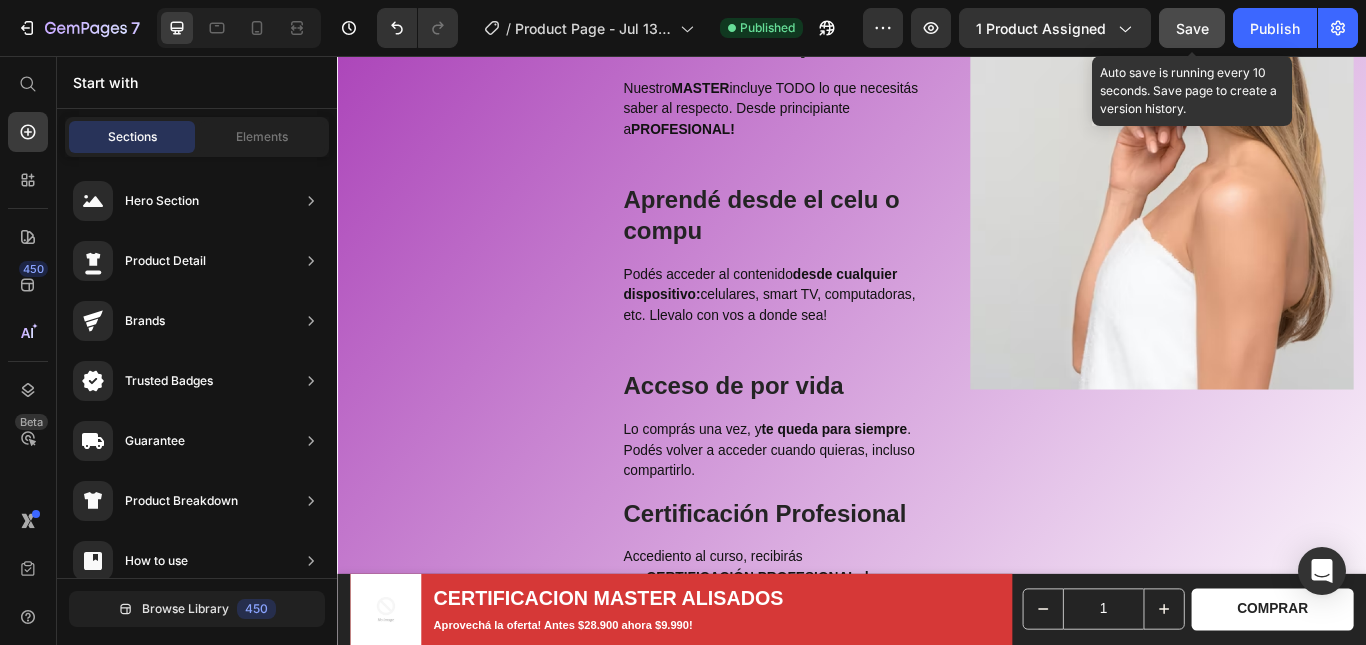 click on "Image" at bounding box center [1196, 1178] 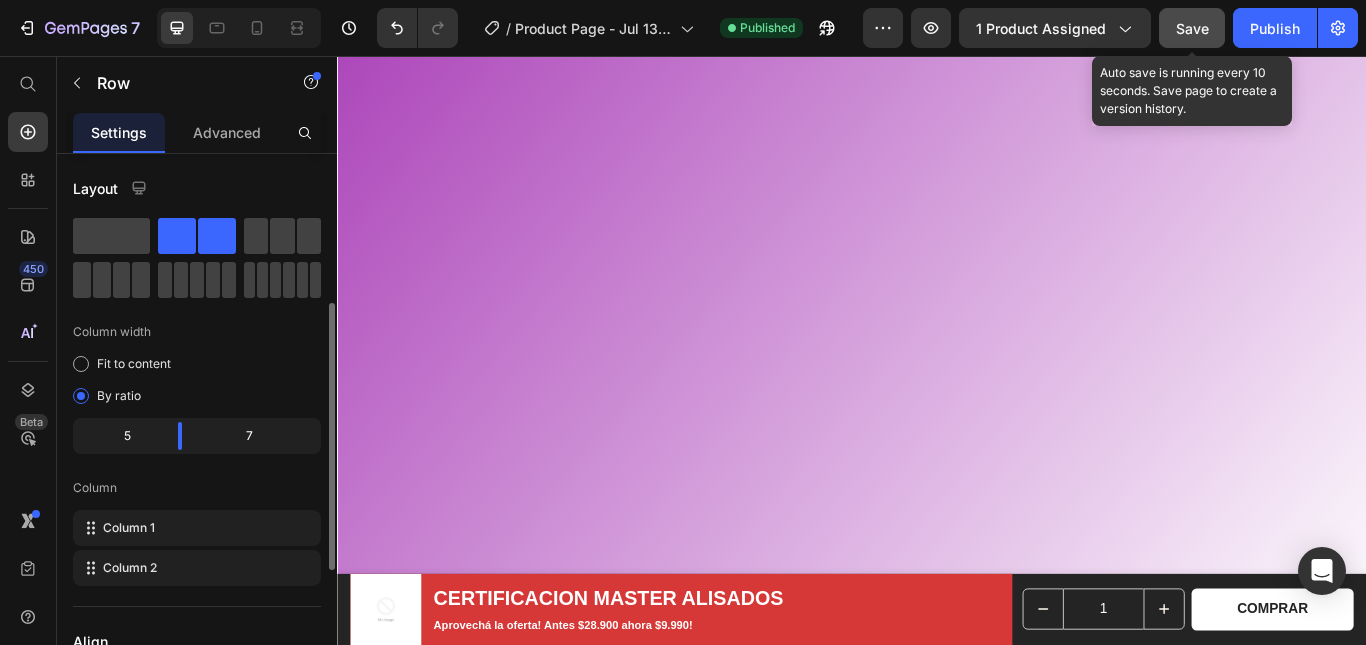 scroll, scrollTop: 2530, scrollLeft: 0, axis: vertical 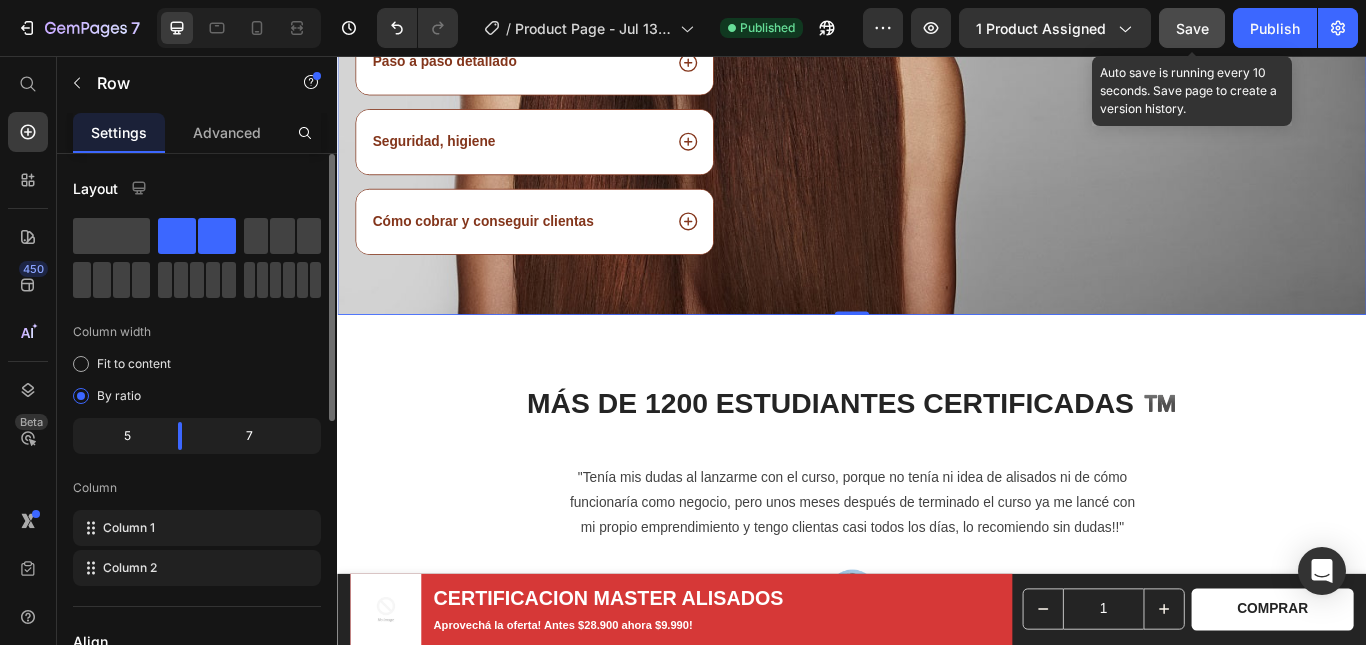 click on "Image" at bounding box center (1196, 66) 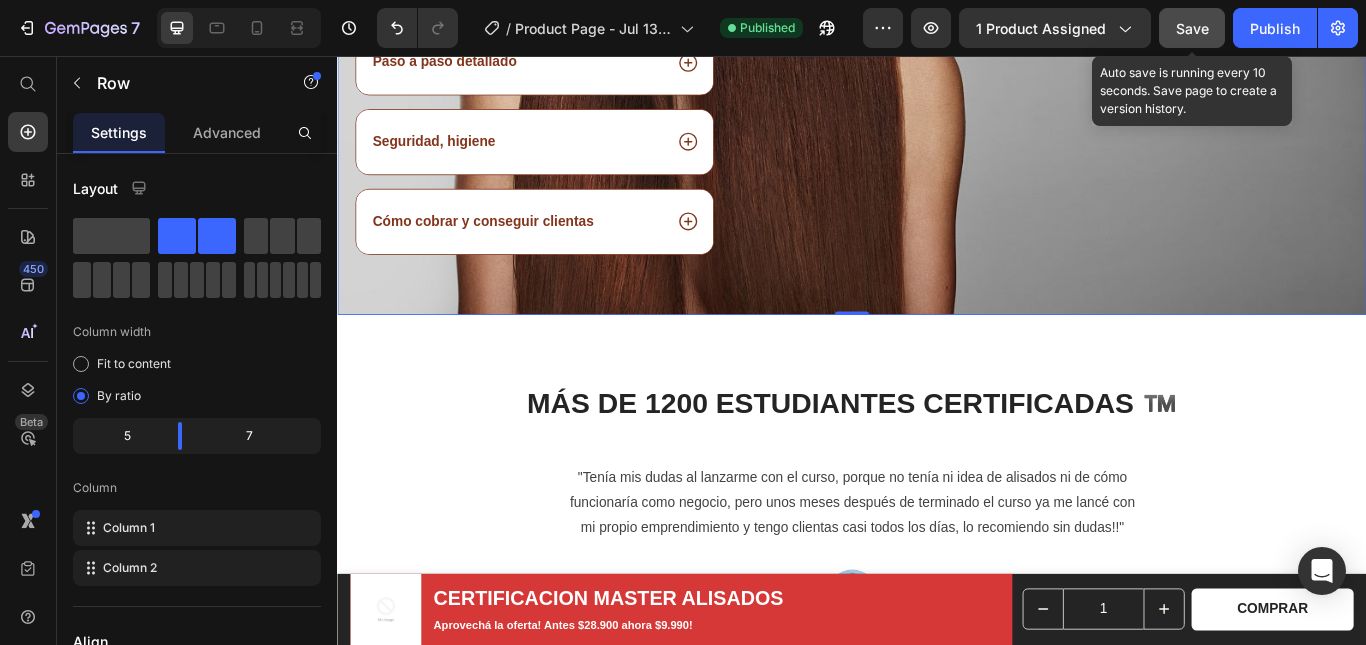 click on "Image" at bounding box center [1196, 66] 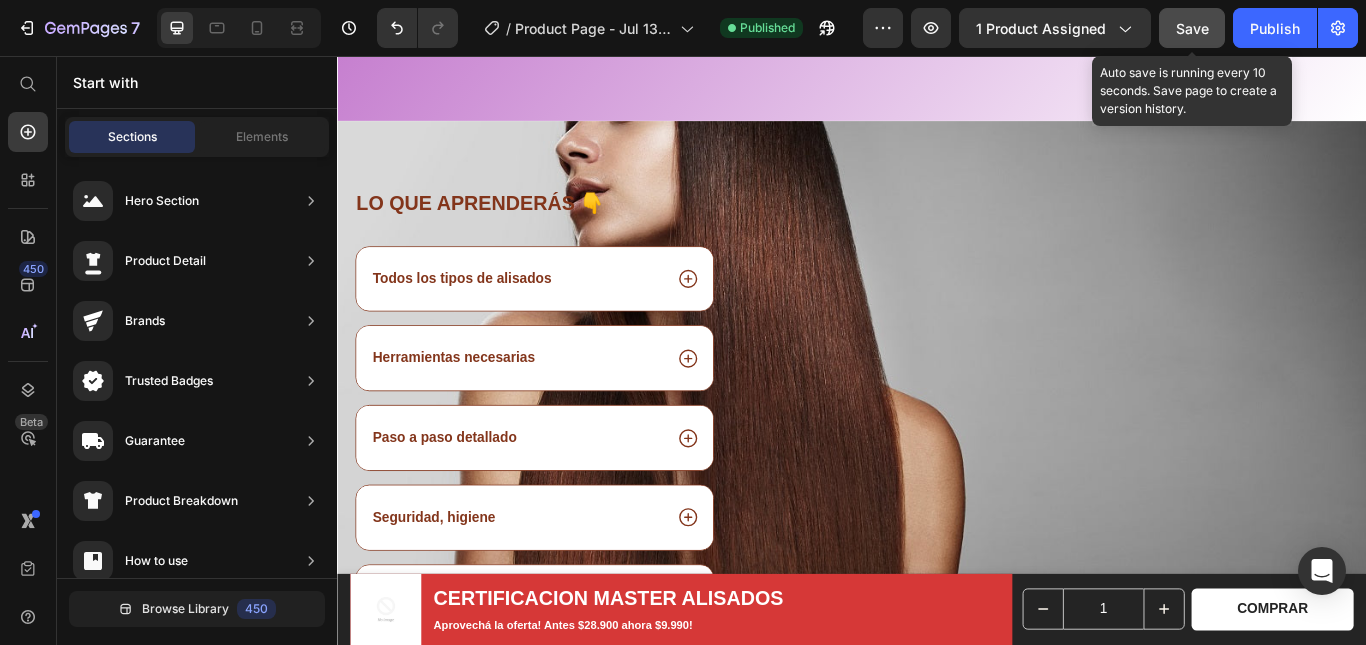 scroll, scrollTop: 1873, scrollLeft: 0, axis: vertical 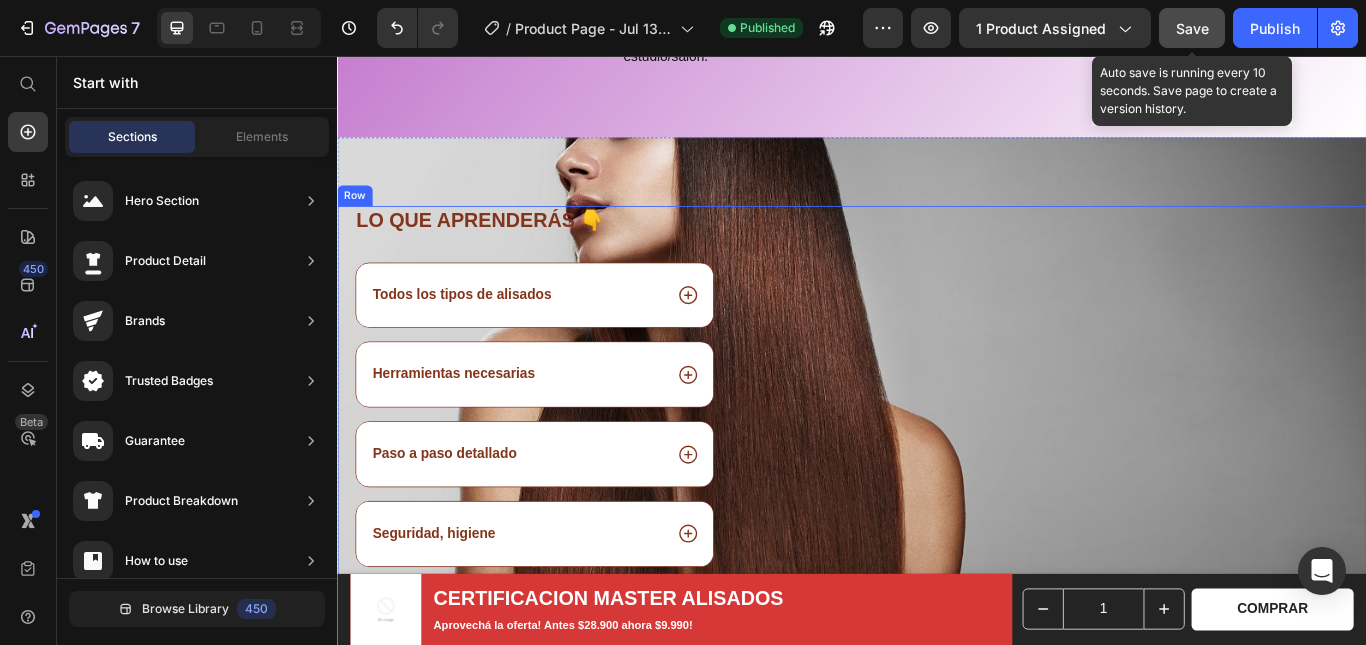 click on "Image" at bounding box center [1196, 523] 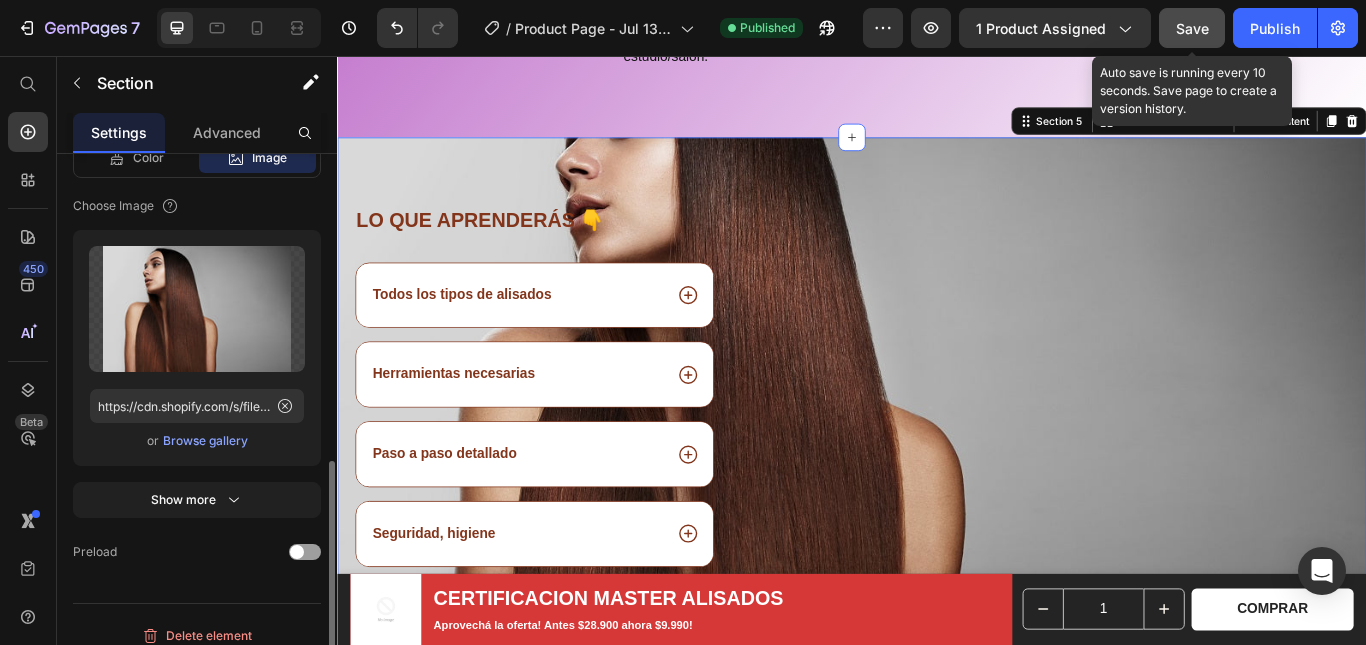 scroll, scrollTop: 616, scrollLeft: 0, axis: vertical 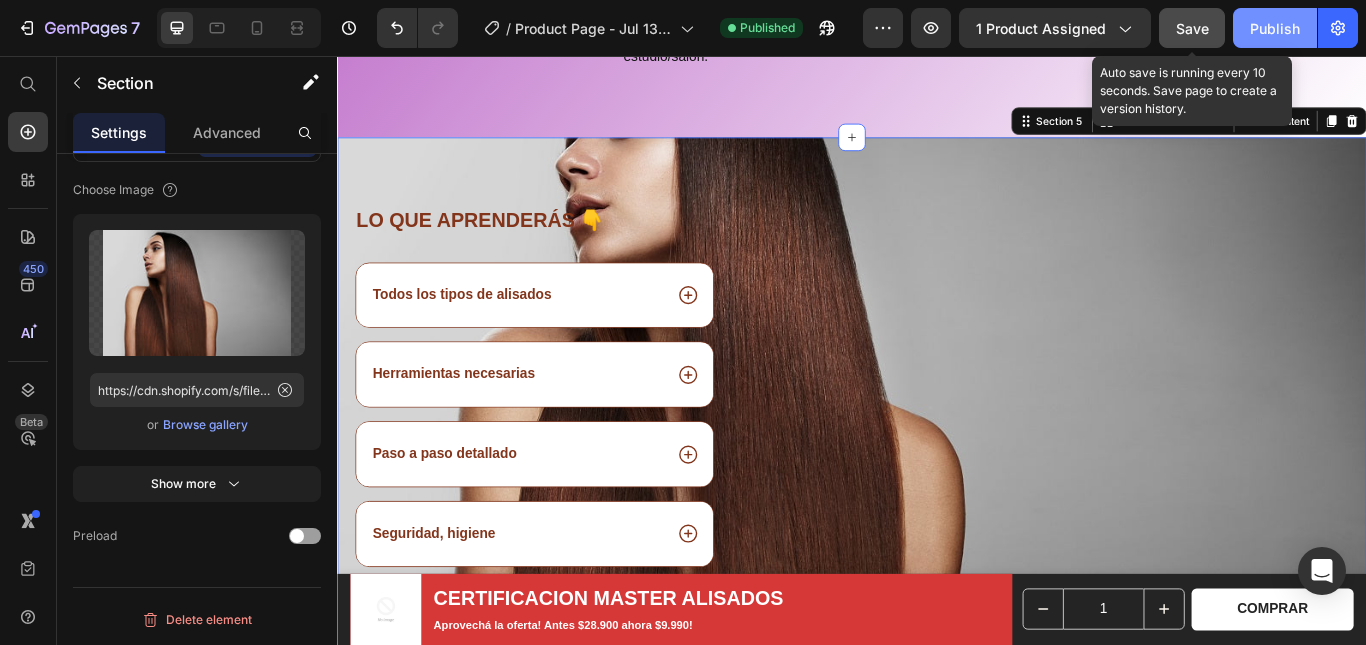 click on "Publish" at bounding box center [1275, 28] 